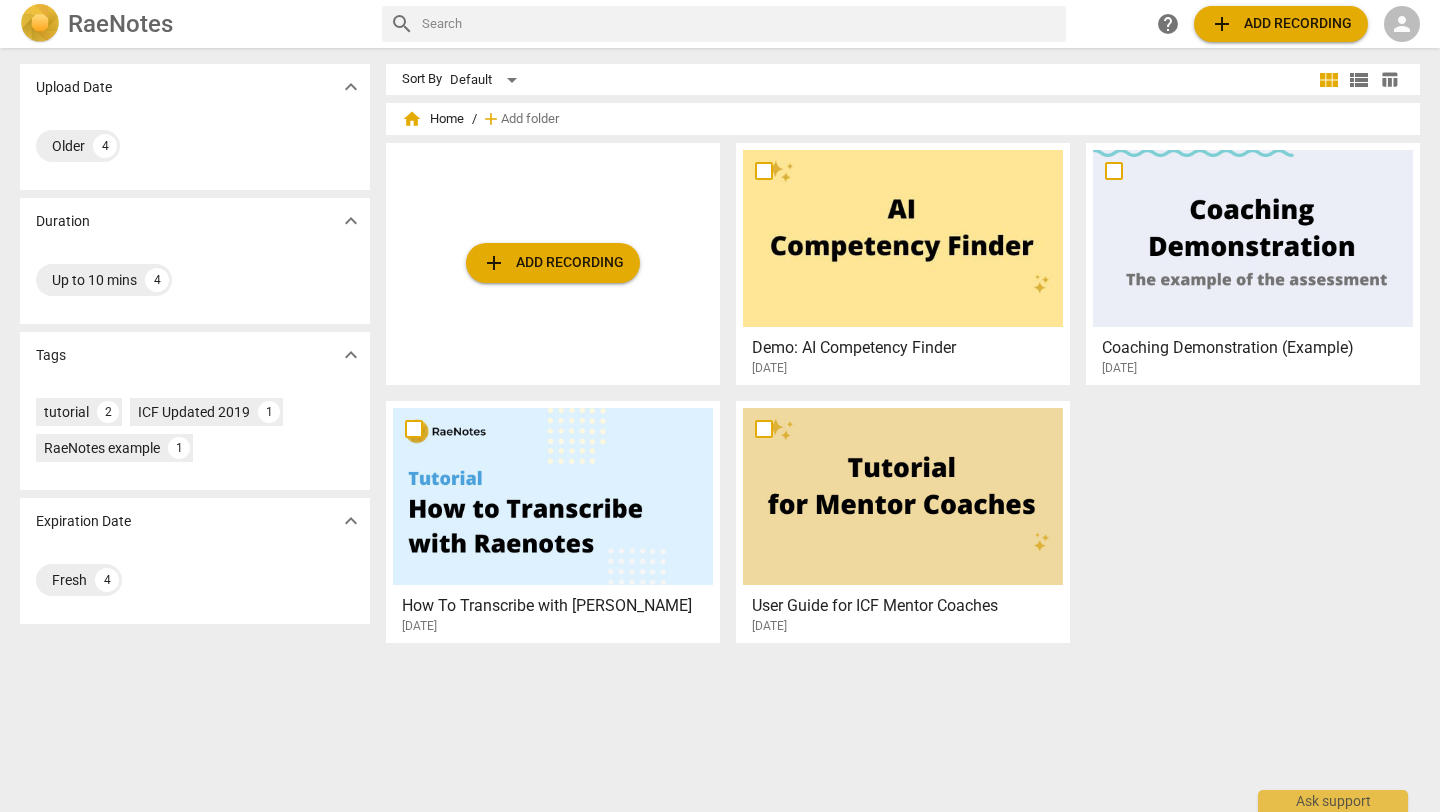 scroll, scrollTop: 0, scrollLeft: 0, axis: both 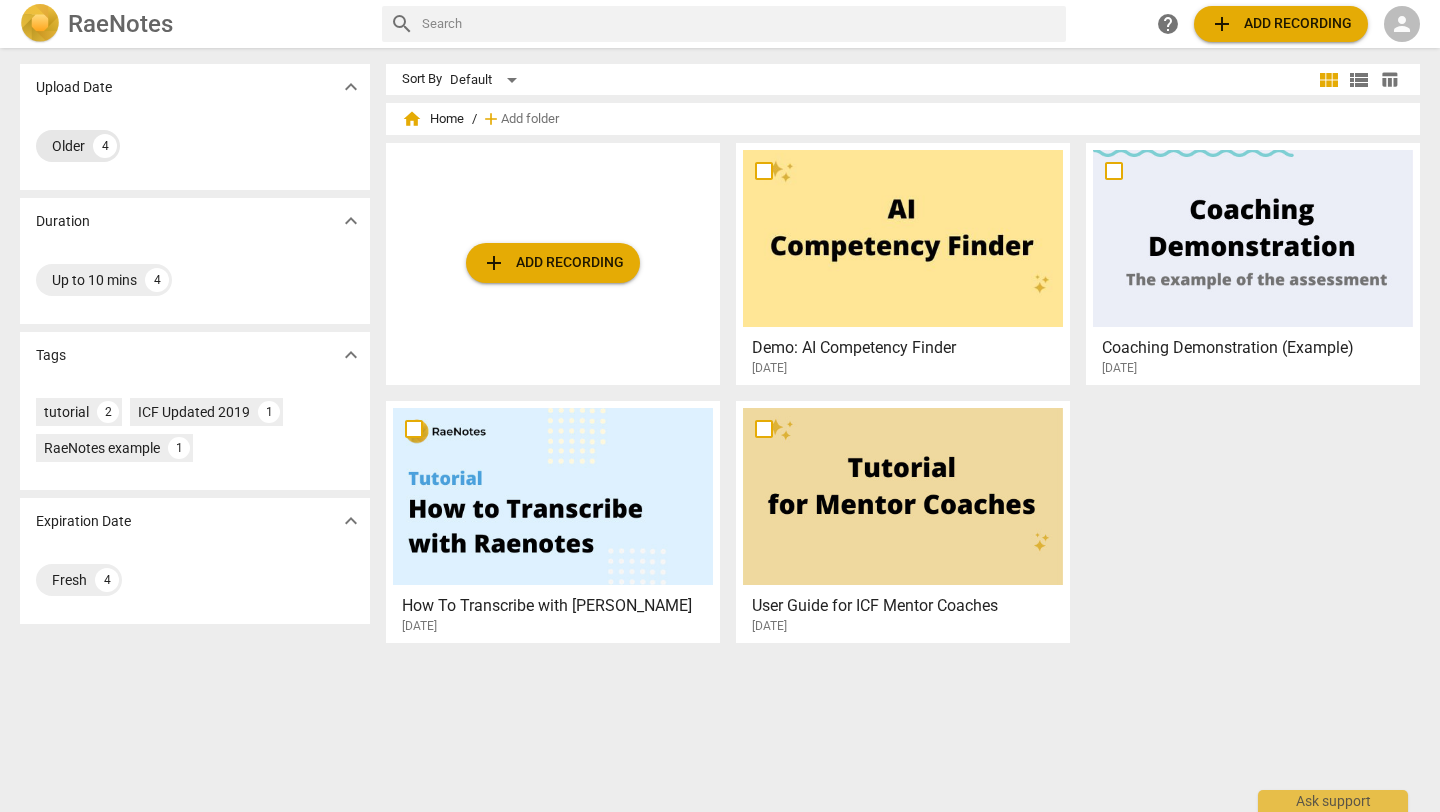 click on "Older" at bounding box center [68, 146] 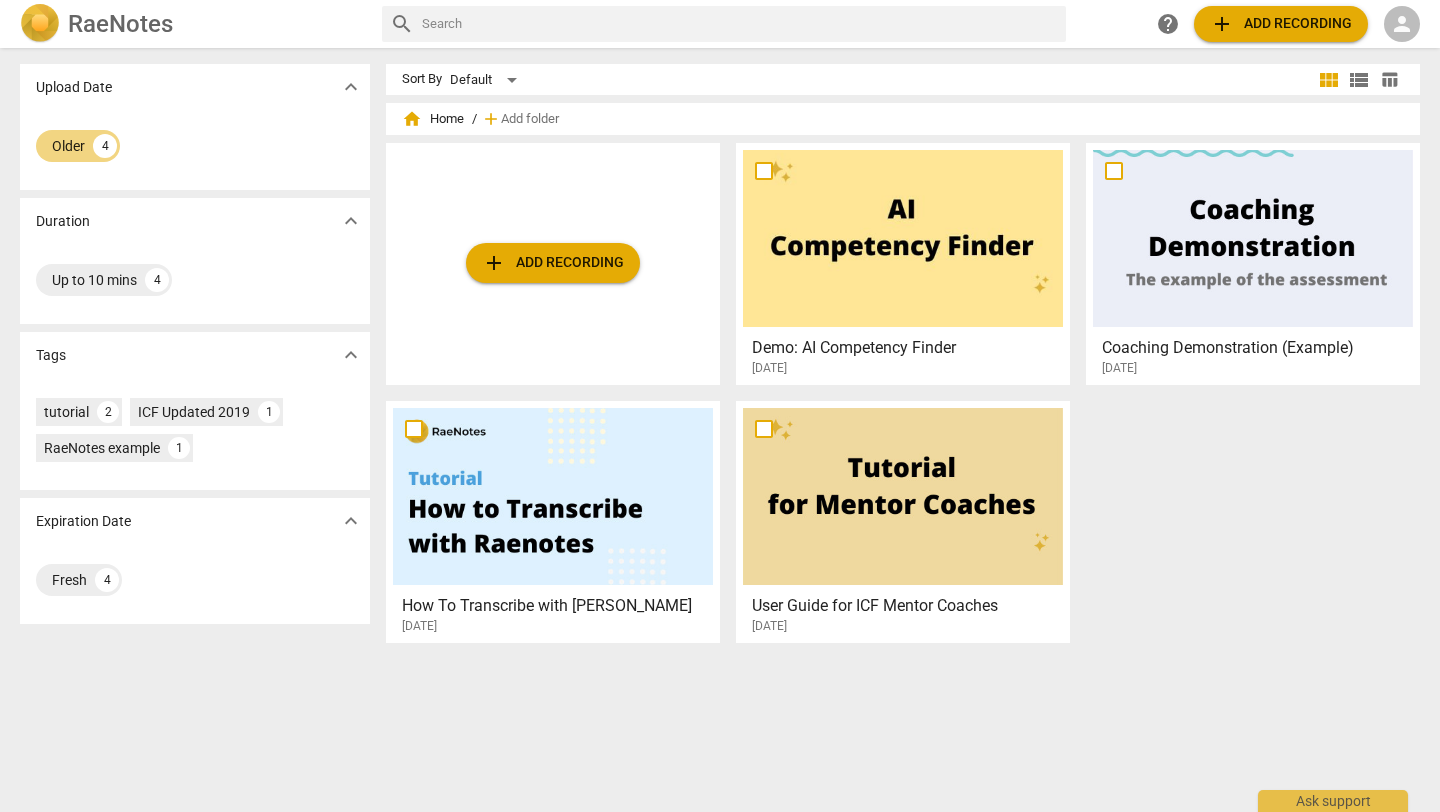 click at bounding box center (553, 496) 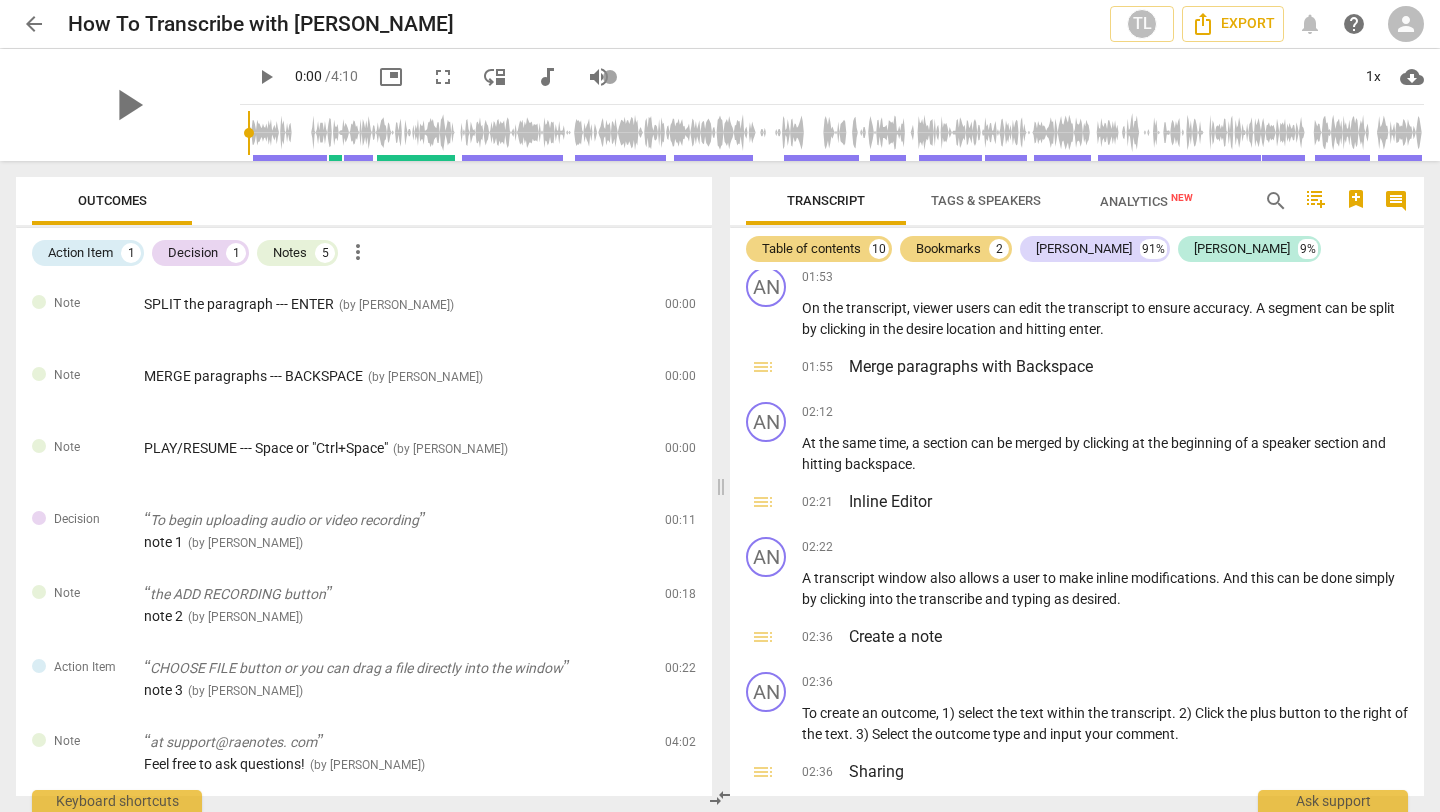scroll, scrollTop: 1032, scrollLeft: 0, axis: vertical 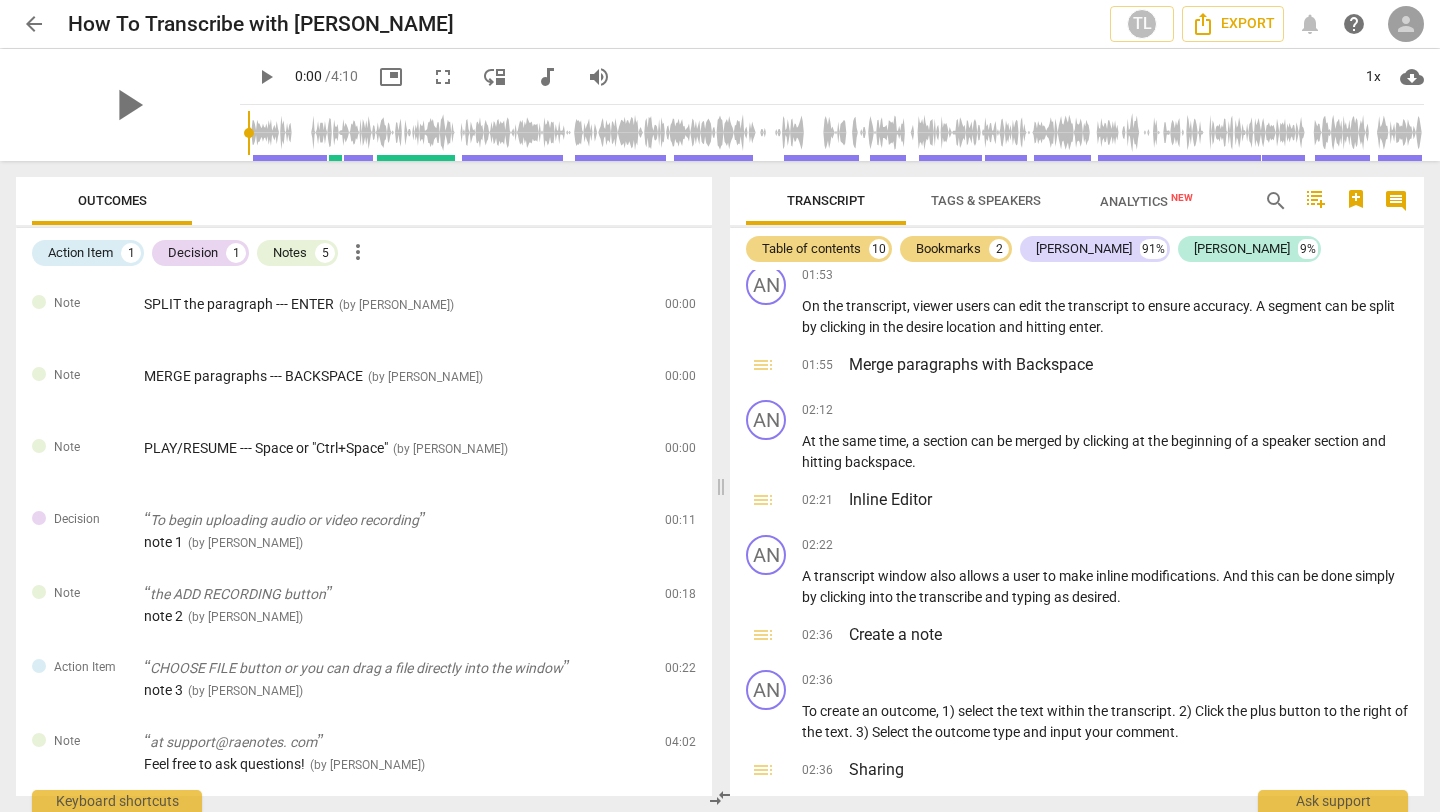 click on "person" at bounding box center (1406, 24) 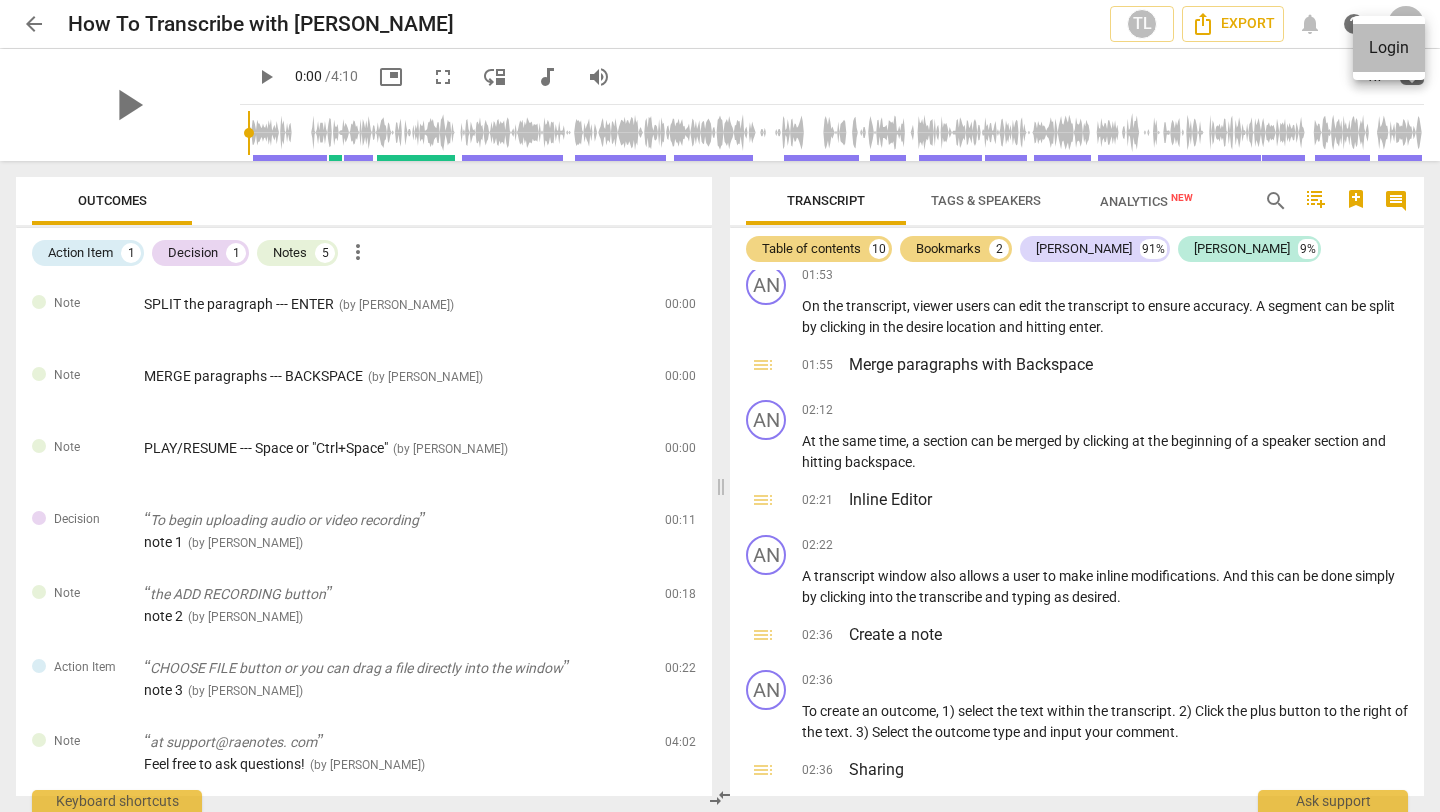 click on "Login" at bounding box center (1389, 48) 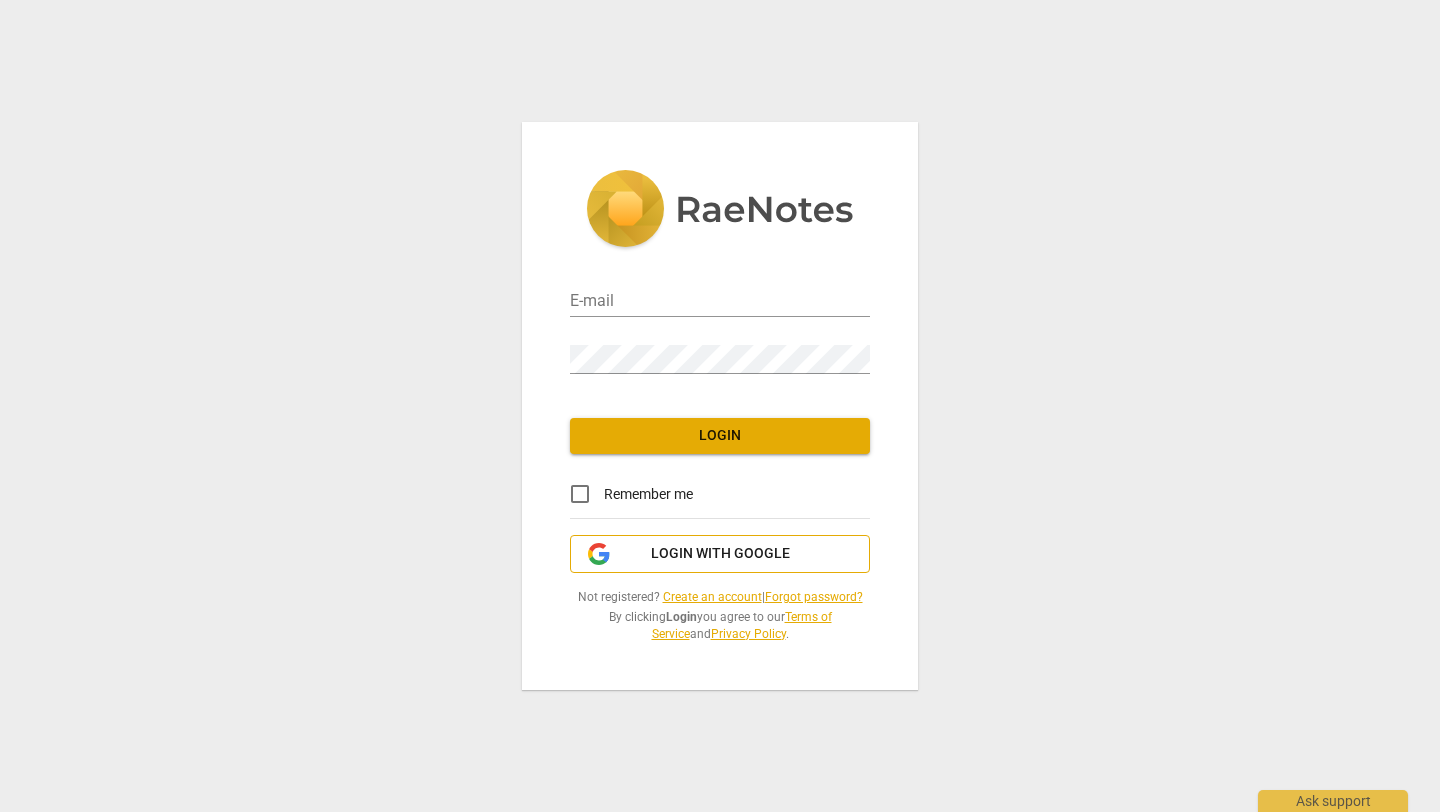 click on "Login with Google" at bounding box center [720, 554] 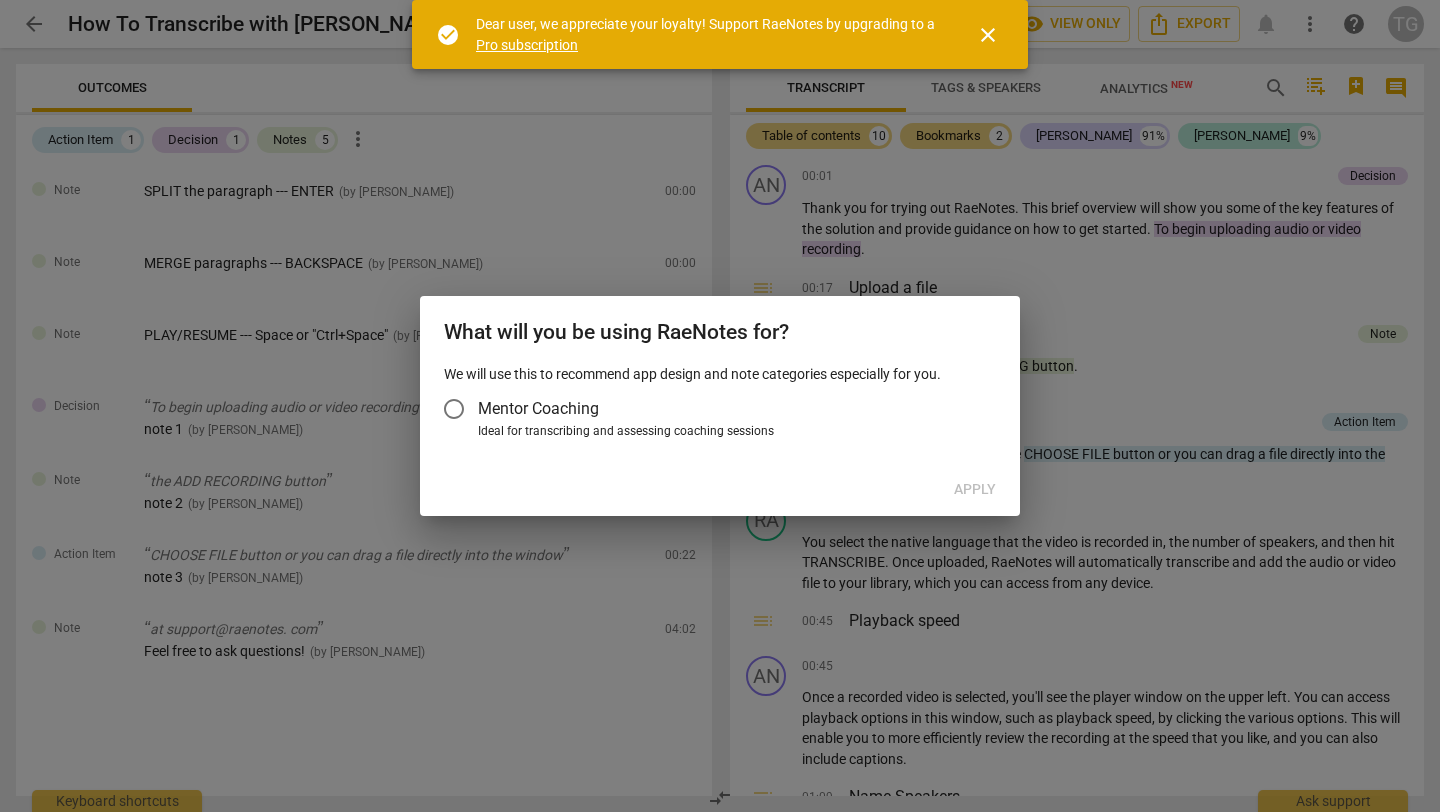 scroll, scrollTop: 0, scrollLeft: 0, axis: both 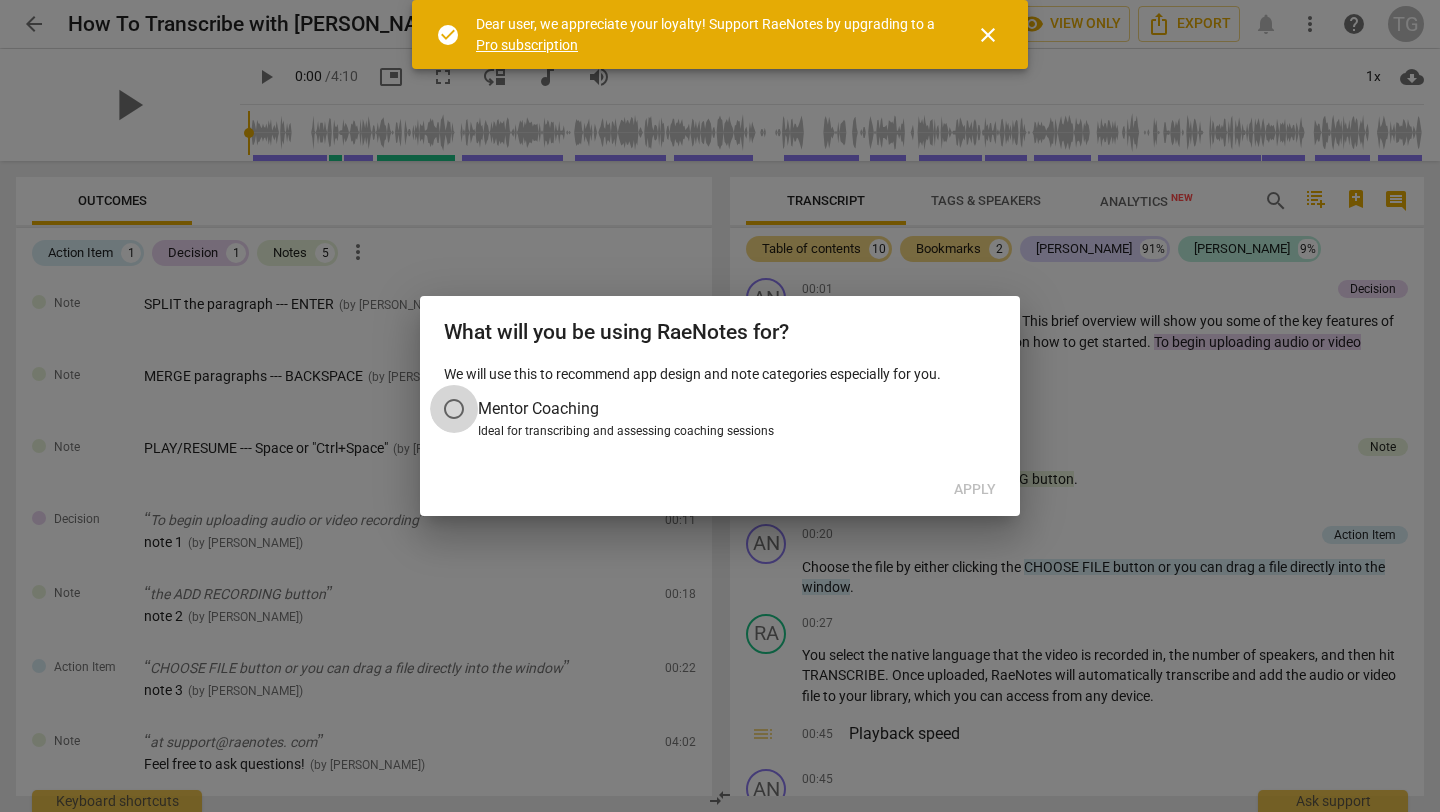 click on "Mentor Coaching" at bounding box center [454, 409] 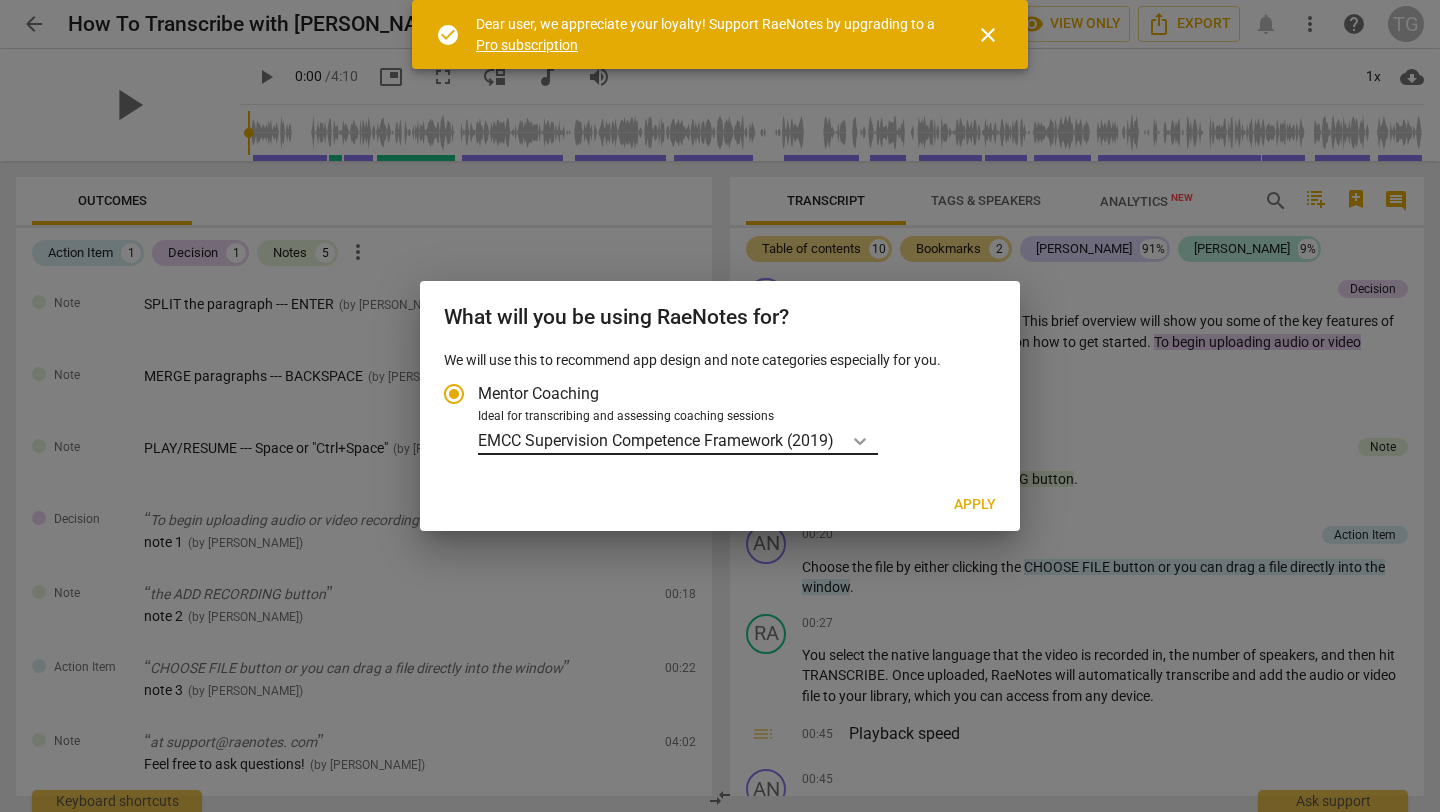 click 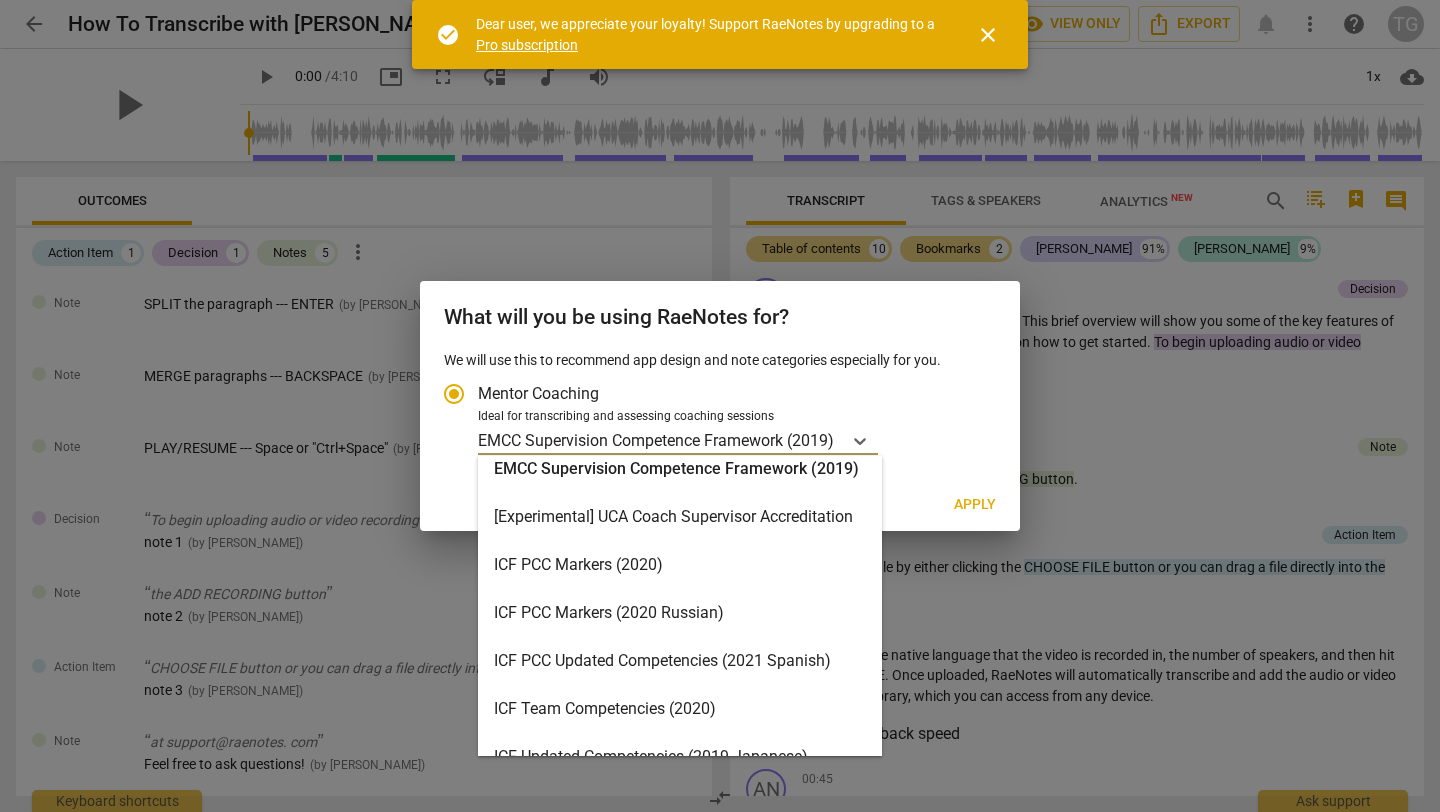 scroll, scrollTop: 0, scrollLeft: 0, axis: both 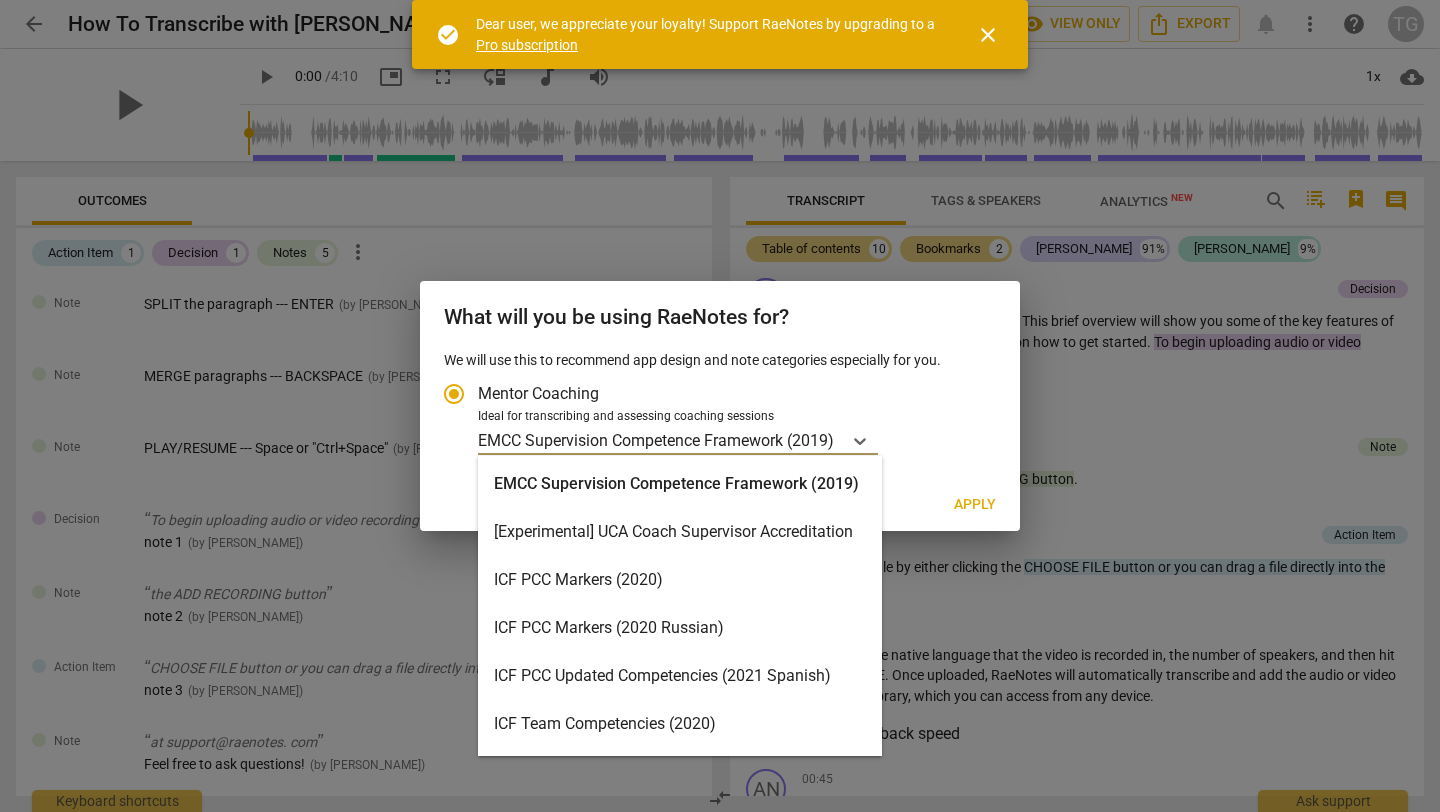 click on "ICF PCC Markers (2020)" at bounding box center (680, 580) 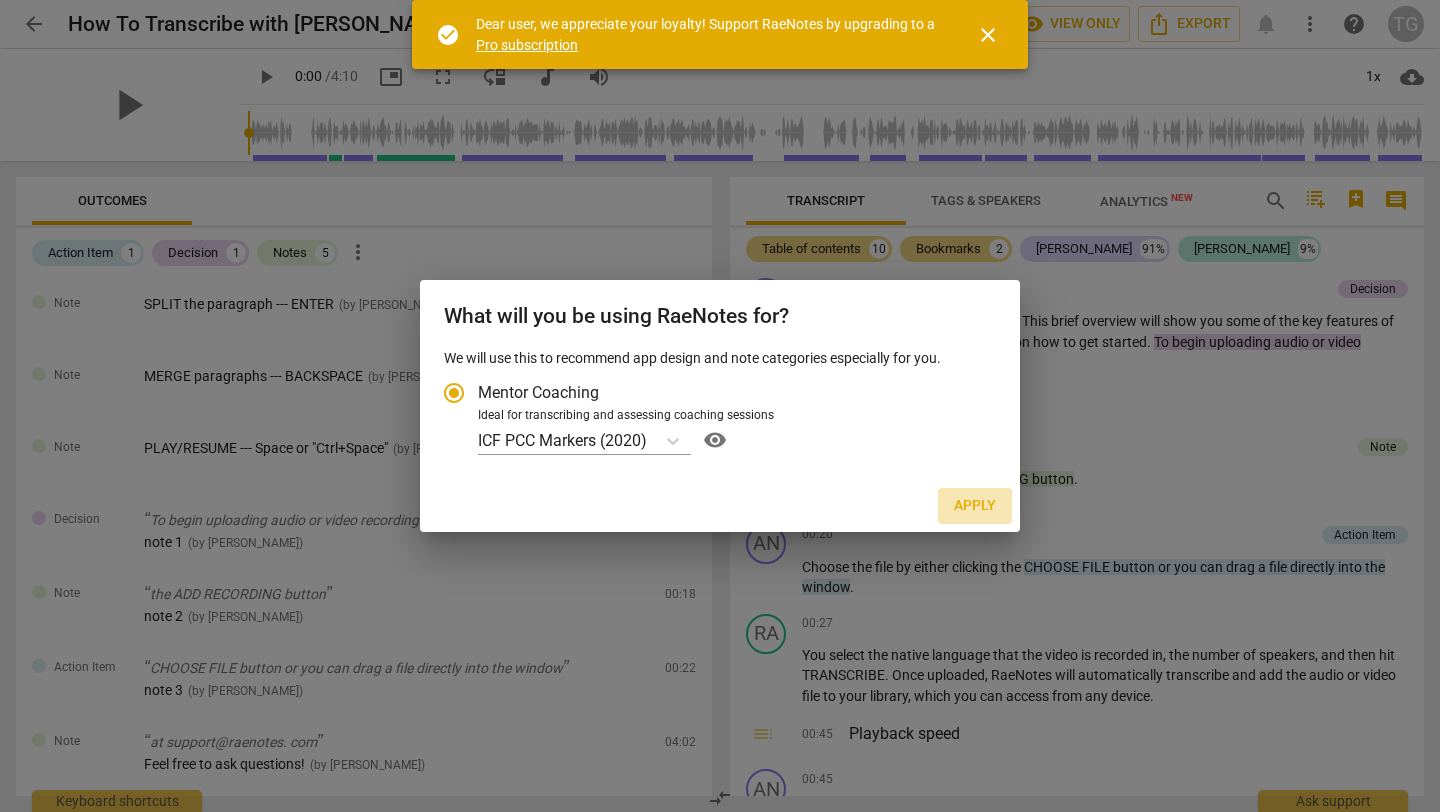 click on "Apply" at bounding box center [975, 506] 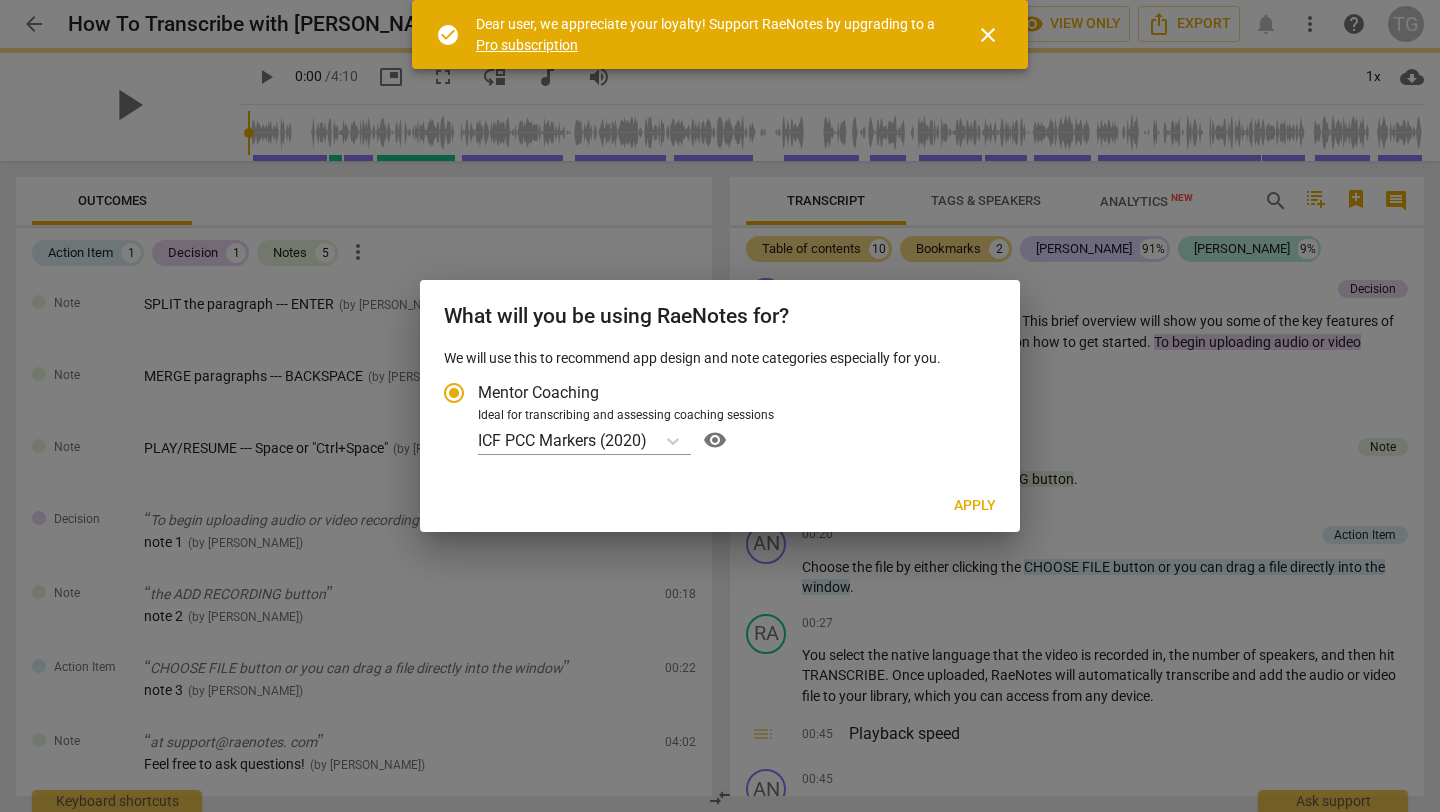 radio on "false" 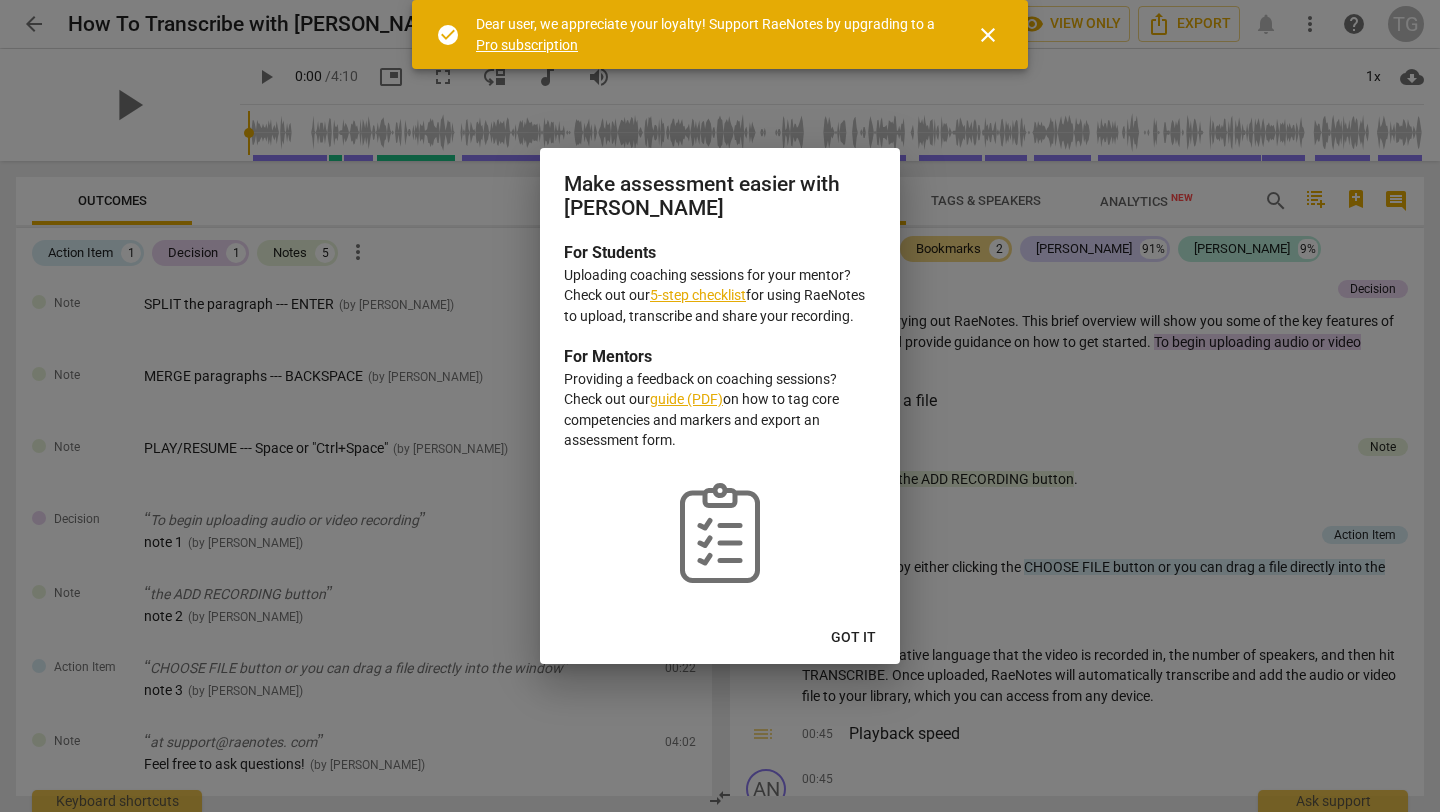 click on "5-step checklist" at bounding box center [698, 295] 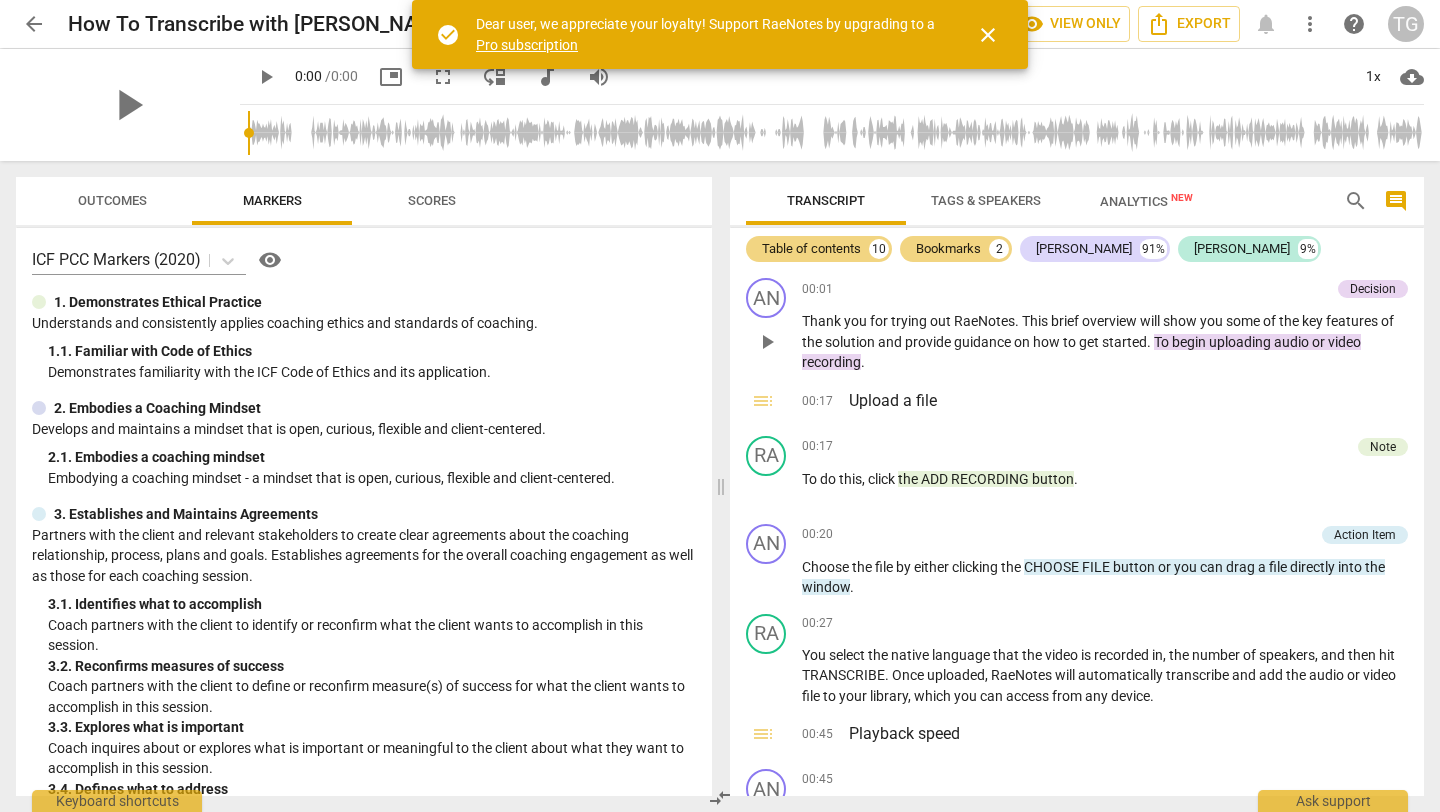 scroll, scrollTop: 0, scrollLeft: 0, axis: both 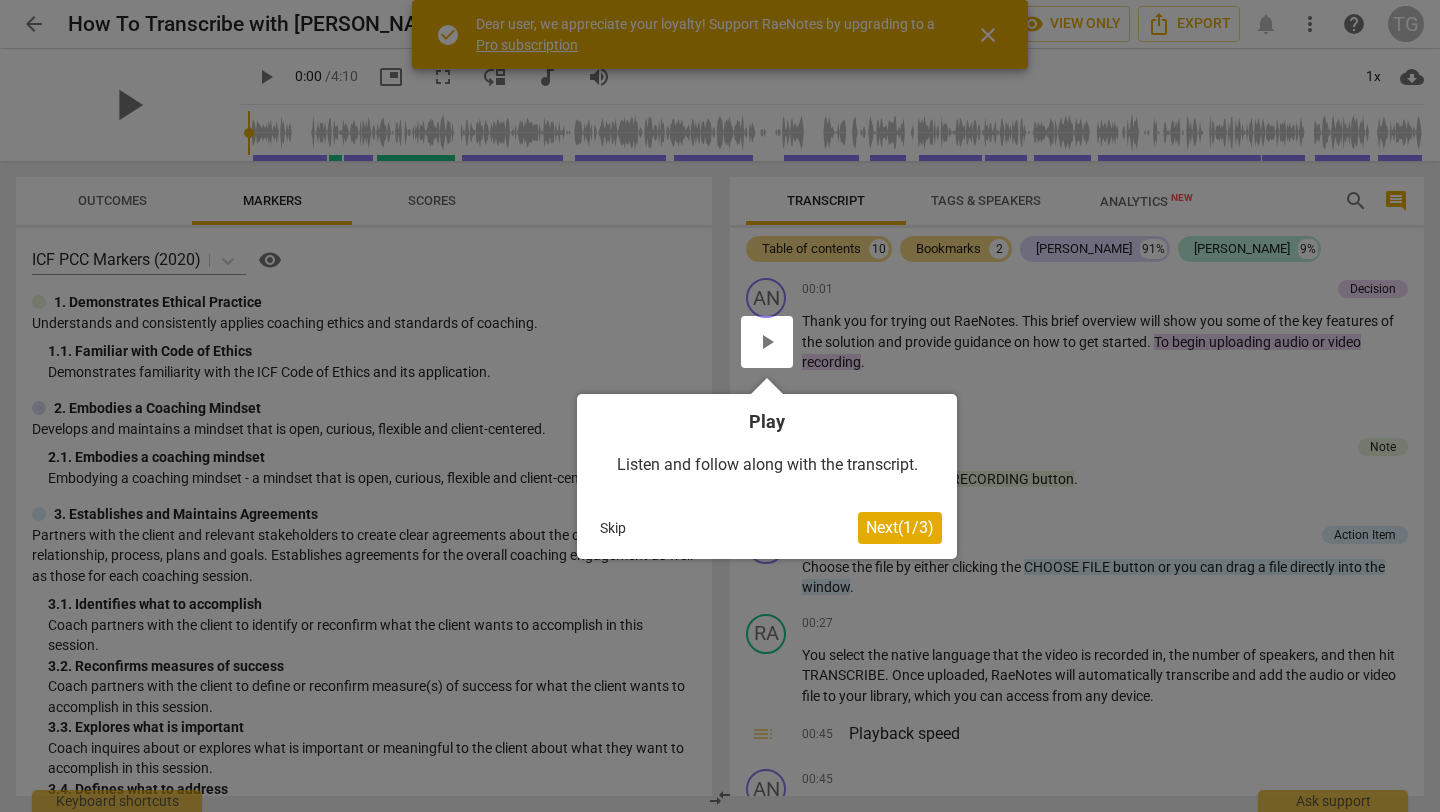 click on "Next  ( 1 / 3 )" at bounding box center [900, 527] 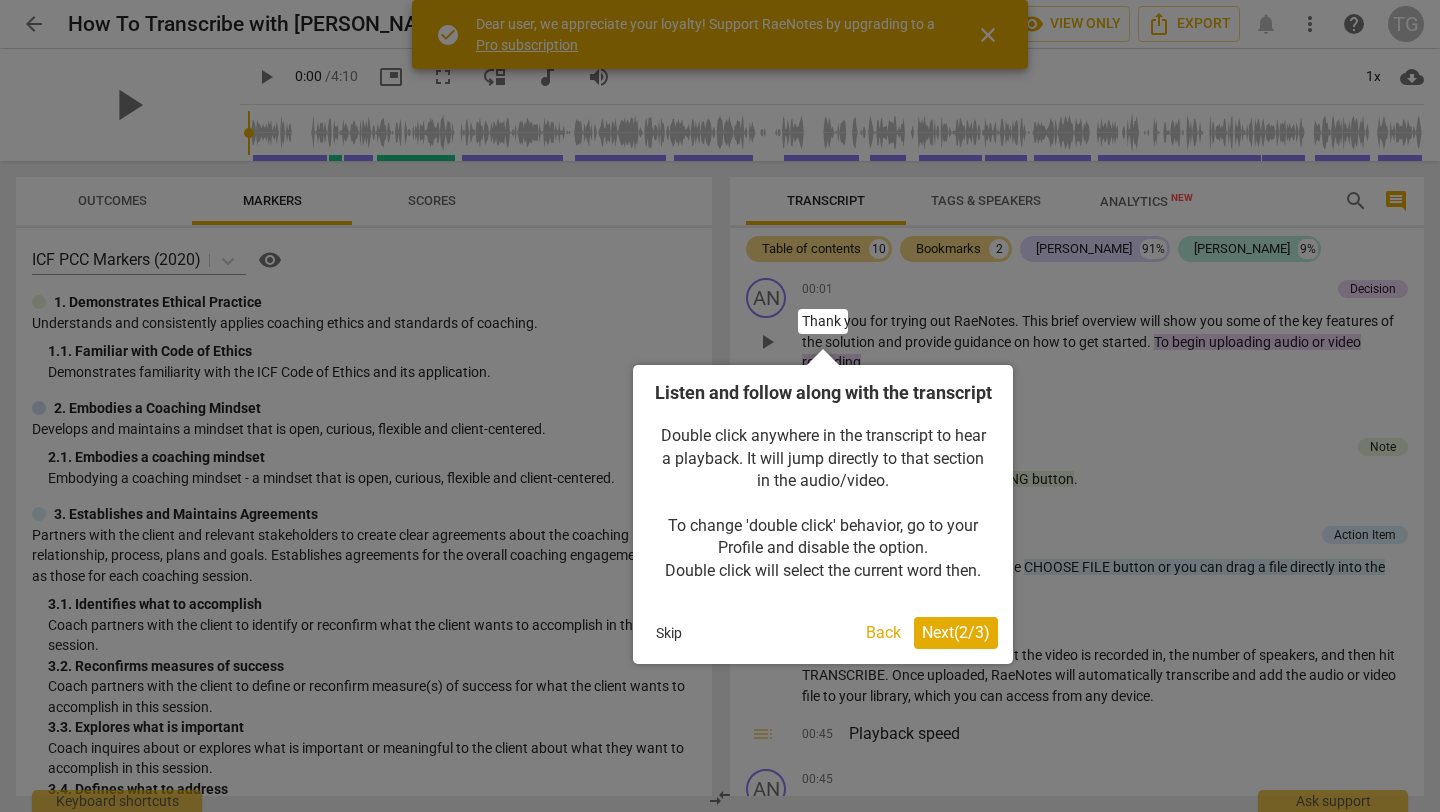 click on "Next  ( 2 / 3 )" at bounding box center (956, 632) 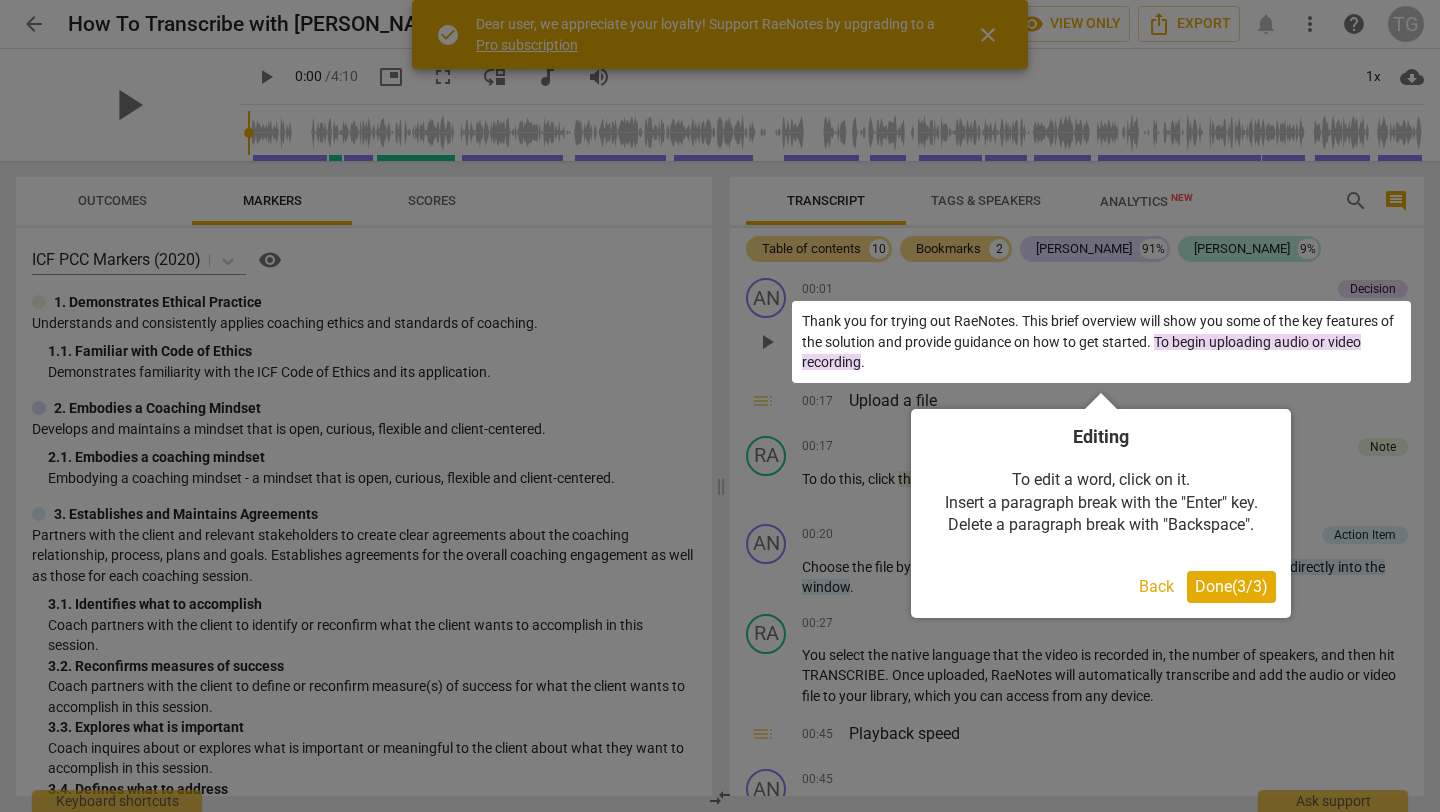 click on "Done  ( 3 / 3 )" at bounding box center (1231, 586) 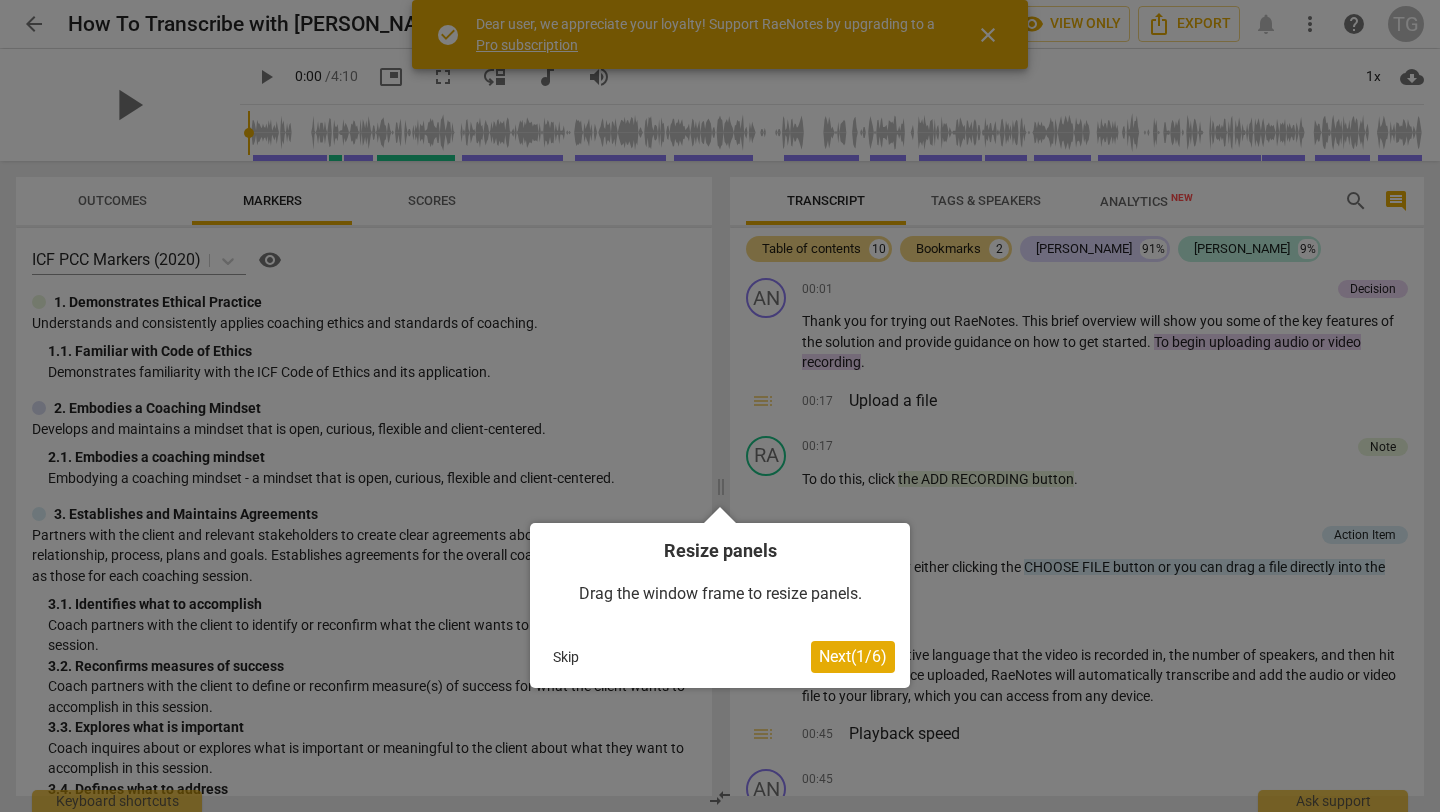 click on "Next  ( 1 / 6 )" at bounding box center [853, 656] 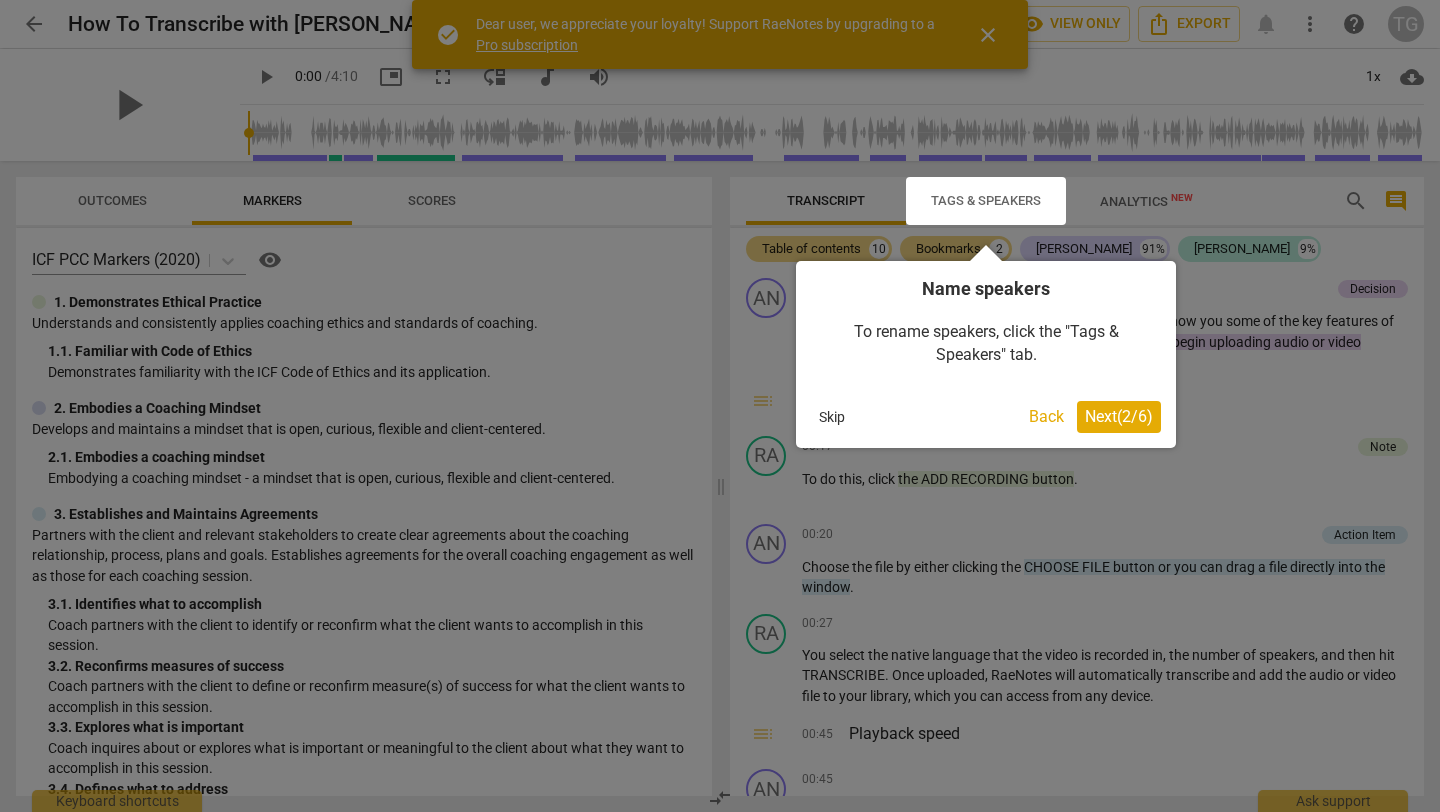 click on "Next  ( 2 / 6 )" at bounding box center [1119, 416] 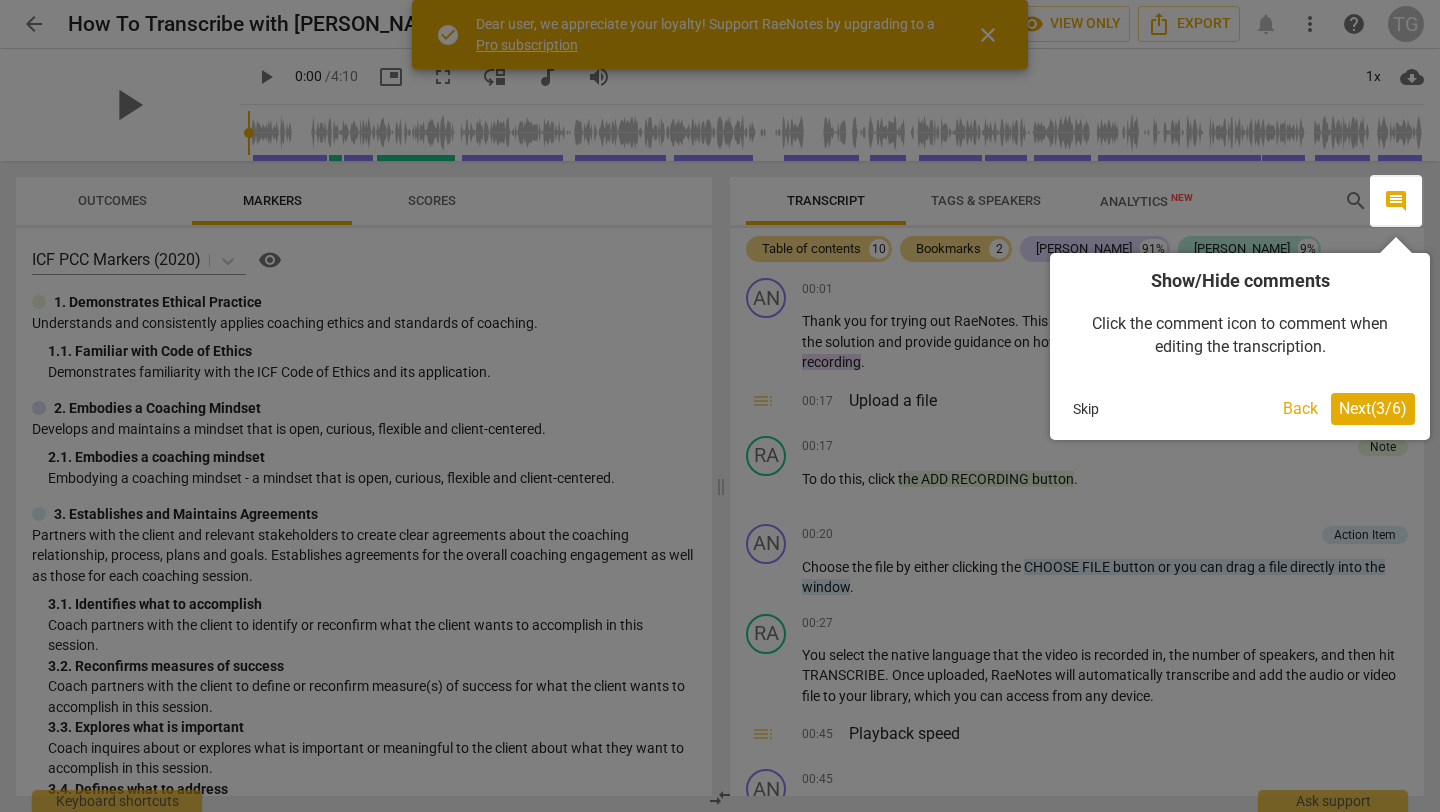 click on "Next  ( 3 / 6 )" at bounding box center (1373, 408) 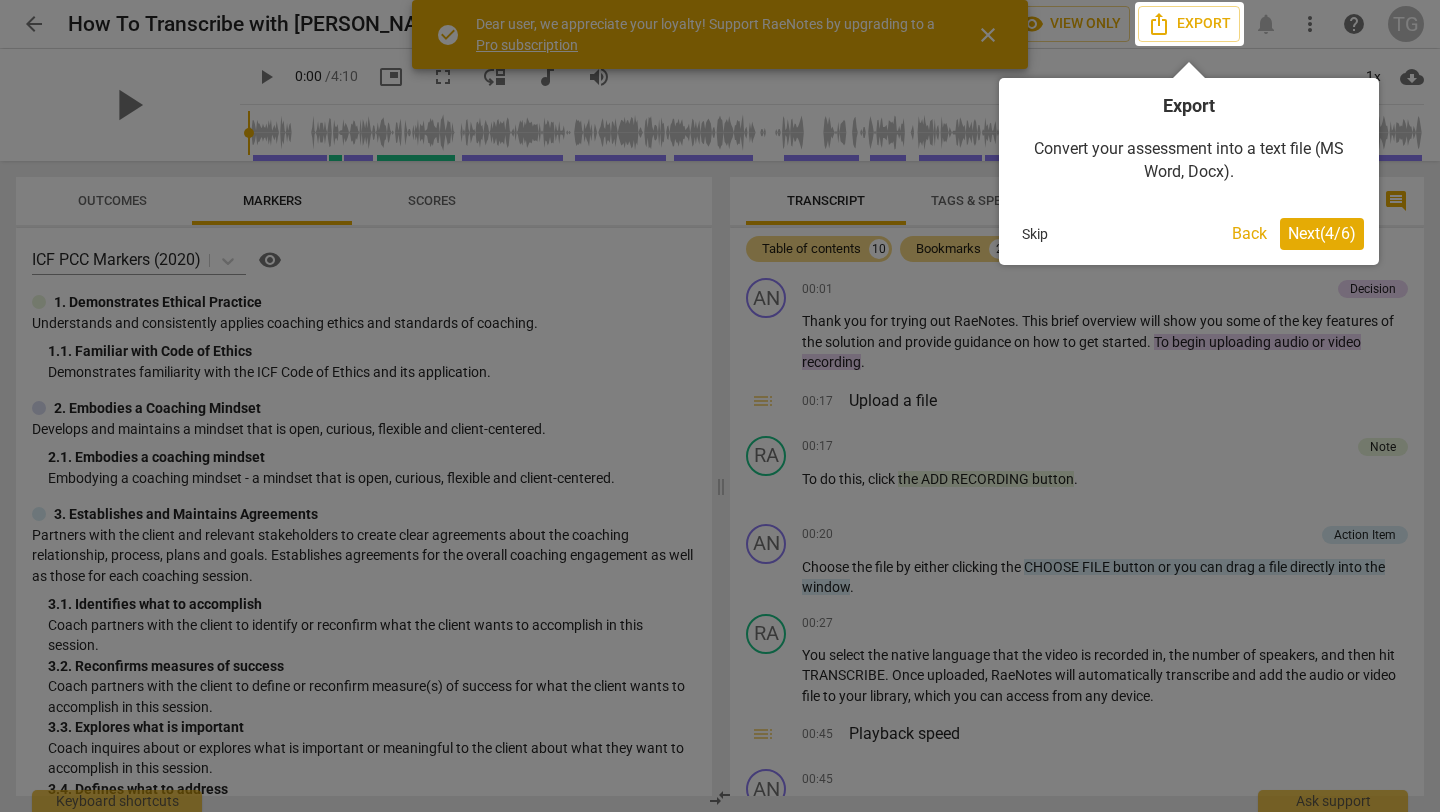click on "Back" at bounding box center [1249, 234] 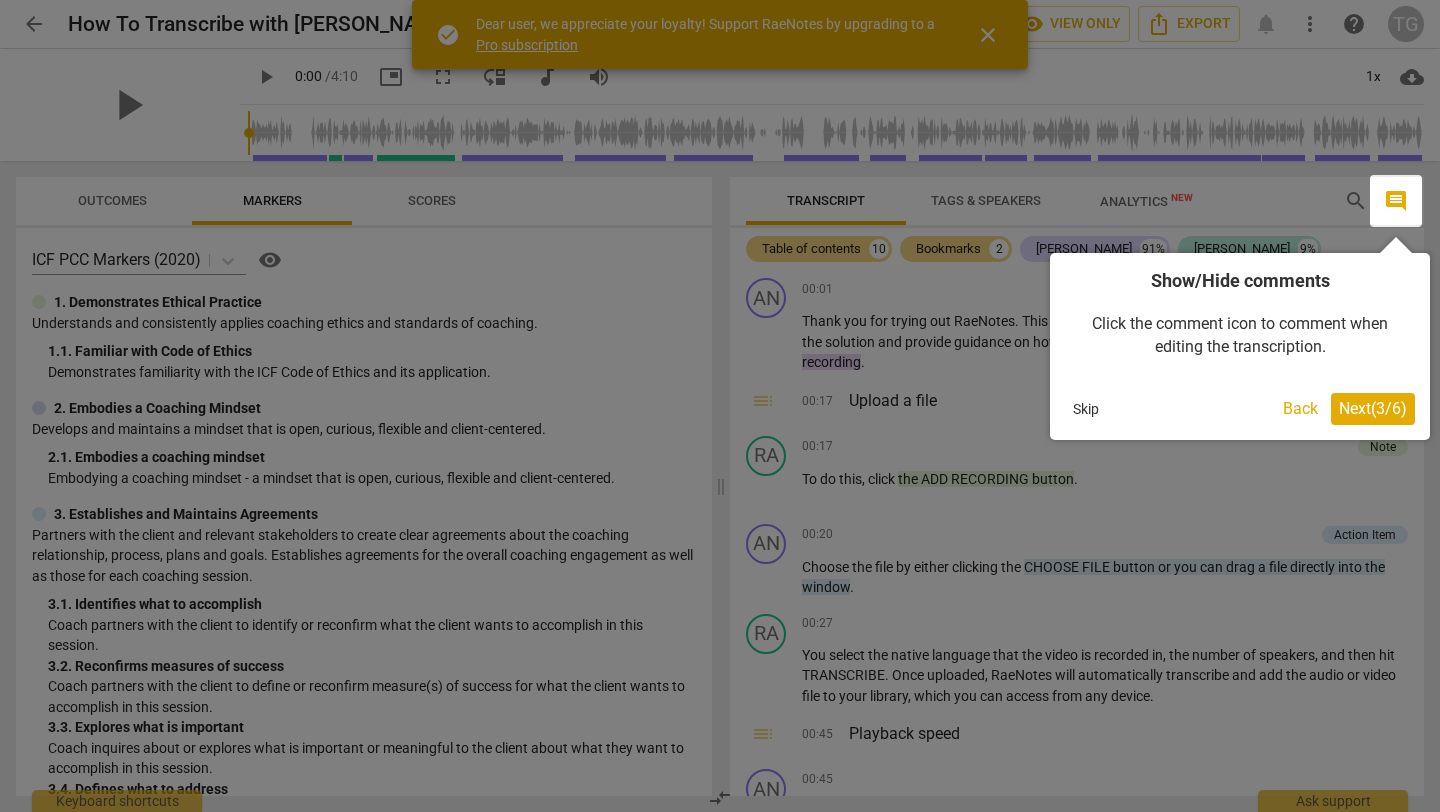 click on "Next  ( 3 / 6 )" at bounding box center (1373, 408) 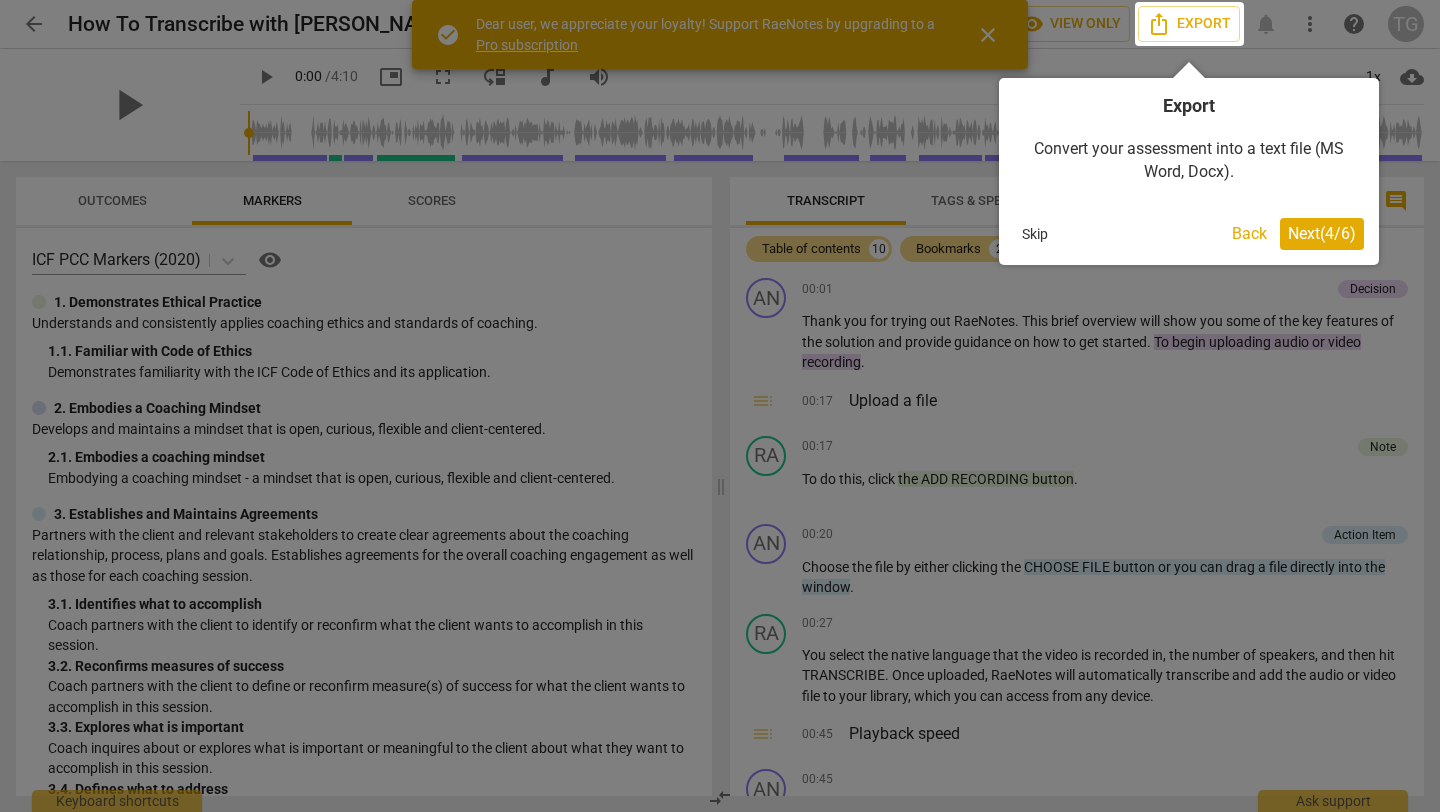 click on "Next  ( 4 / 6 )" at bounding box center (1322, 233) 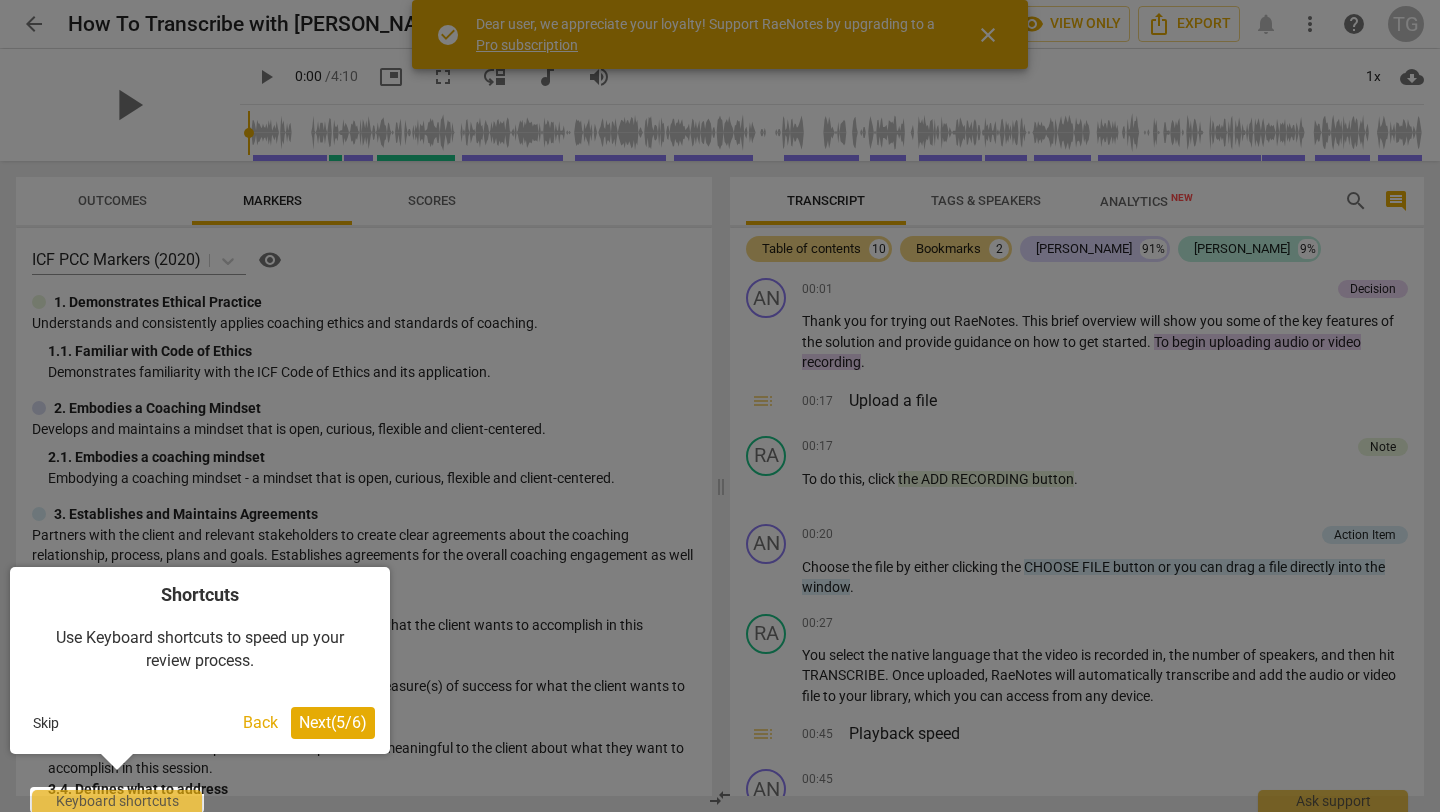 click on "Next  ( 5 / 6 )" at bounding box center (333, 723) 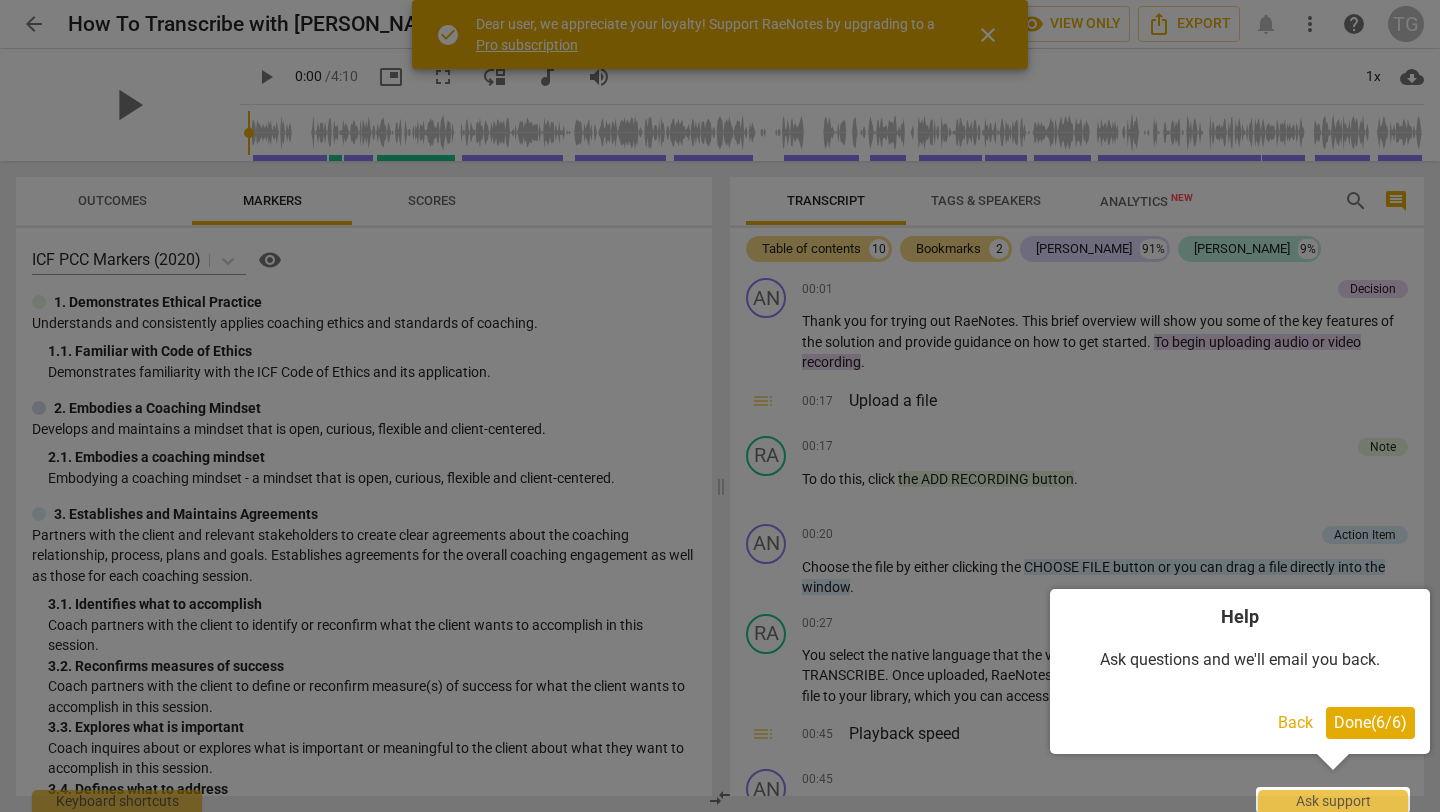 click on "Done  ( 6 / 6 )" at bounding box center (1370, 722) 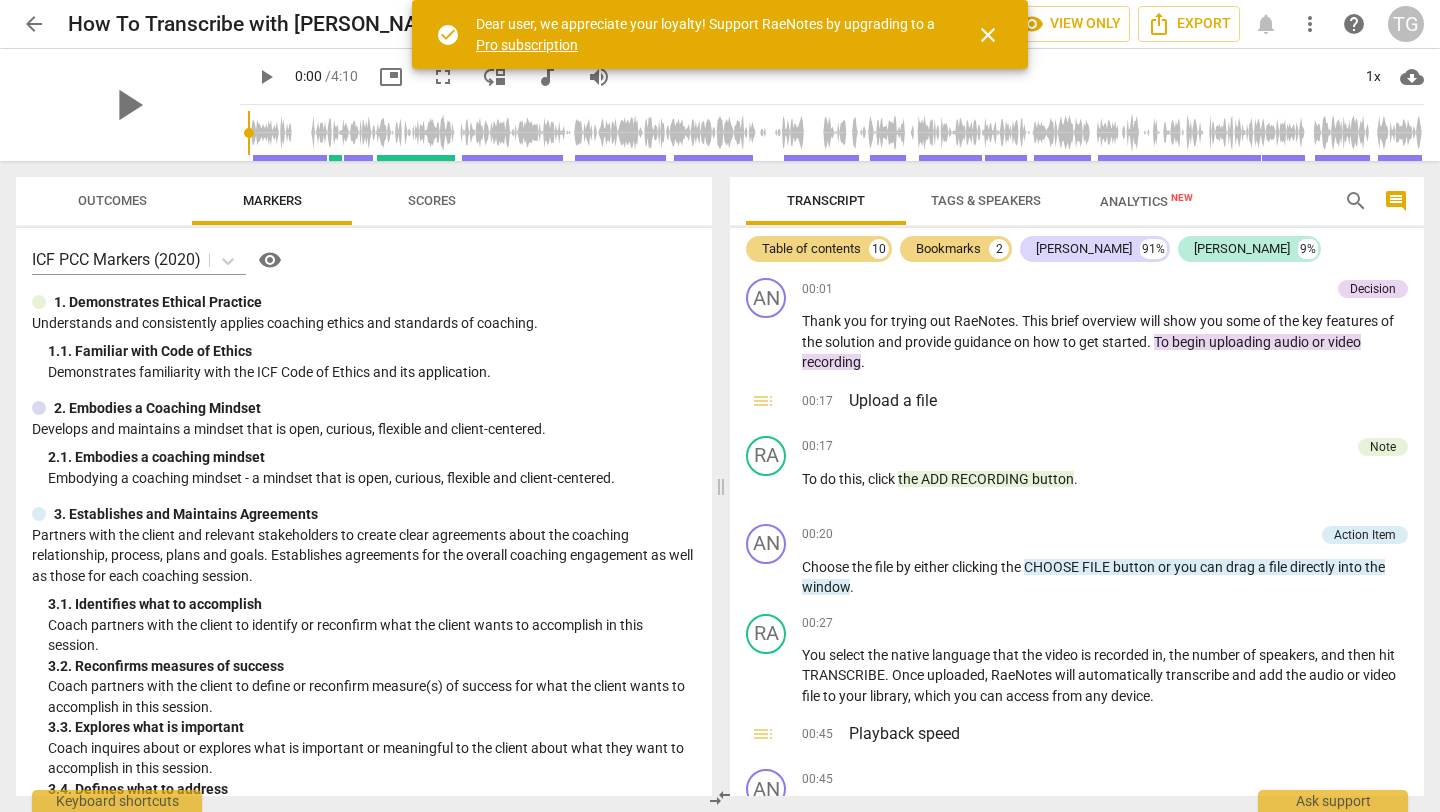 click on "play_arrow 0:00   /  4:10 picture_in_picture fullscreen move_down audiotrack volume_up 1x cloud_download" at bounding box center [832, 77] 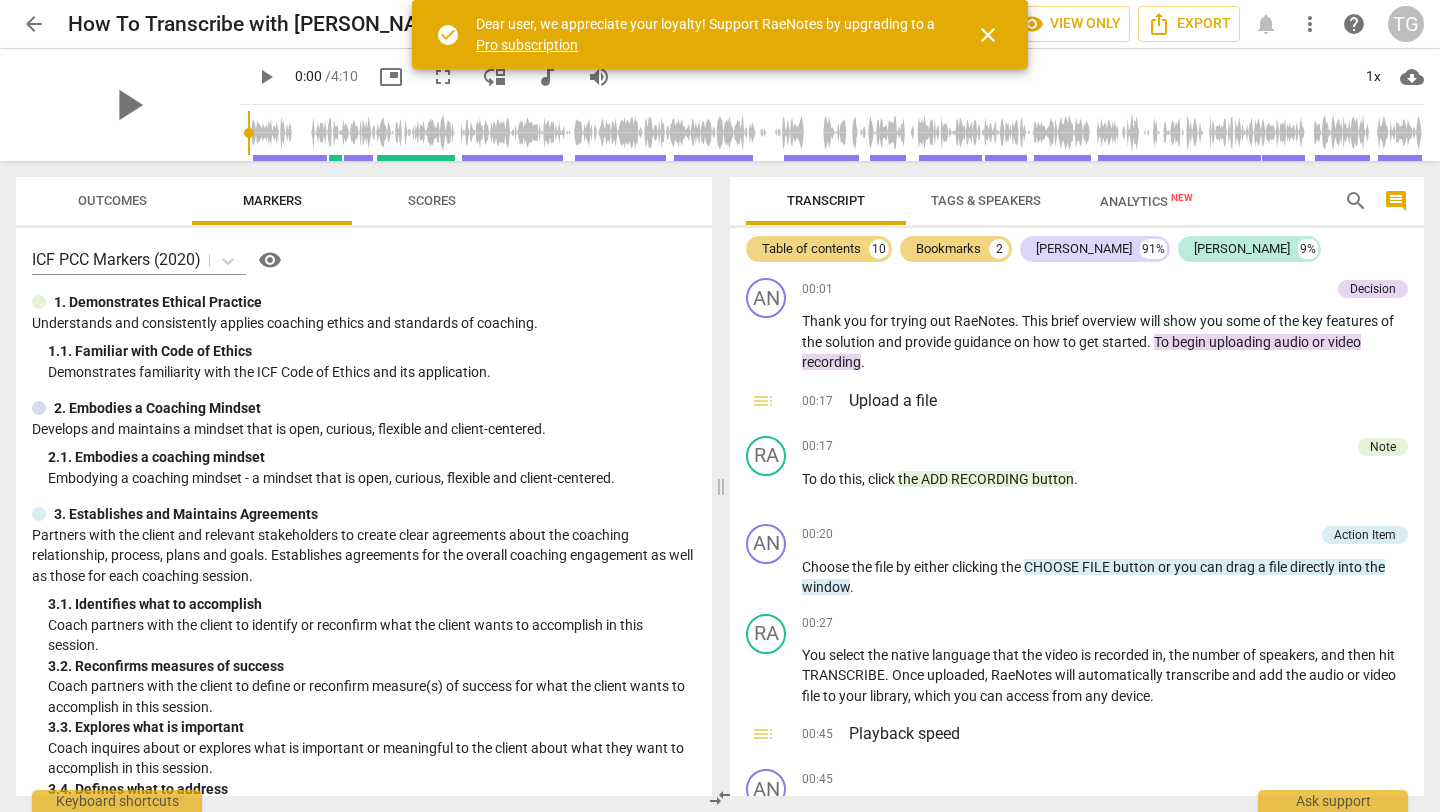 click on "close" at bounding box center (988, 35) 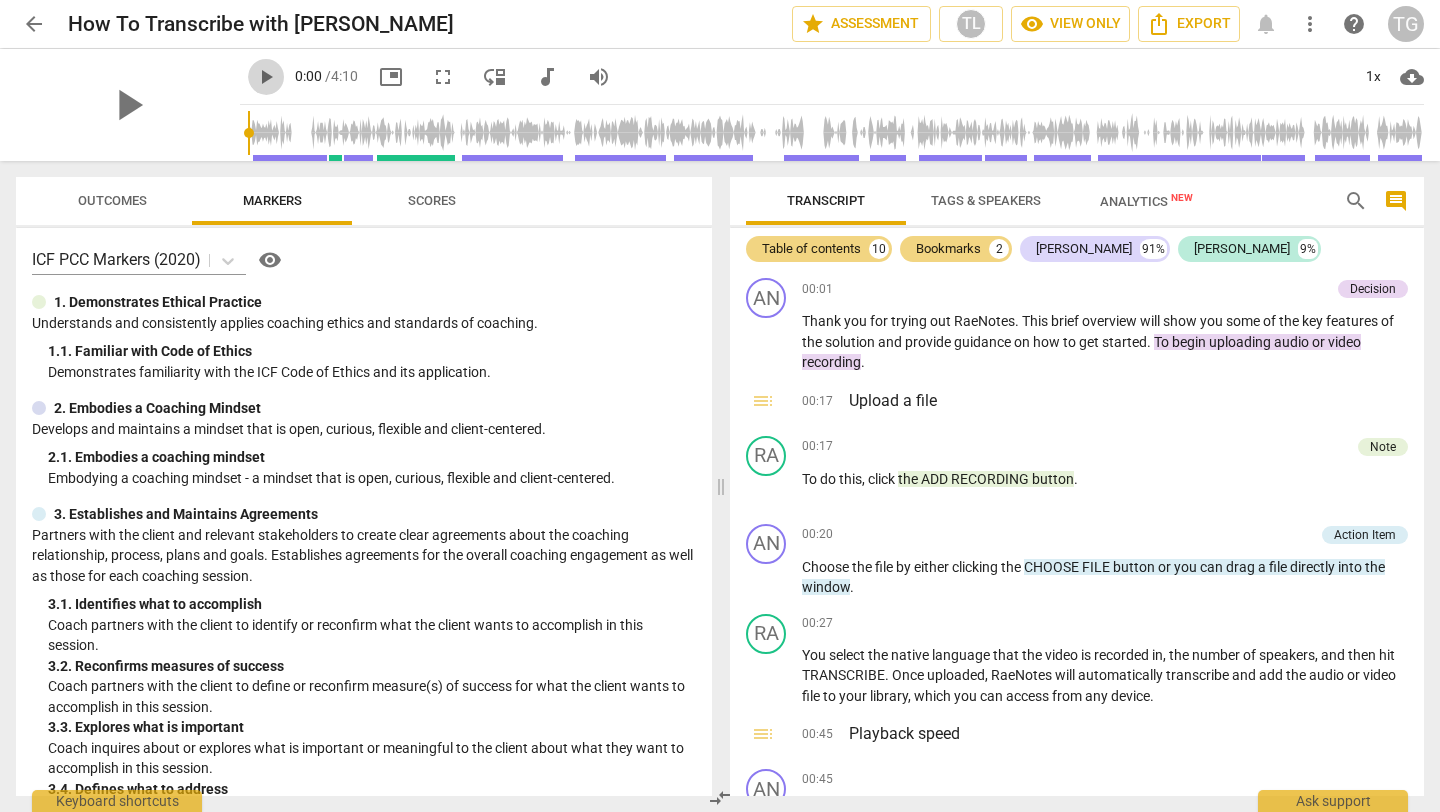 click on "play_arrow" at bounding box center (266, 77) 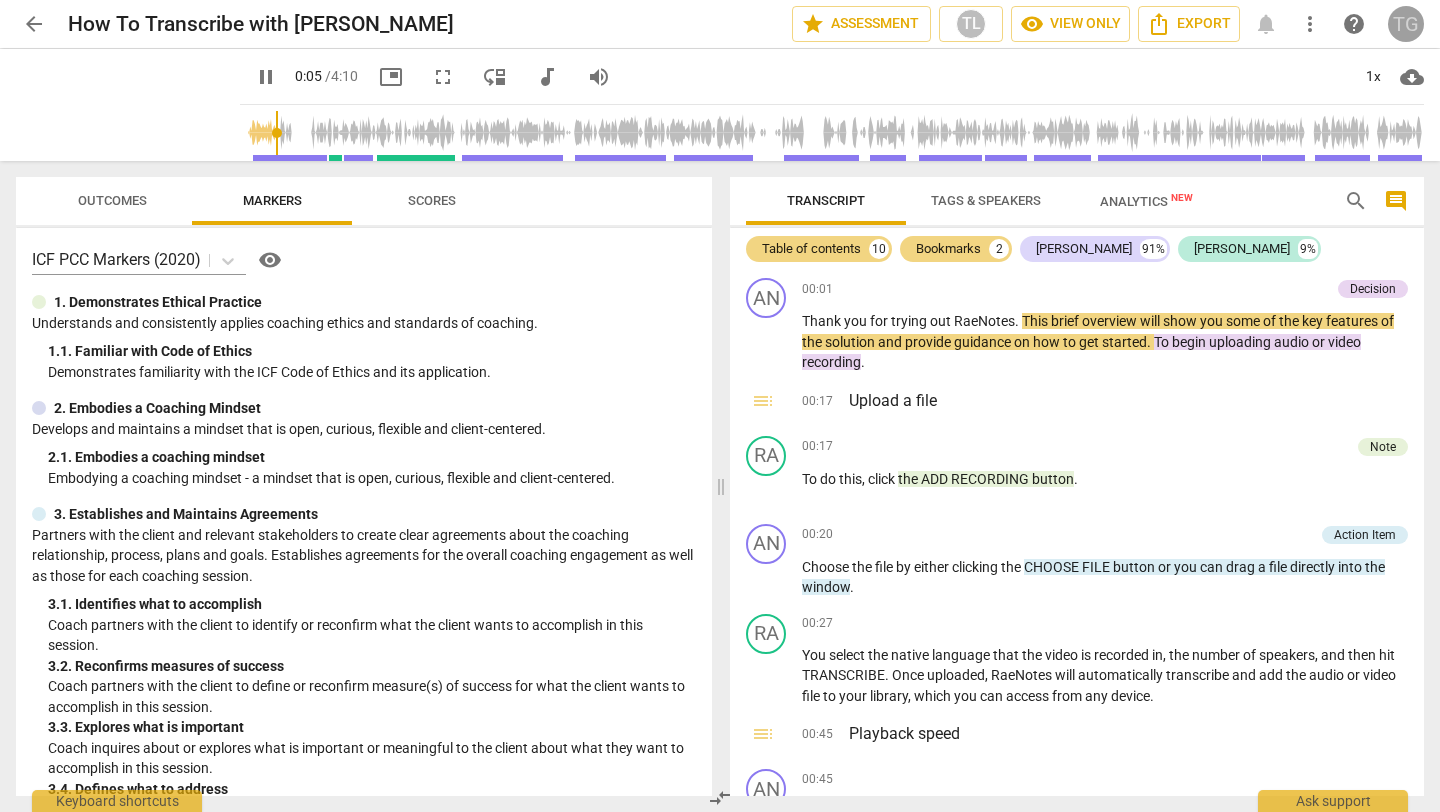 click on "TG" at bounding box center [1406, 24] 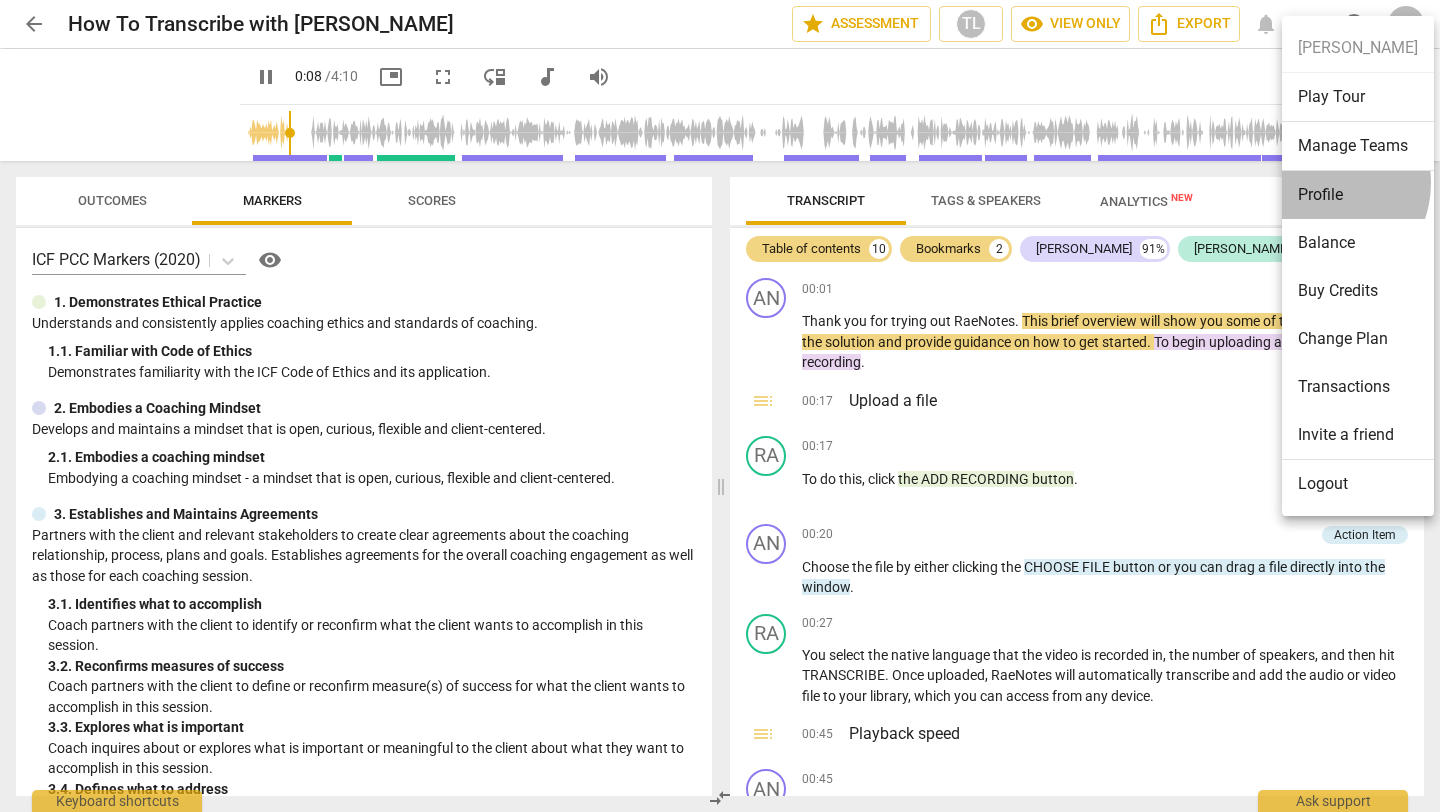 type on "9" 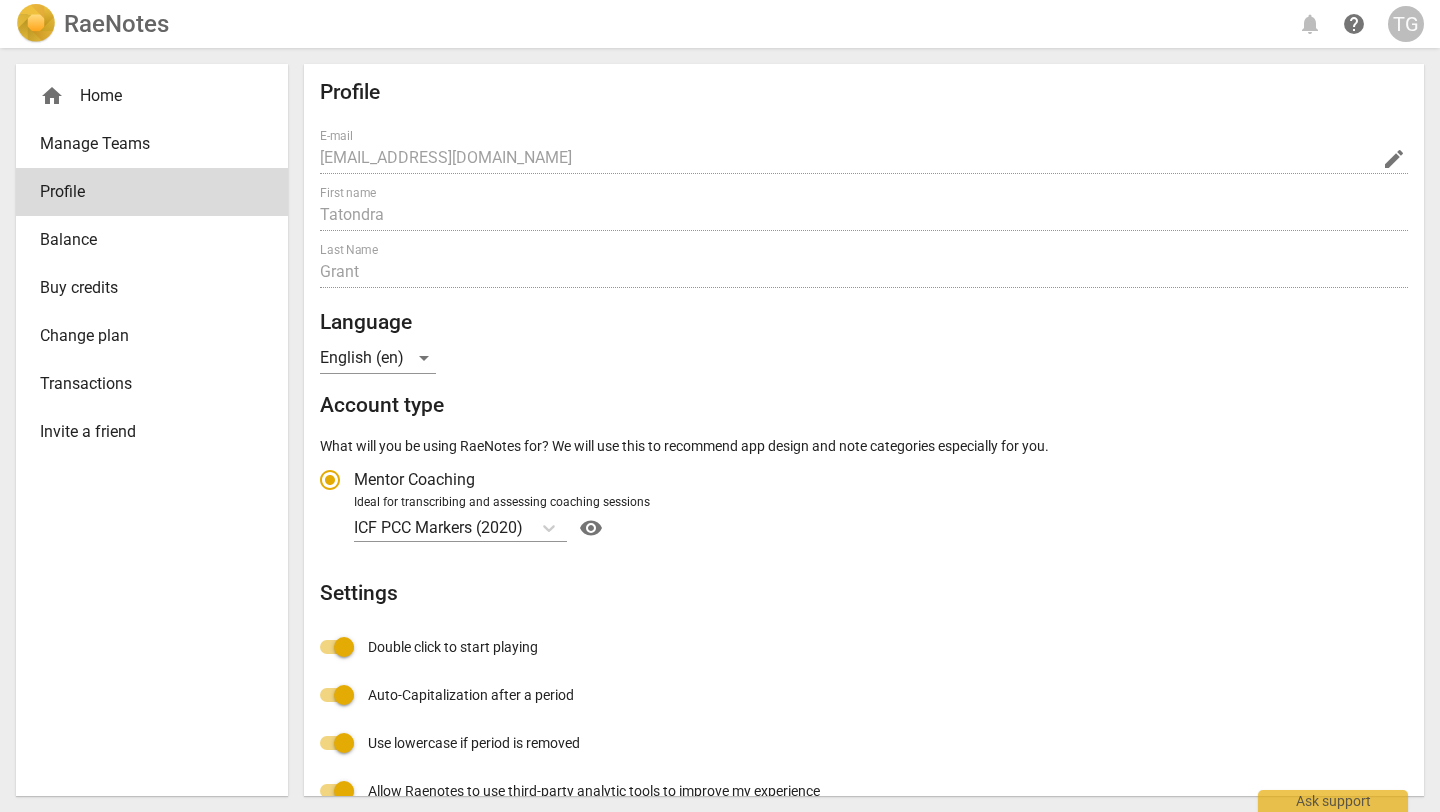 radio on "false" 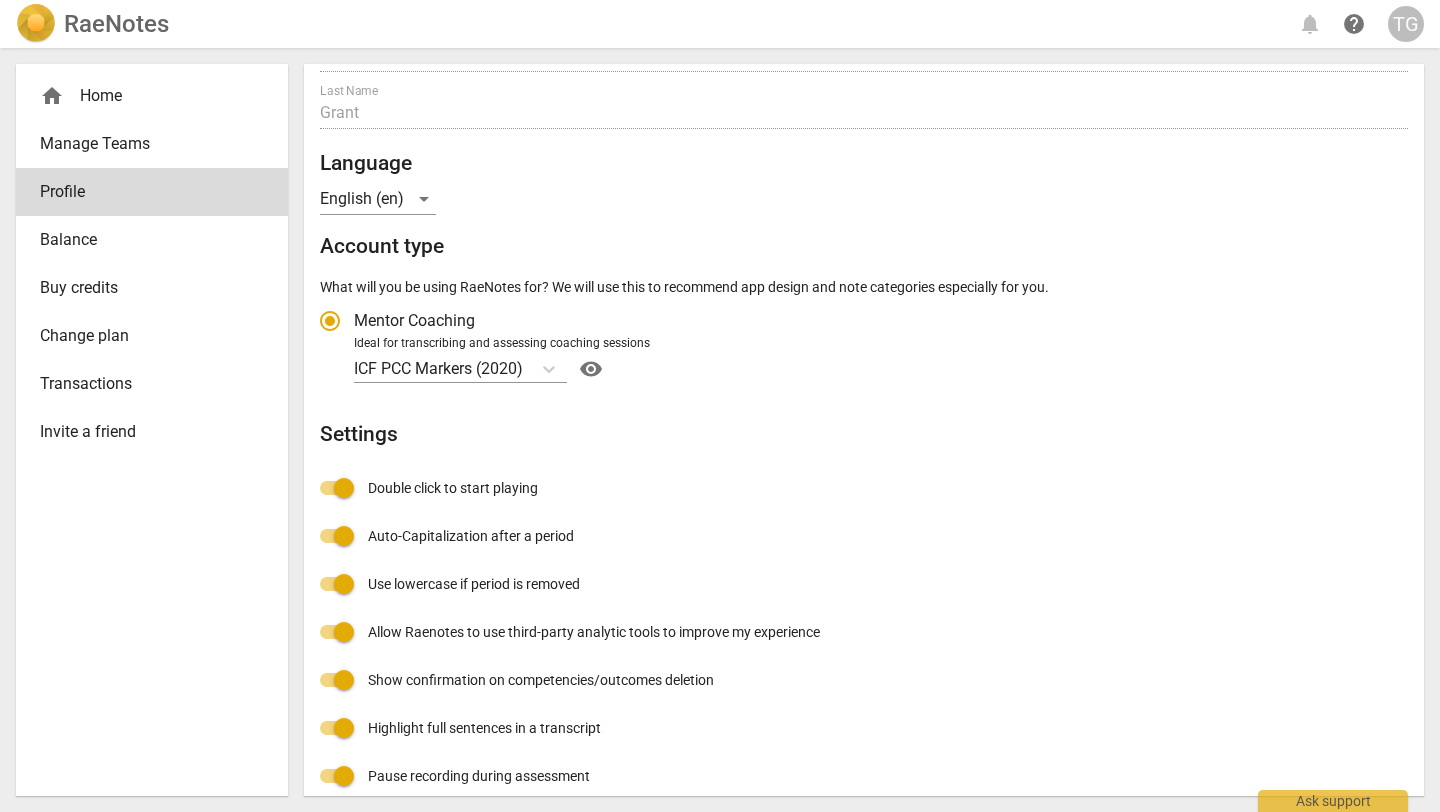 scroll, scrollTop: 179, scrollLeft: 0, axis: vertical 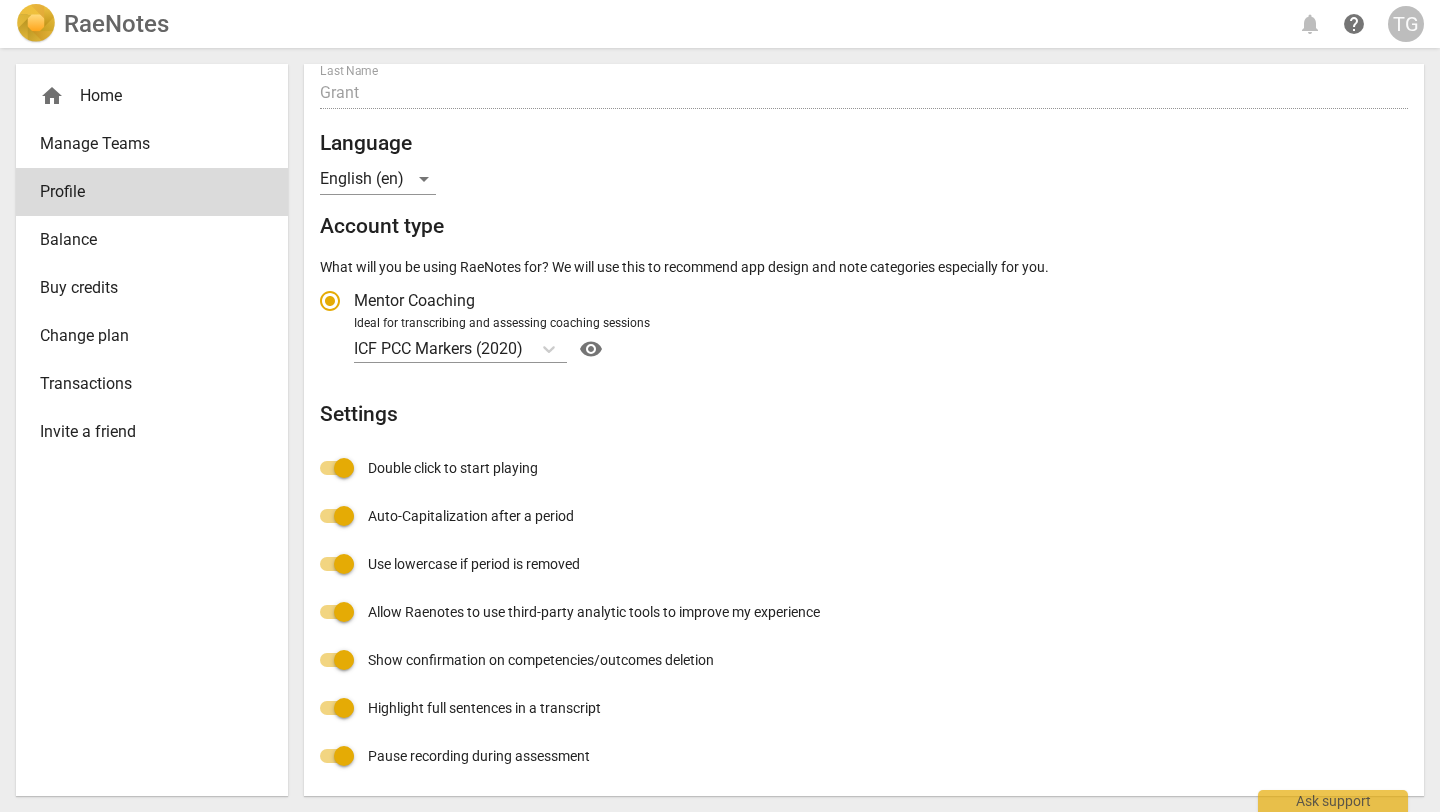 click on "Balance" at bounding box center (144, 240) 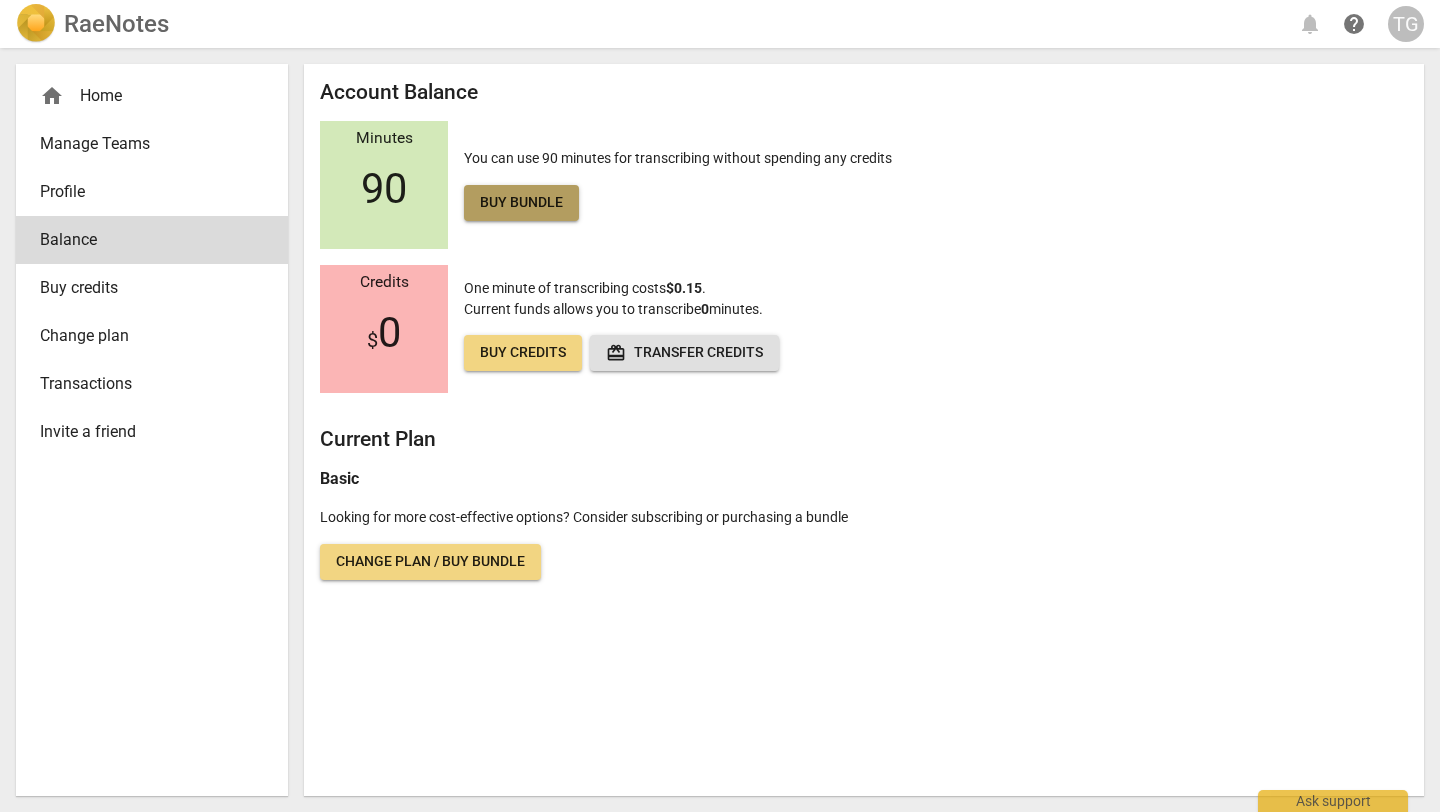 click on "Buy bundle" at bounding box center (521, 203) 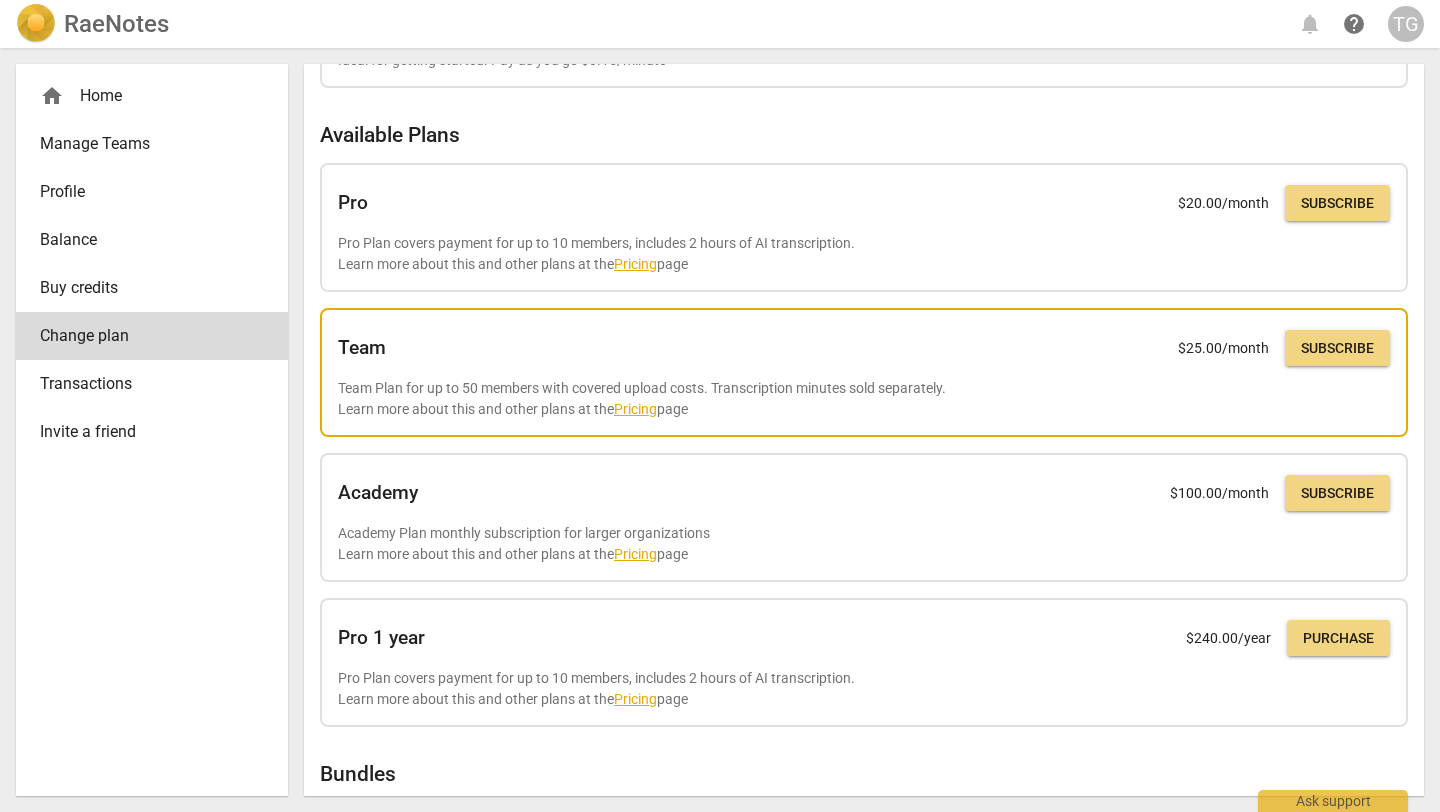 scroll, scrollTop: 0, scrollLeft: 0, axis: both 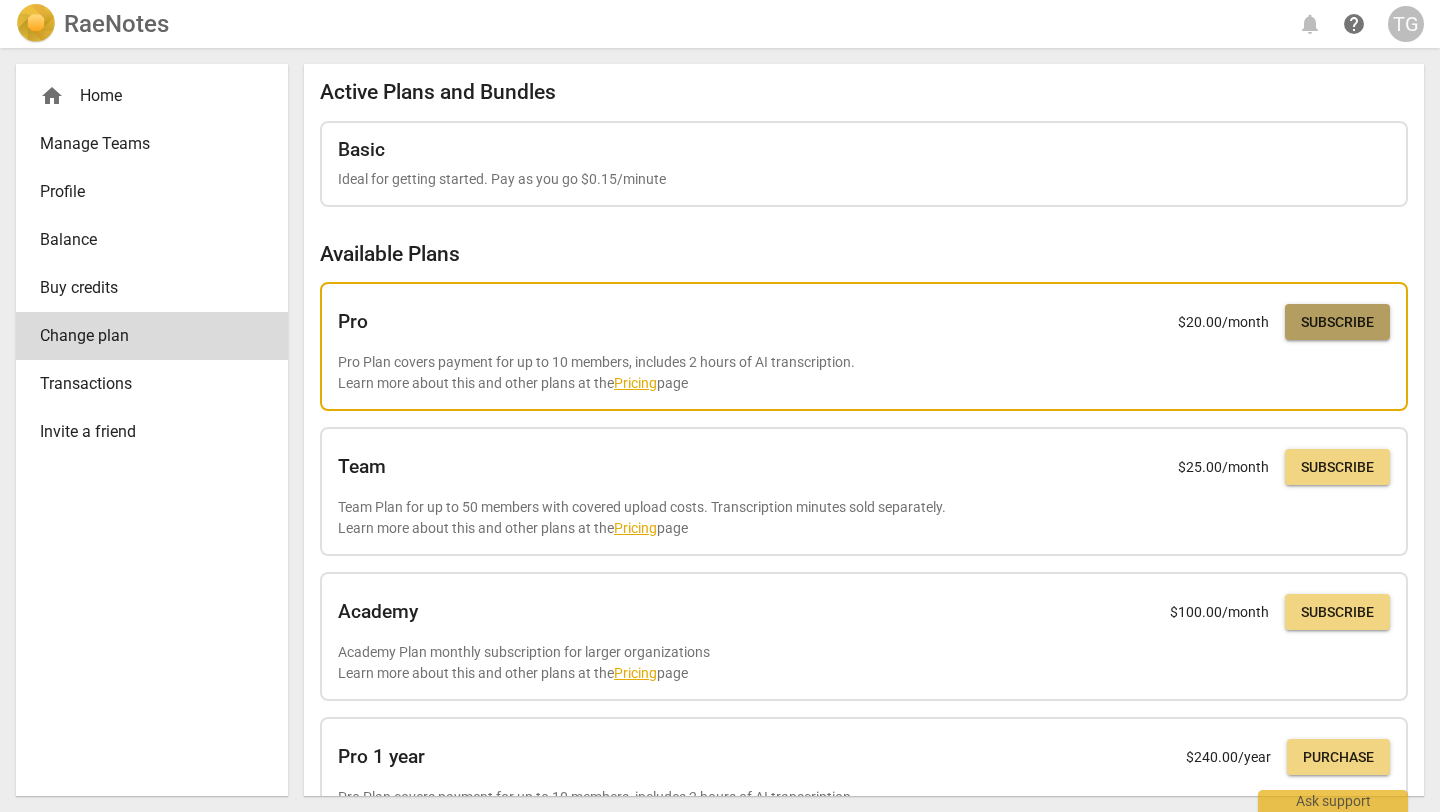 click on "Subscribe" at bounding box center [1337, 323] 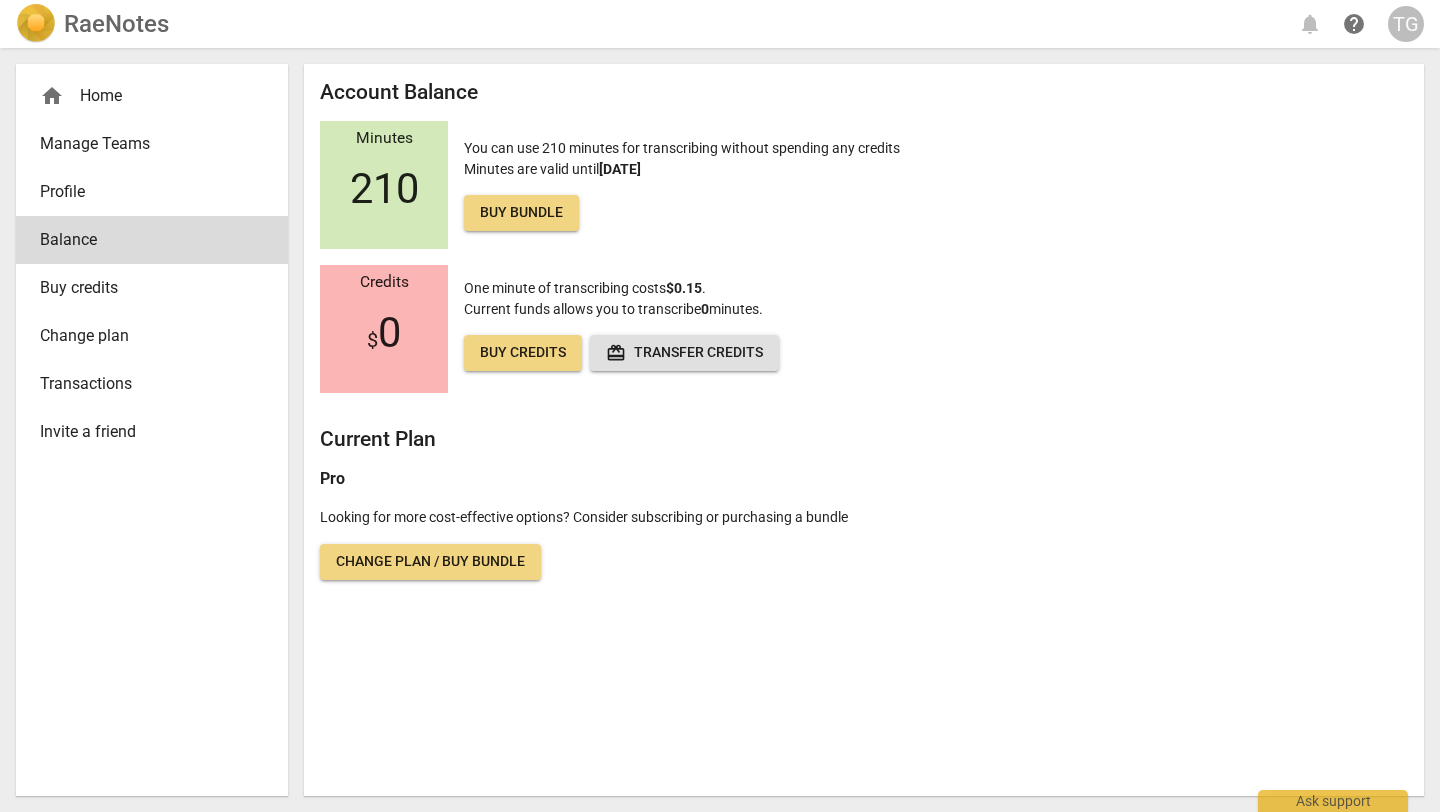 scroll, scrollTop: 0, scrollLeft: 0, axis: both 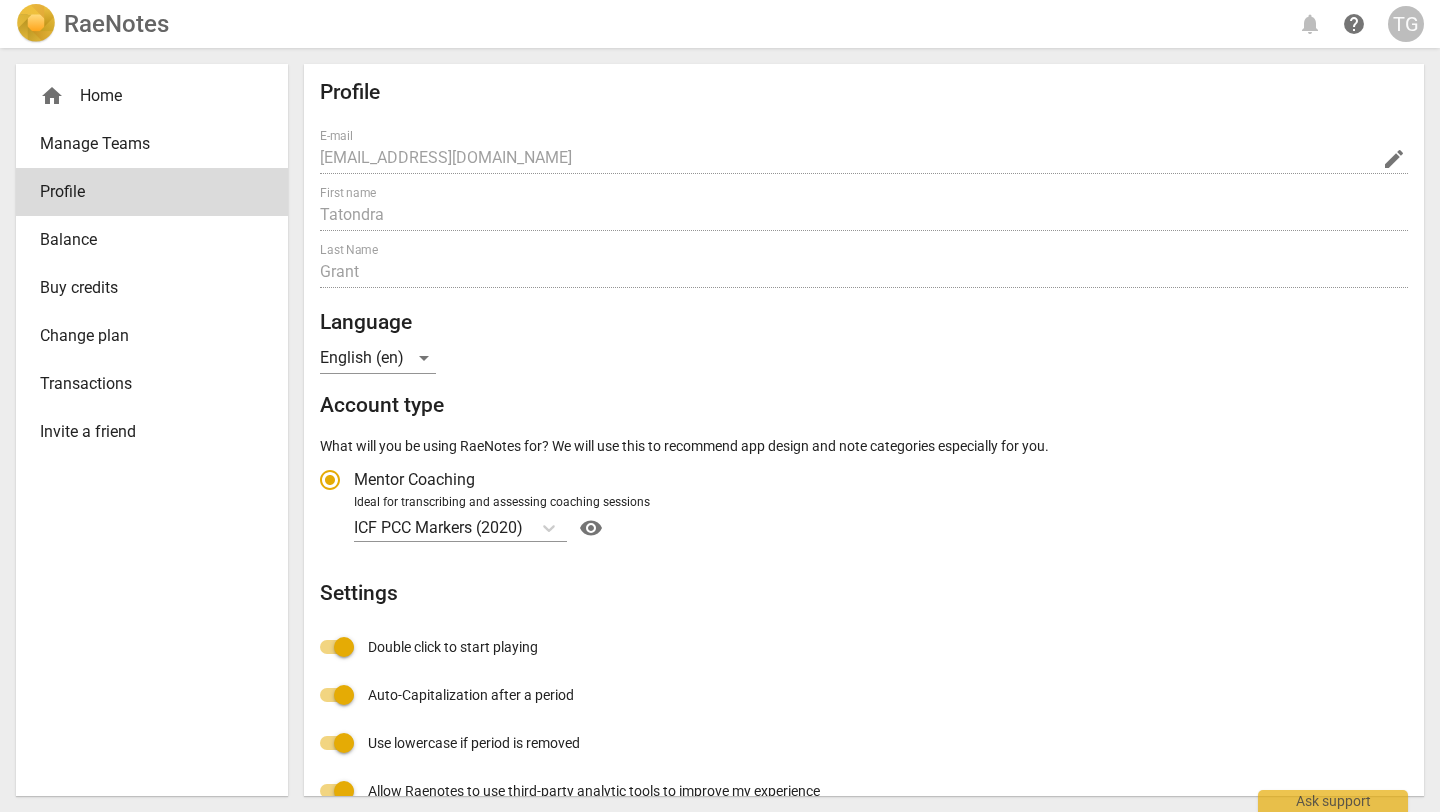 radio on "false" 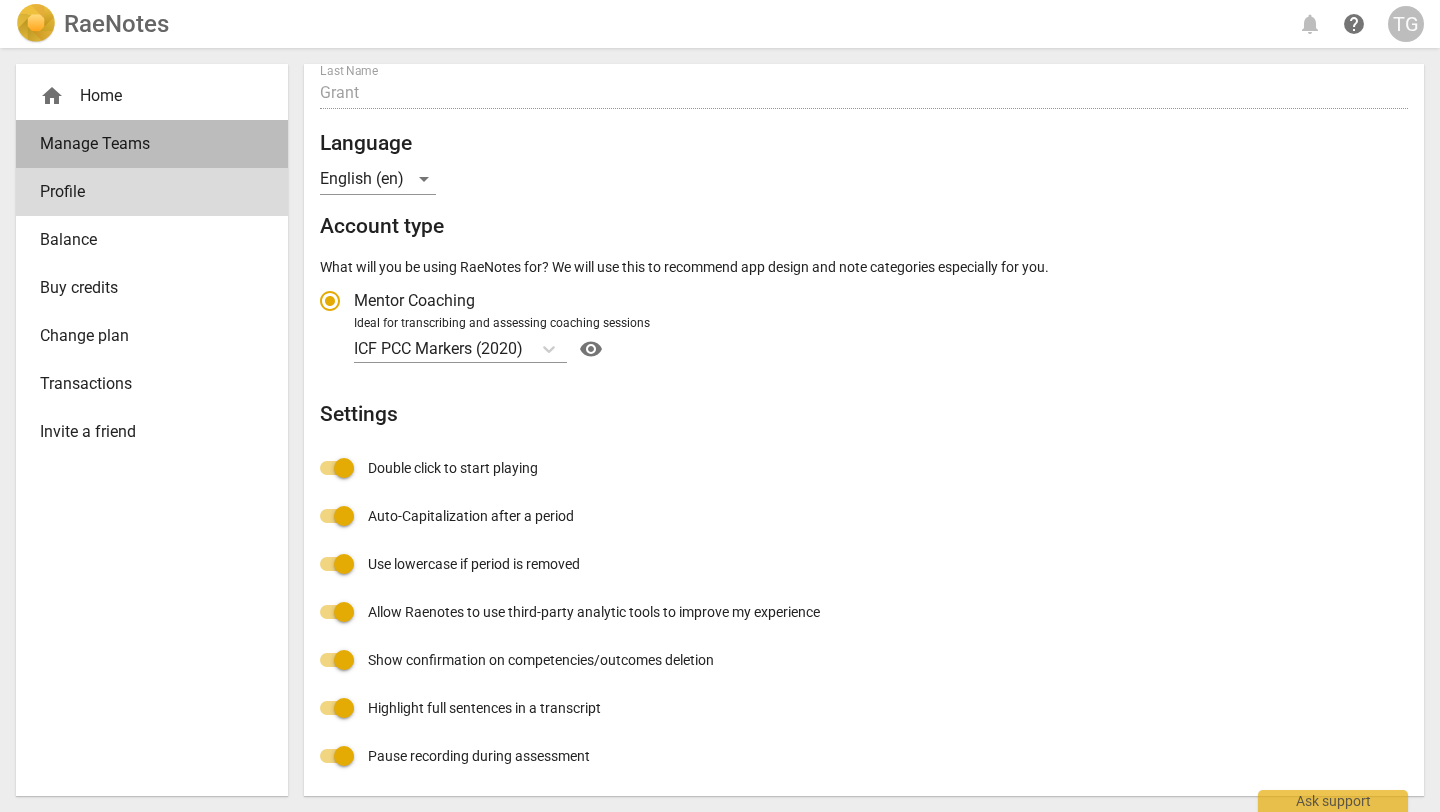 click on "Manage Teams" at bounding box center (144, 144) 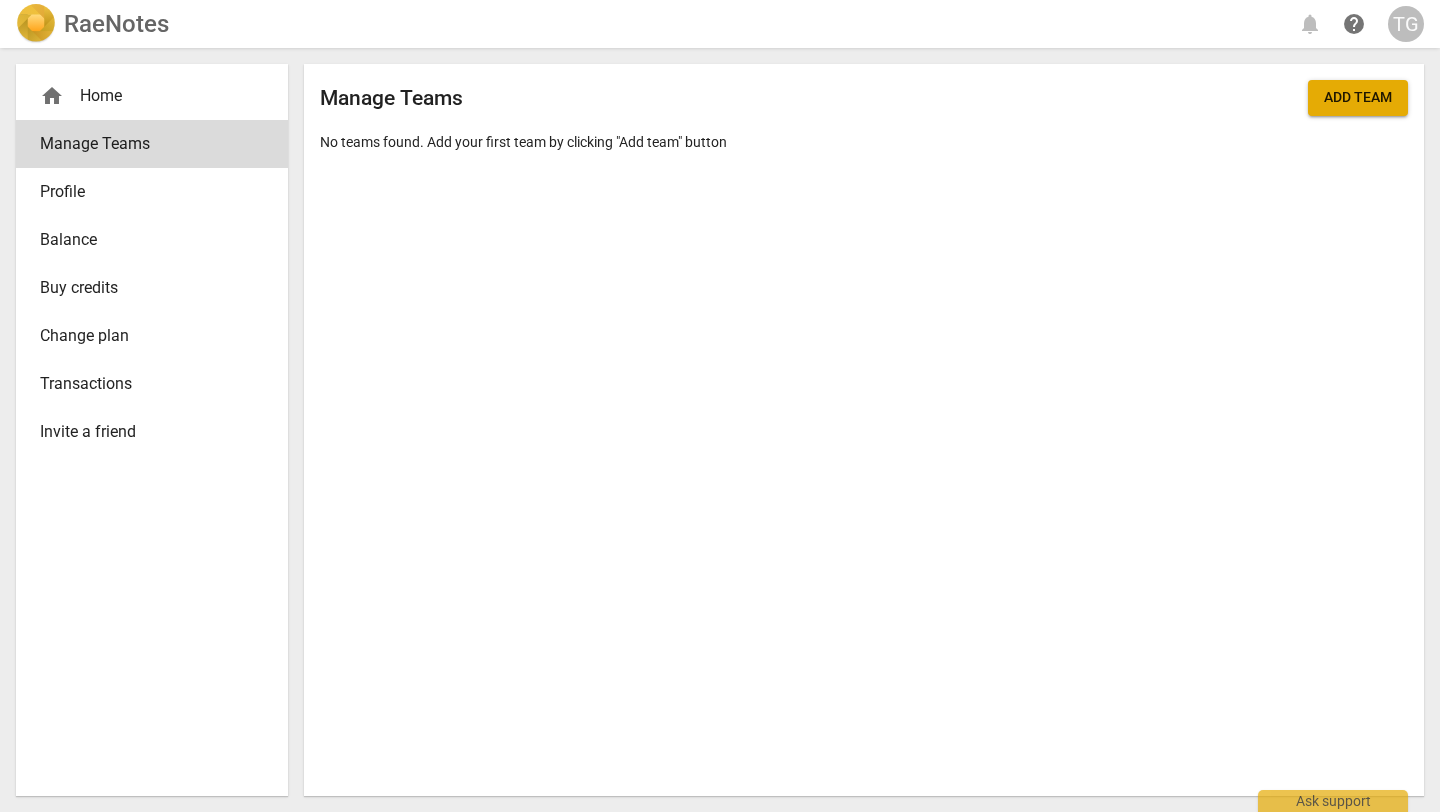 click on "home Home" at bounding box center (152, 96) 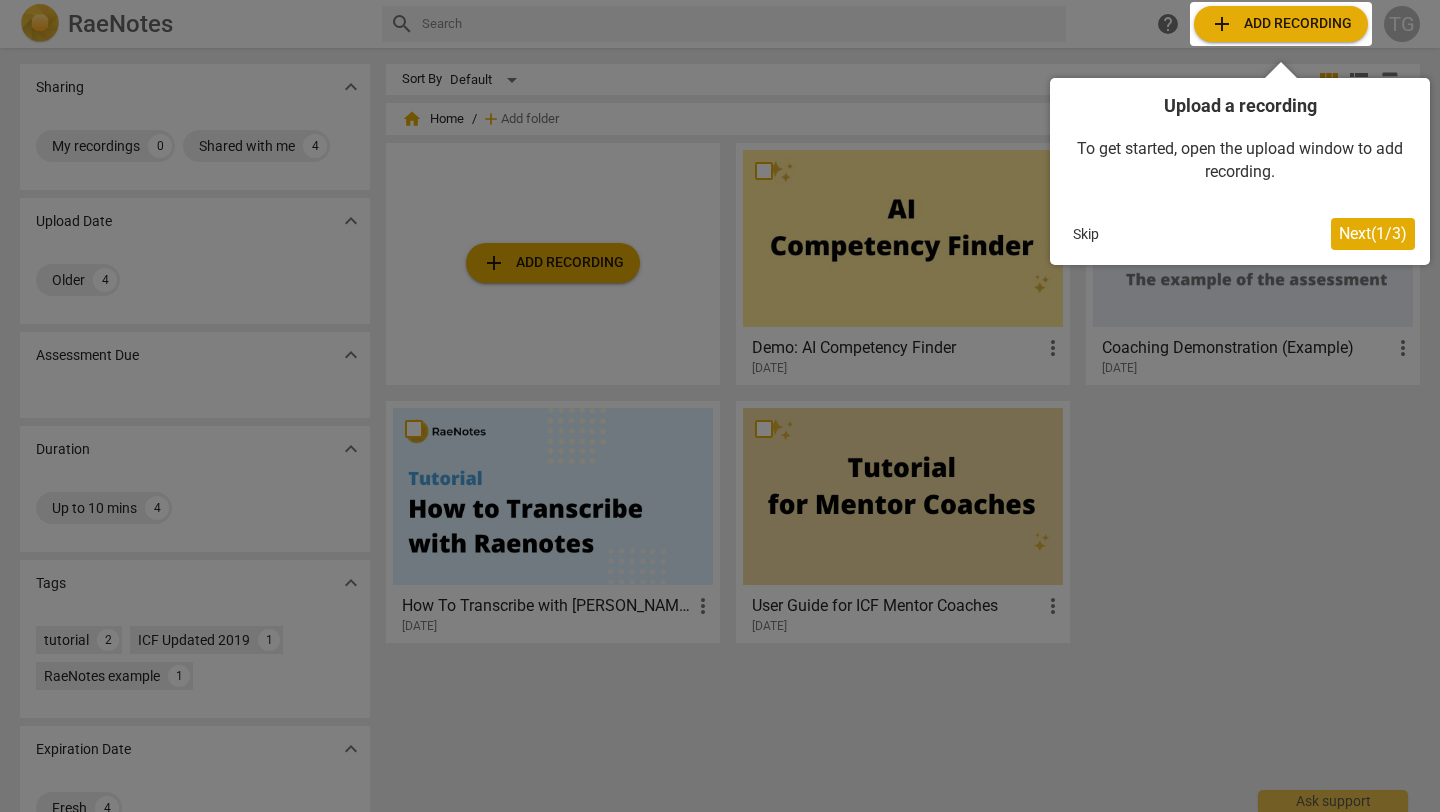 click at bounding box center [1281, 24] 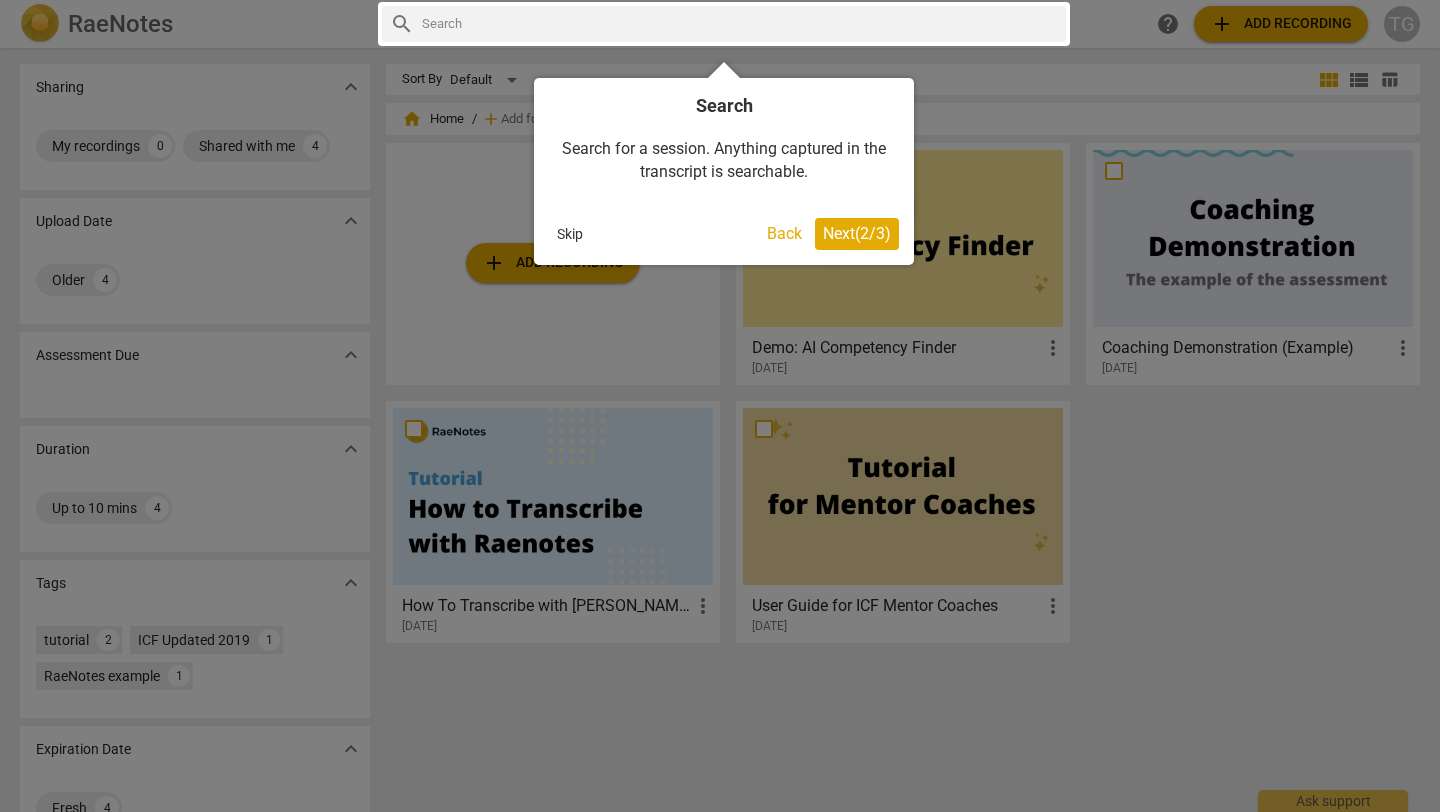 click on "Next  ( 2 / 3 )" at bounding box center (857, 233) 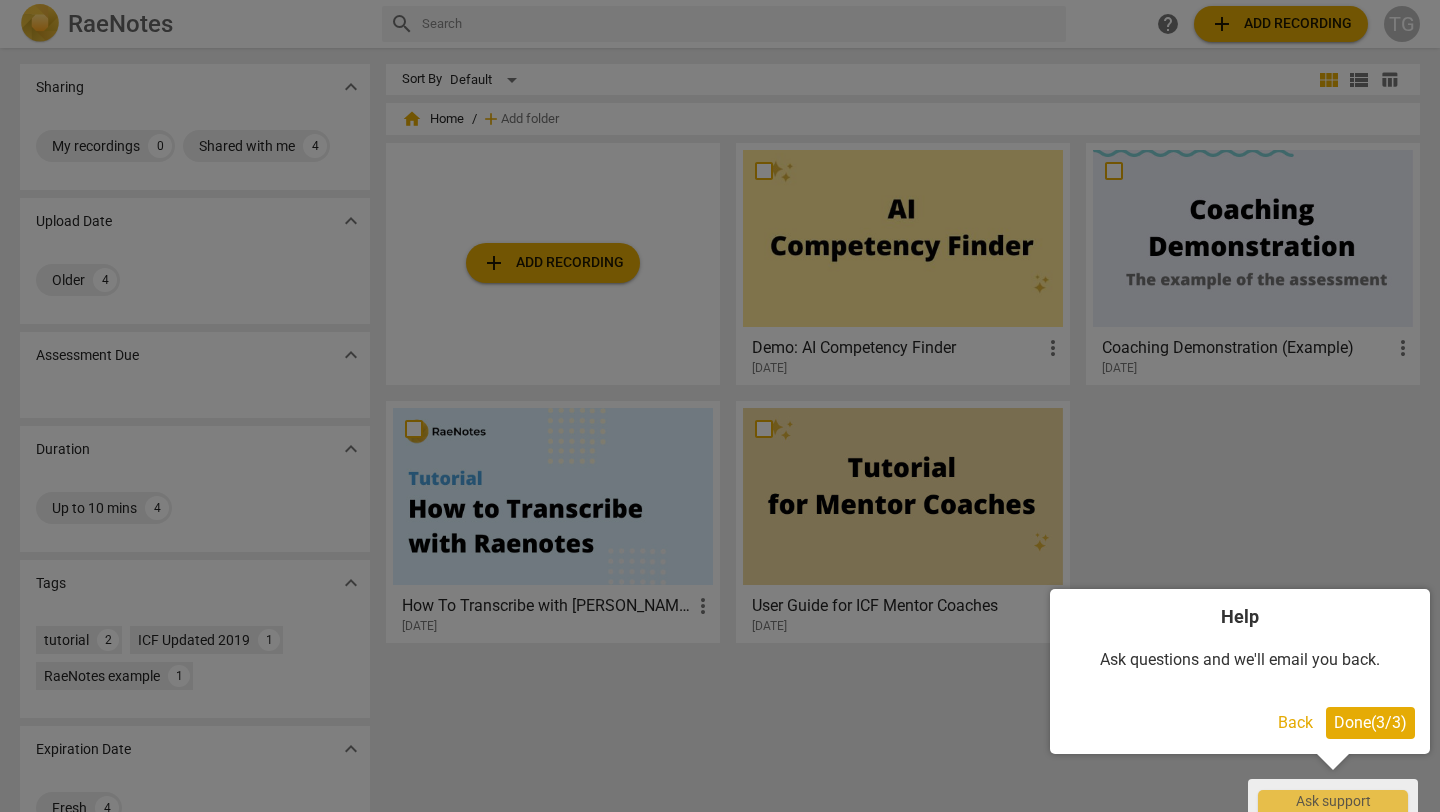 click on "Done  ( 3 / 3 )" at bounding box center [1370, 722] 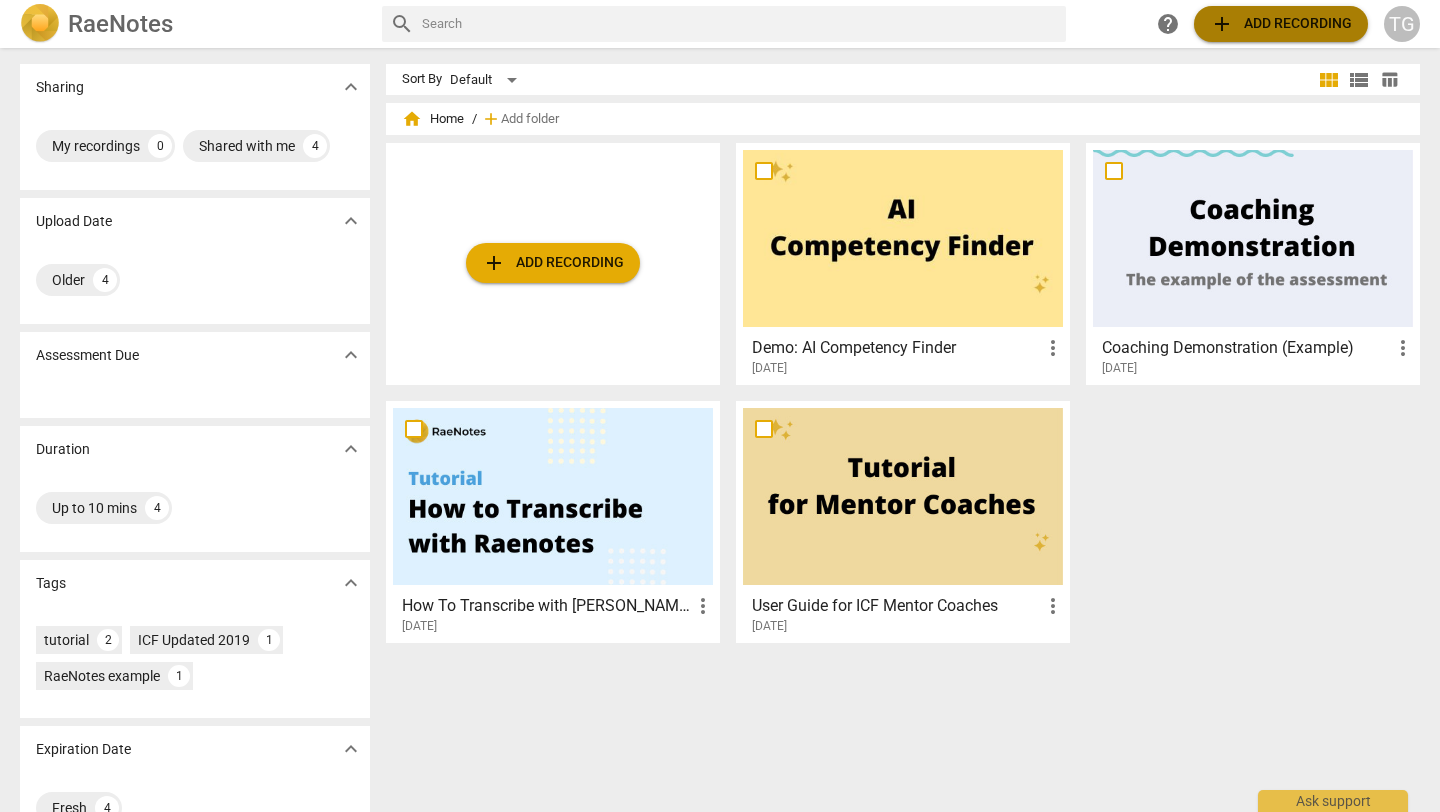 click on "add" at bounding box center (1222, 24) 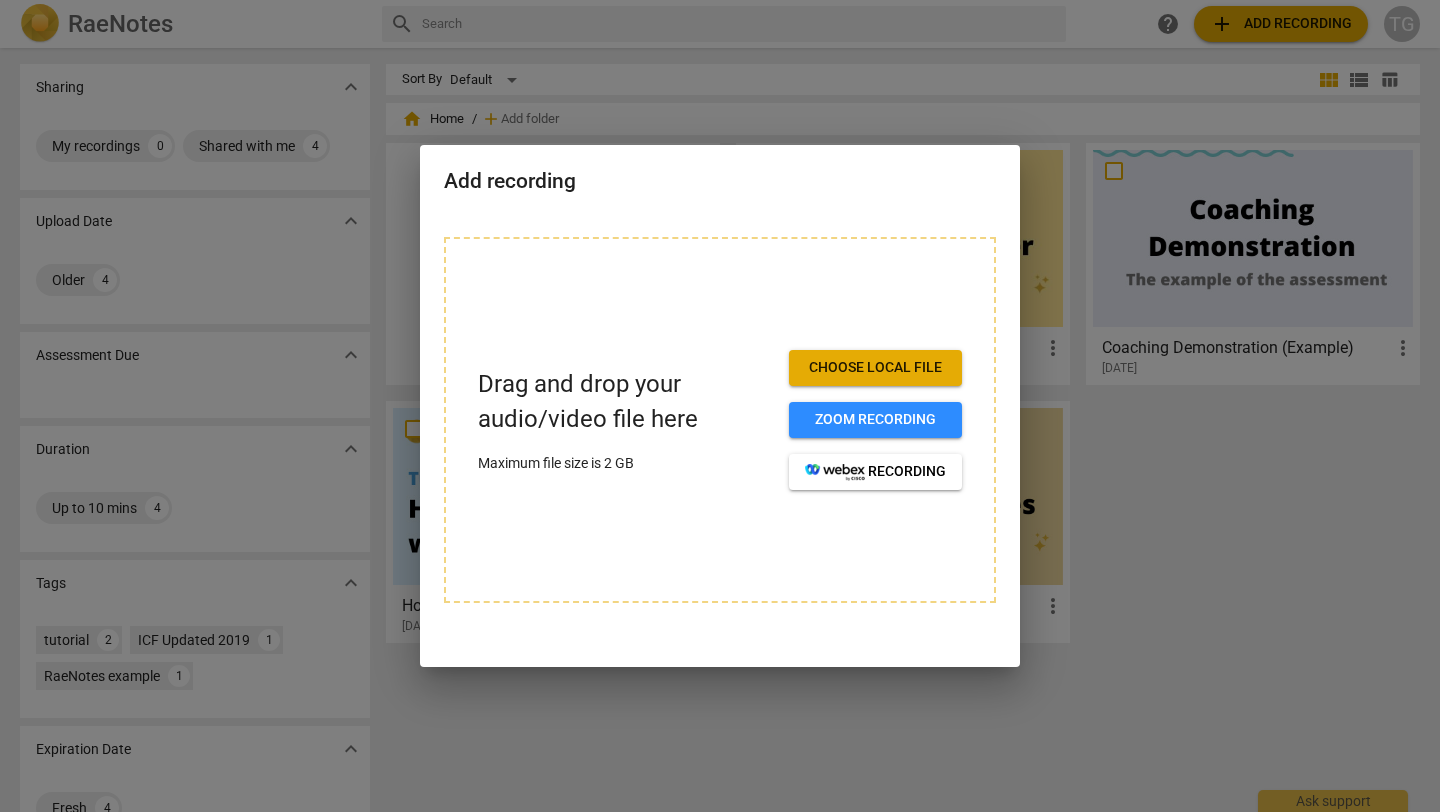 click on "Choose local file" at bounding box center (875, 368) 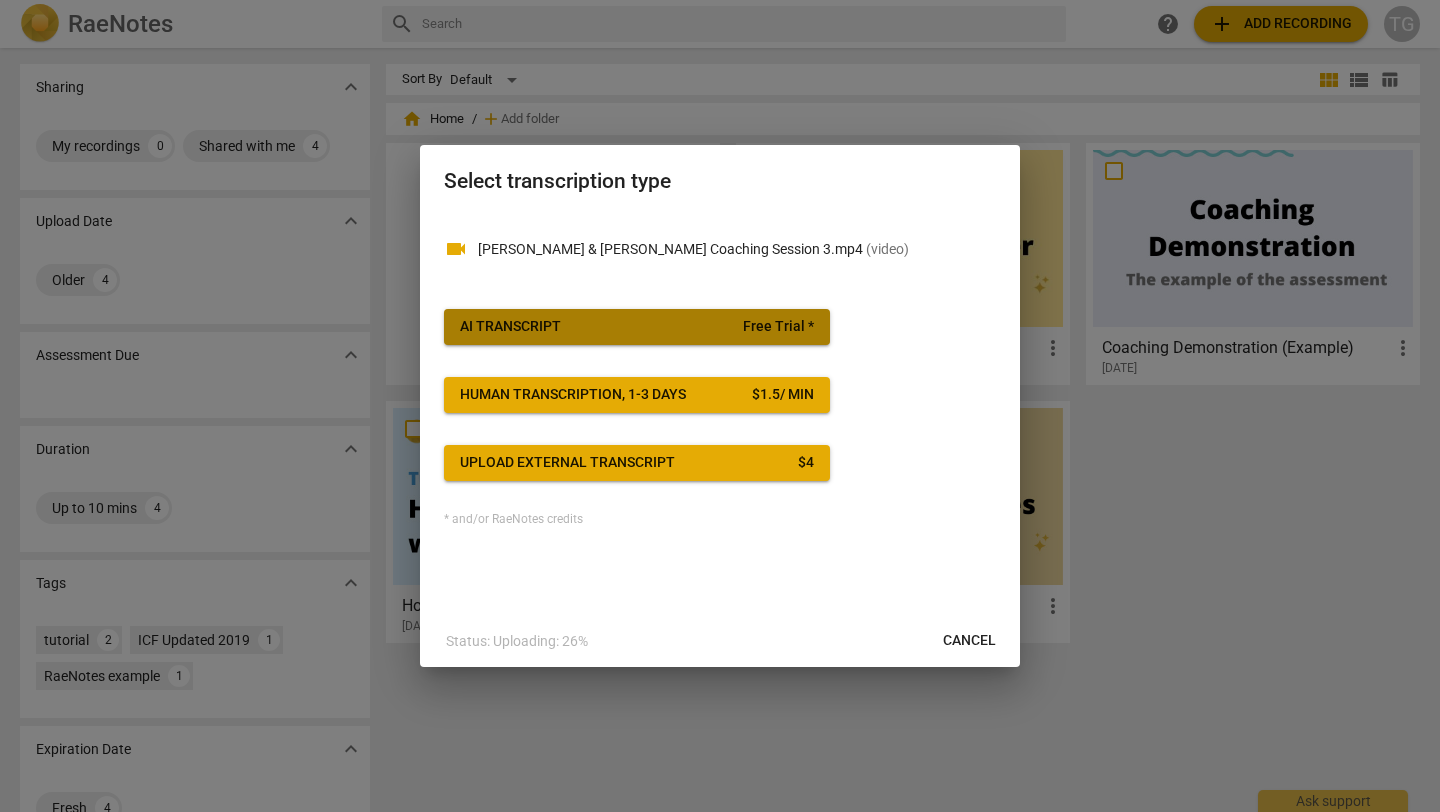 click on "AI Transcript Free Trial *" at bounding box center [637, 327] 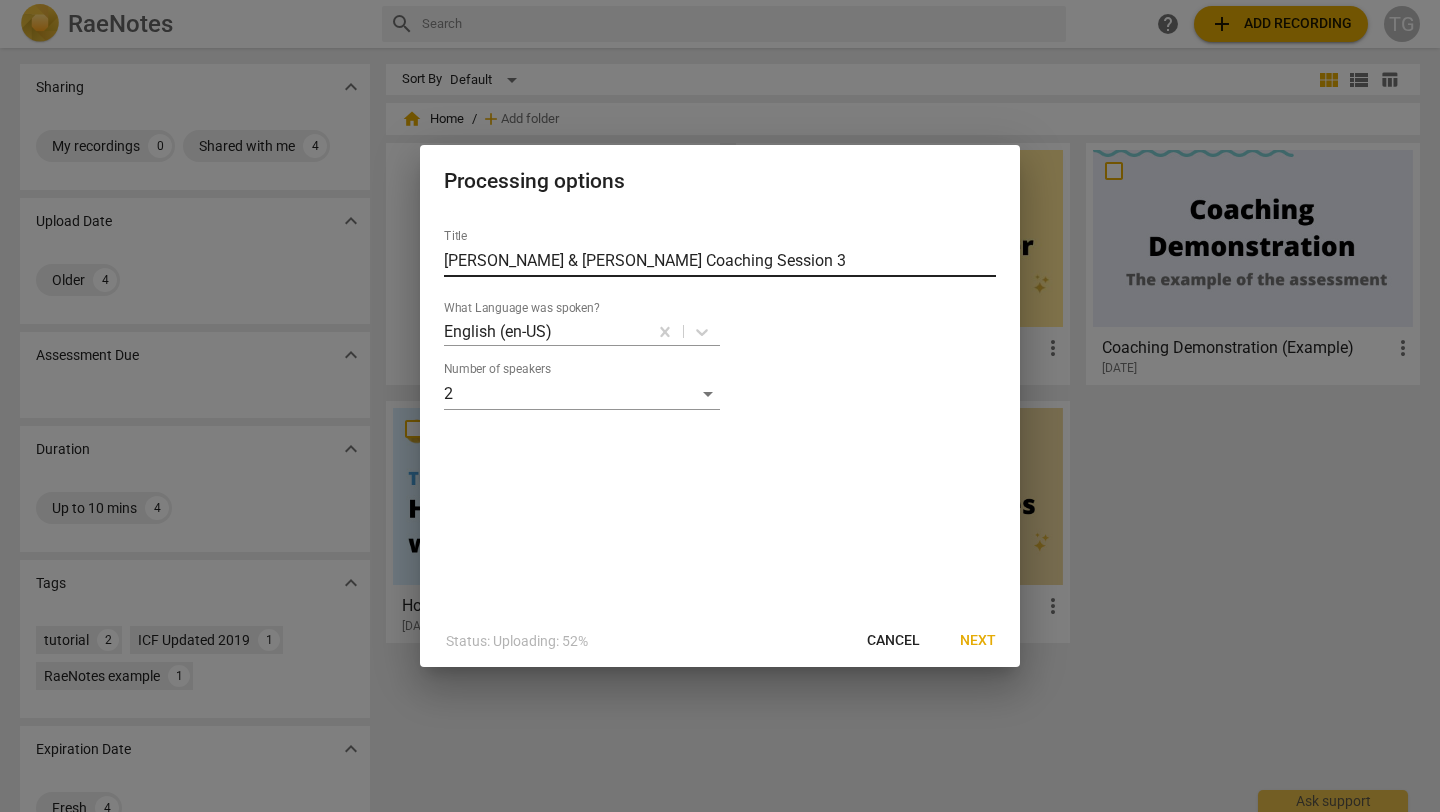 click on "[PERSON_NAME] & [PERSON_NAME] Coaching Session 3" at bounding box center (720, 261) 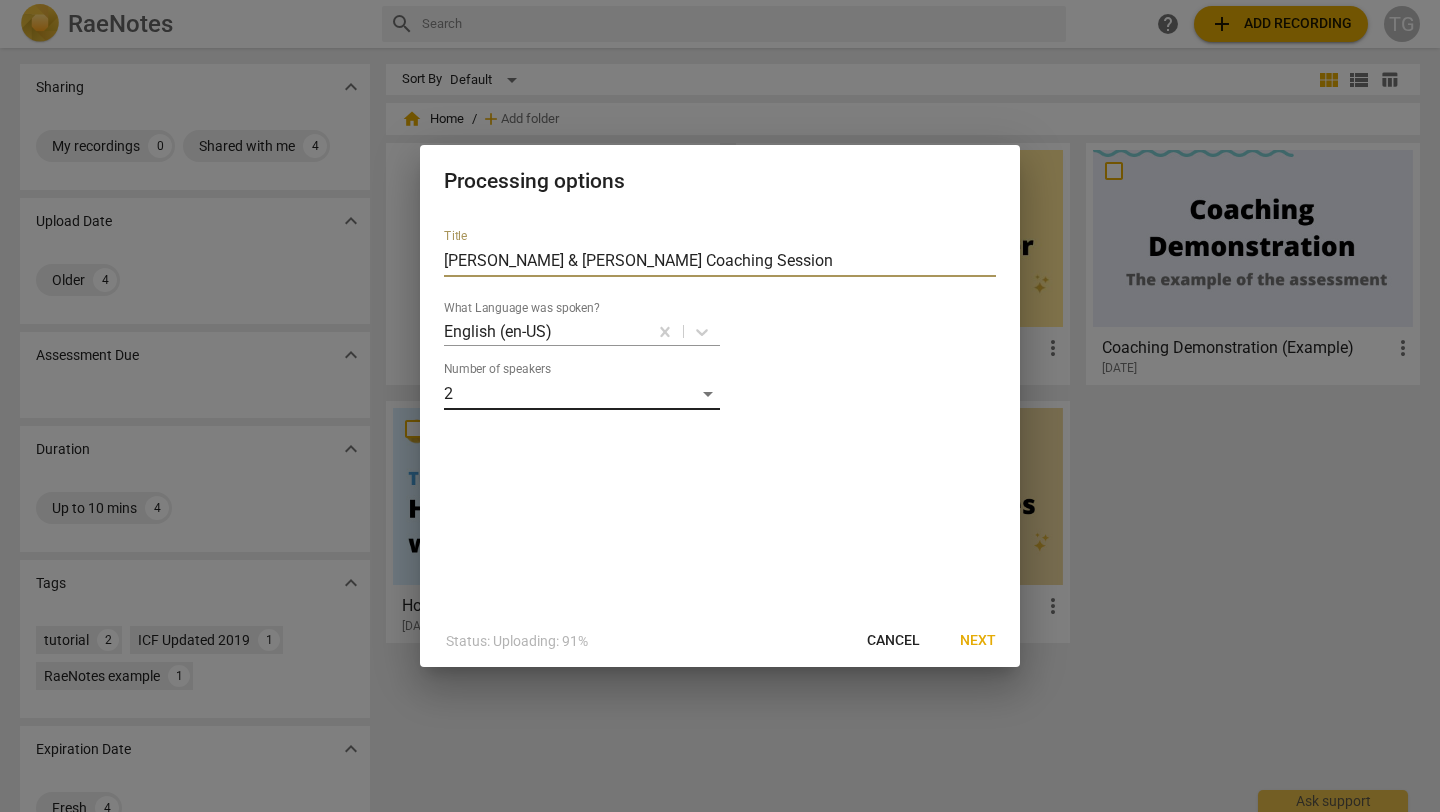 type on "[PERSON_NAME] & [PERSON_NAME] Coaching Session" 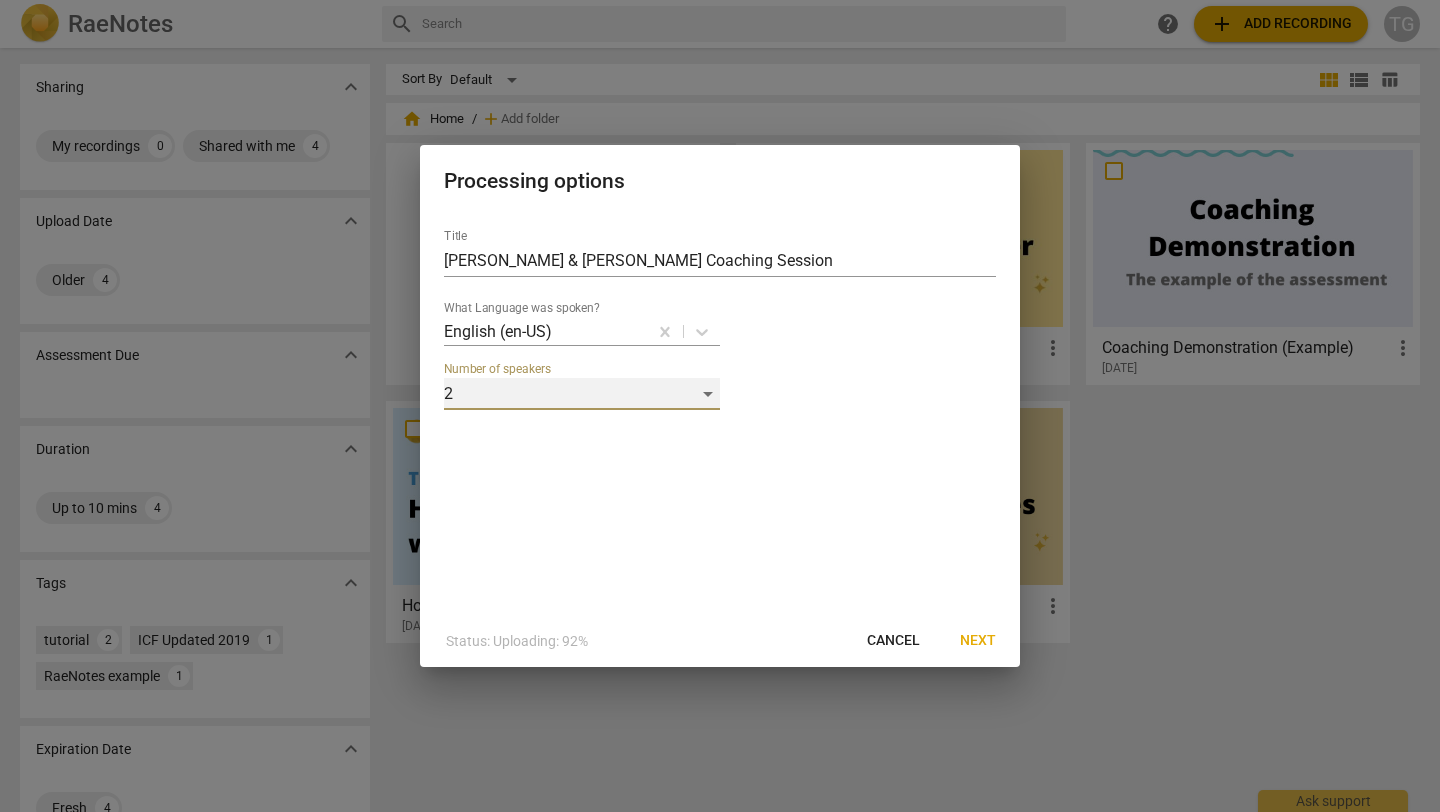 click on "2" at bounding box center (582, 394) 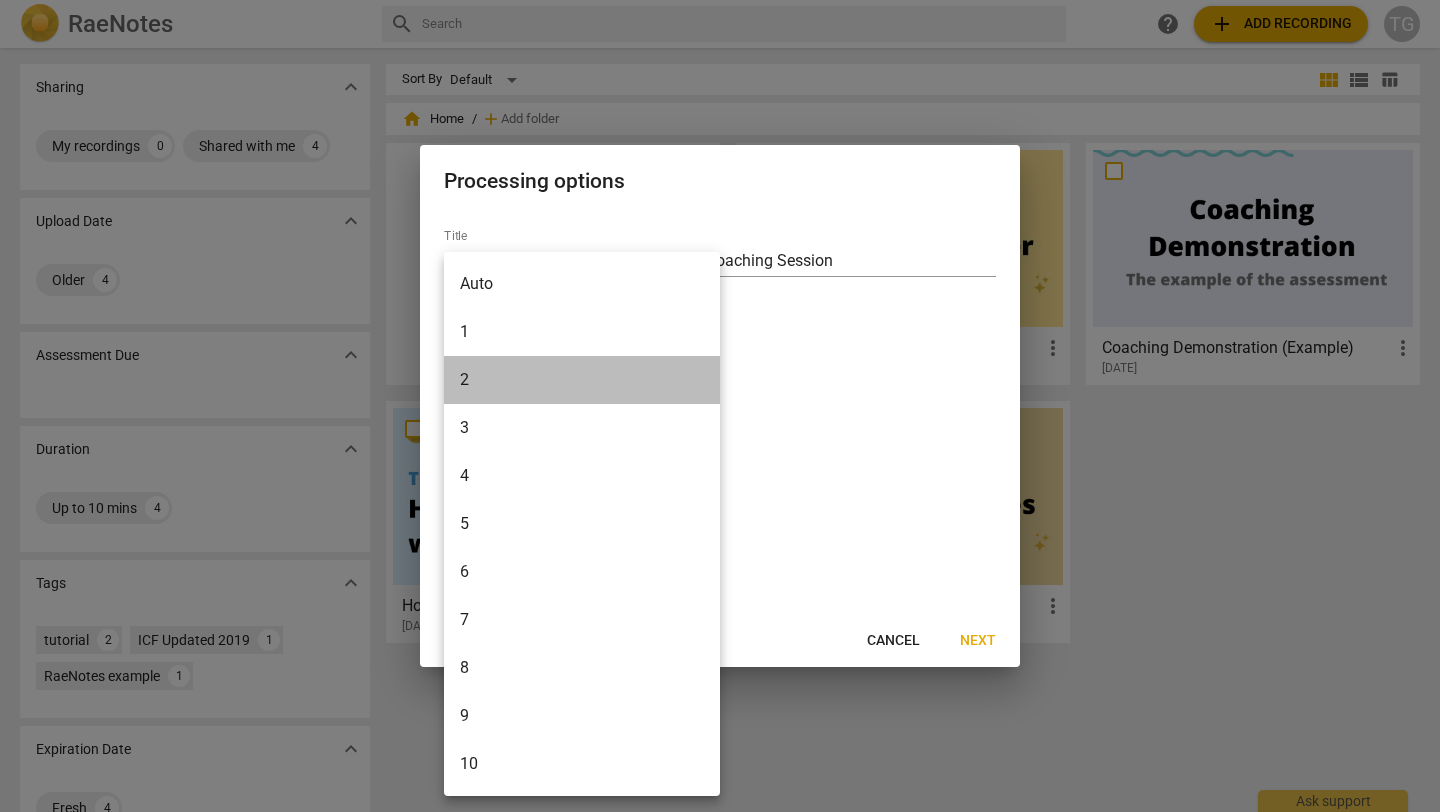 click on "2" at bounding box center [582, 380] 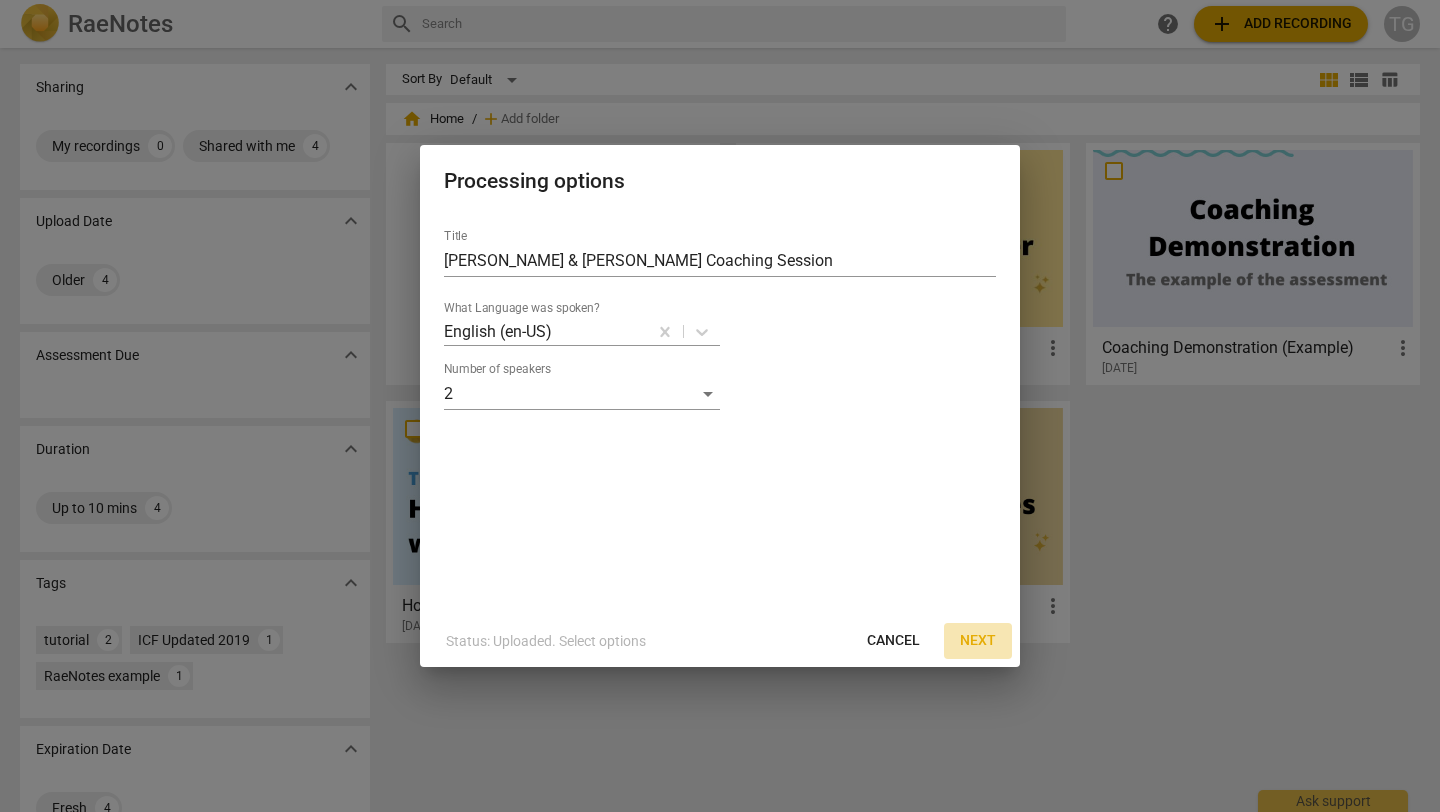 click on "Next" at bounding box center (978, 641) 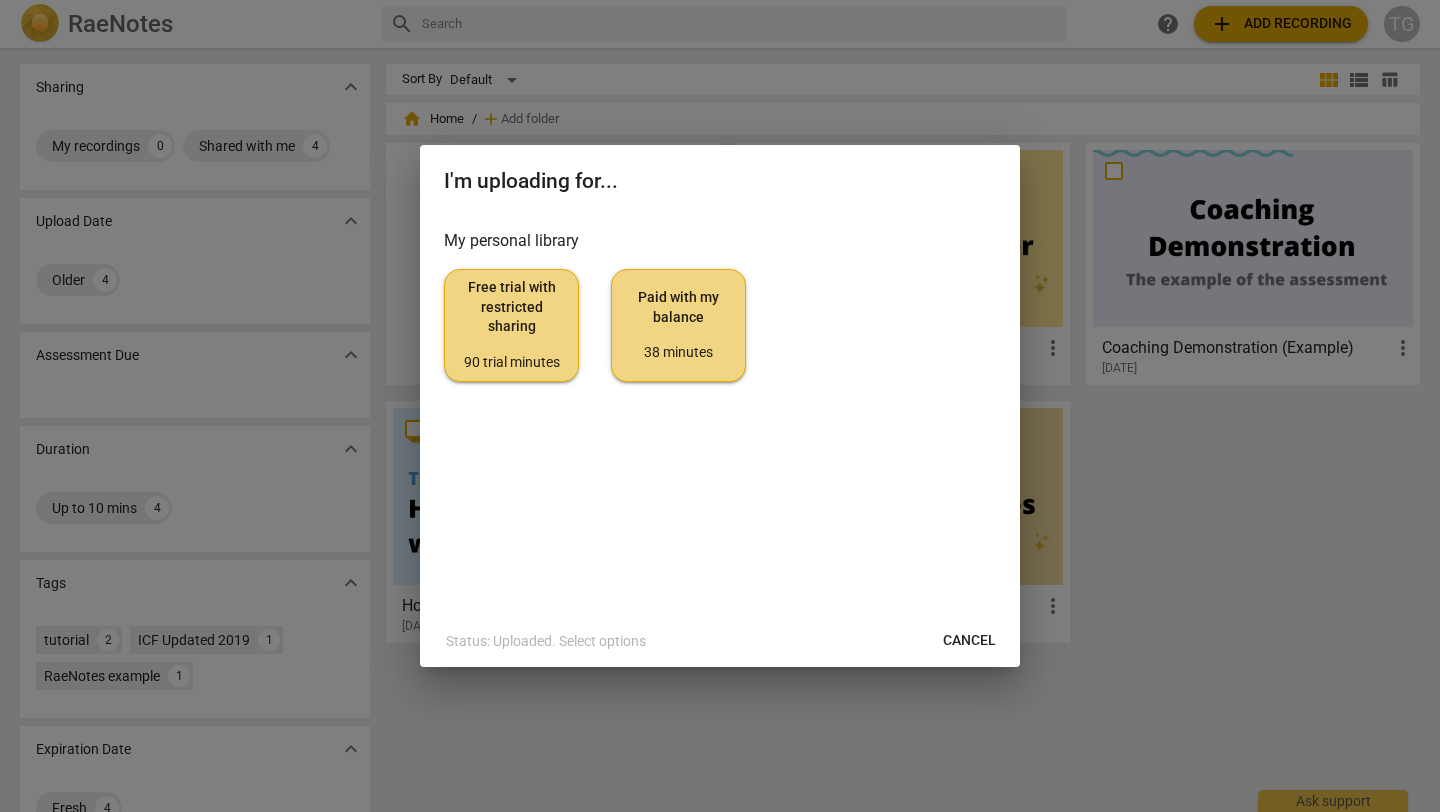 drag, startPoint x: 532, startPoint y: 330, endPoint x: 582, endPoint y: 451, distance: 130.92365 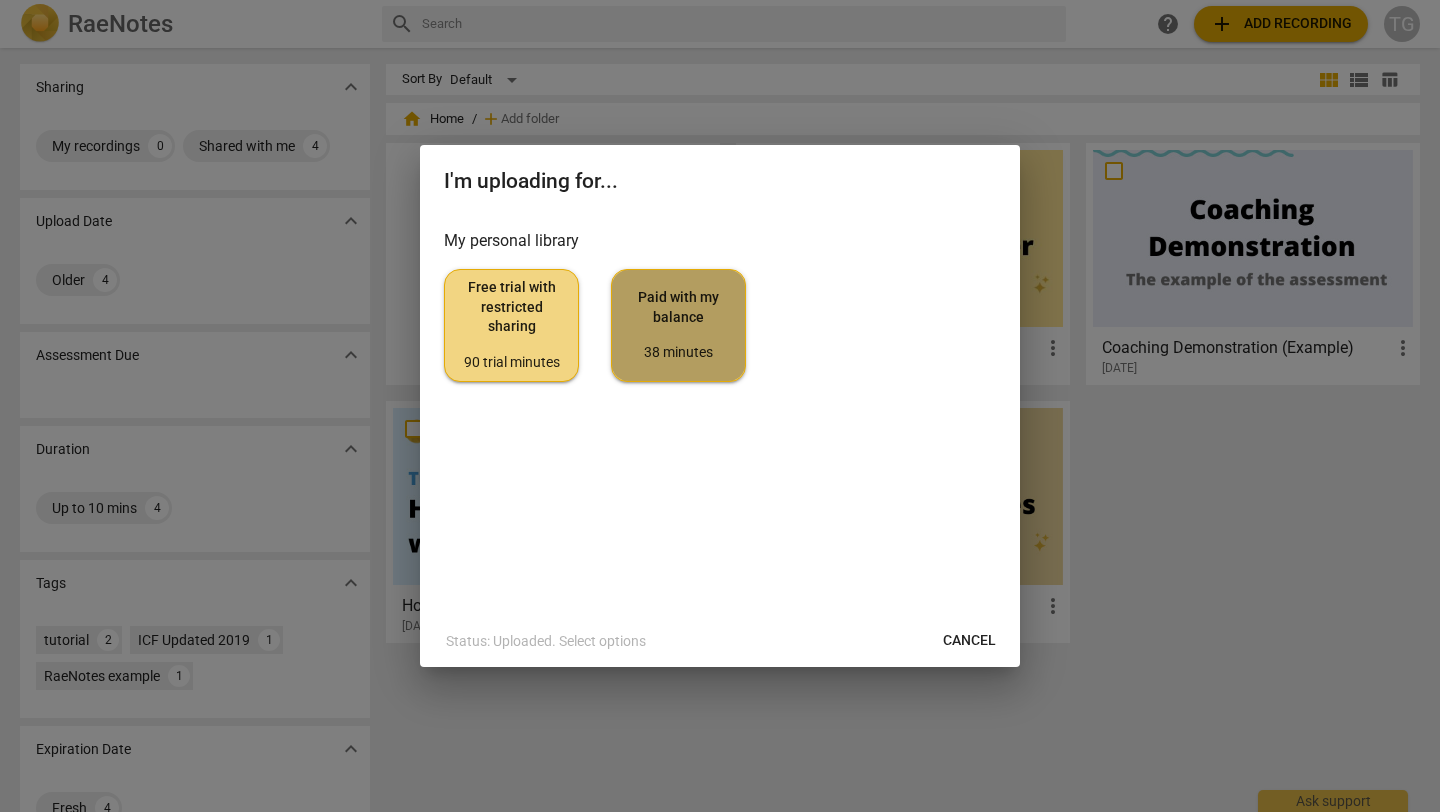 click on "Paid with my balance 38 minutes" at bounding box center (678, 325) 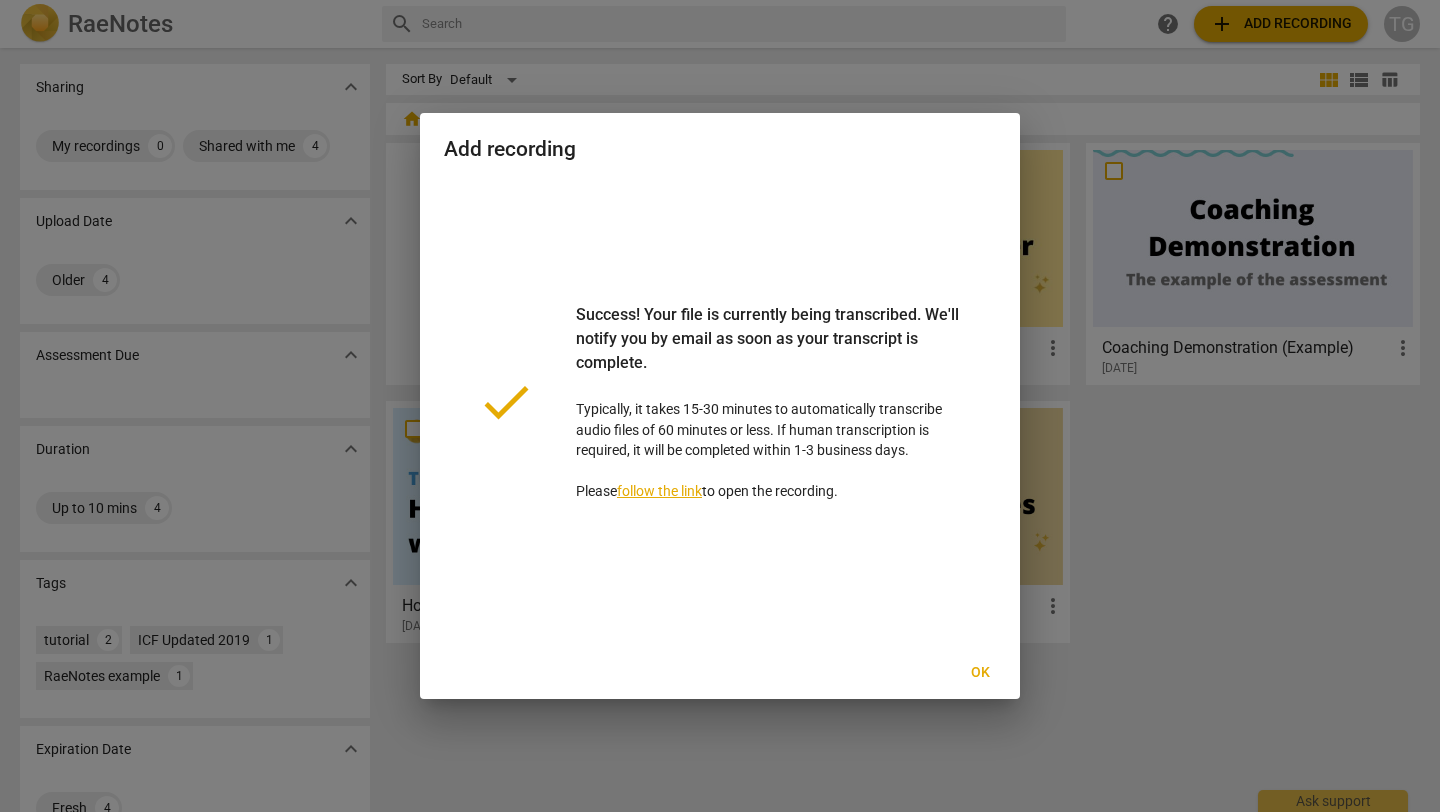 click on "follow the link" at bounding box center (659, 491) 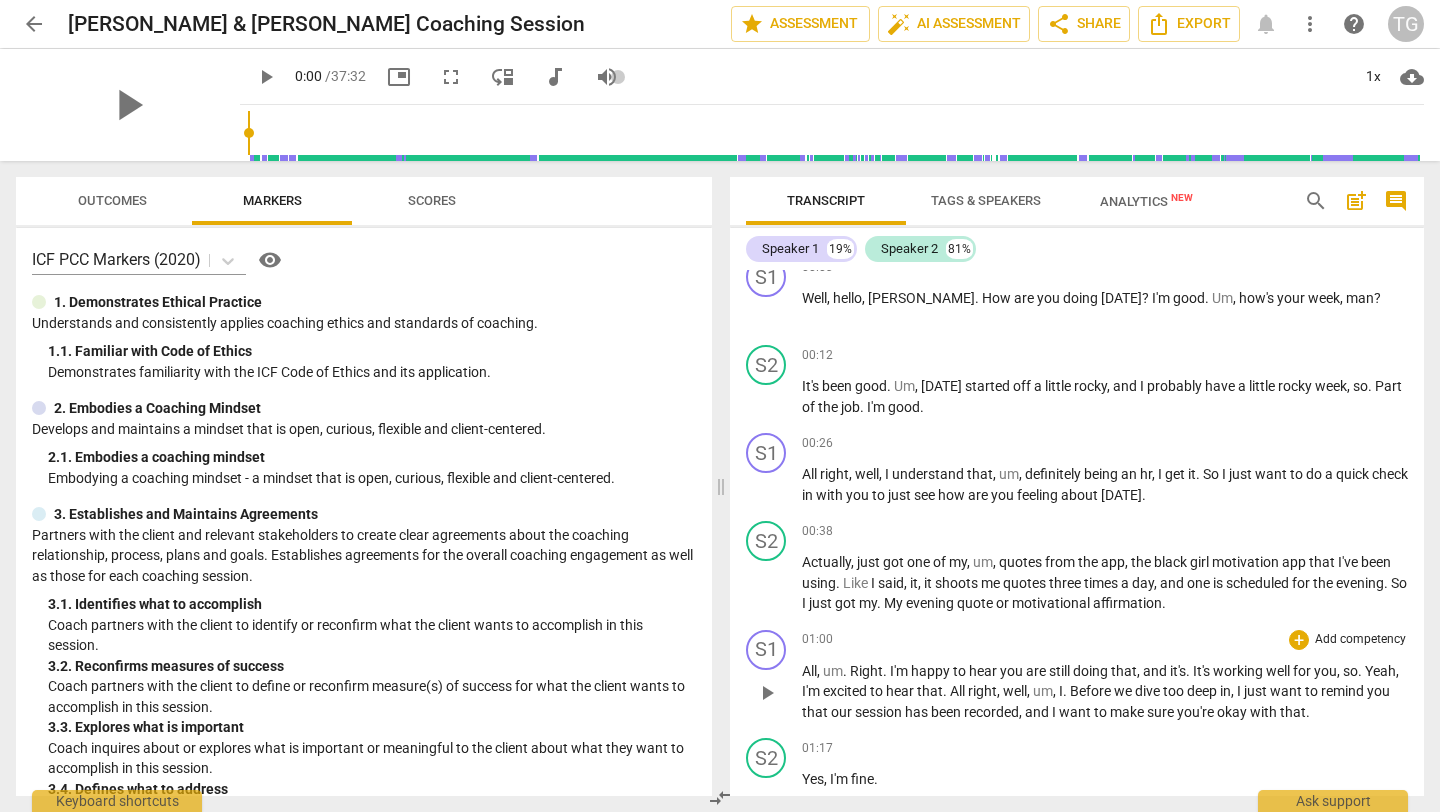scroll, scrollTop: 30, scrollLeft: 0, axis: vertical 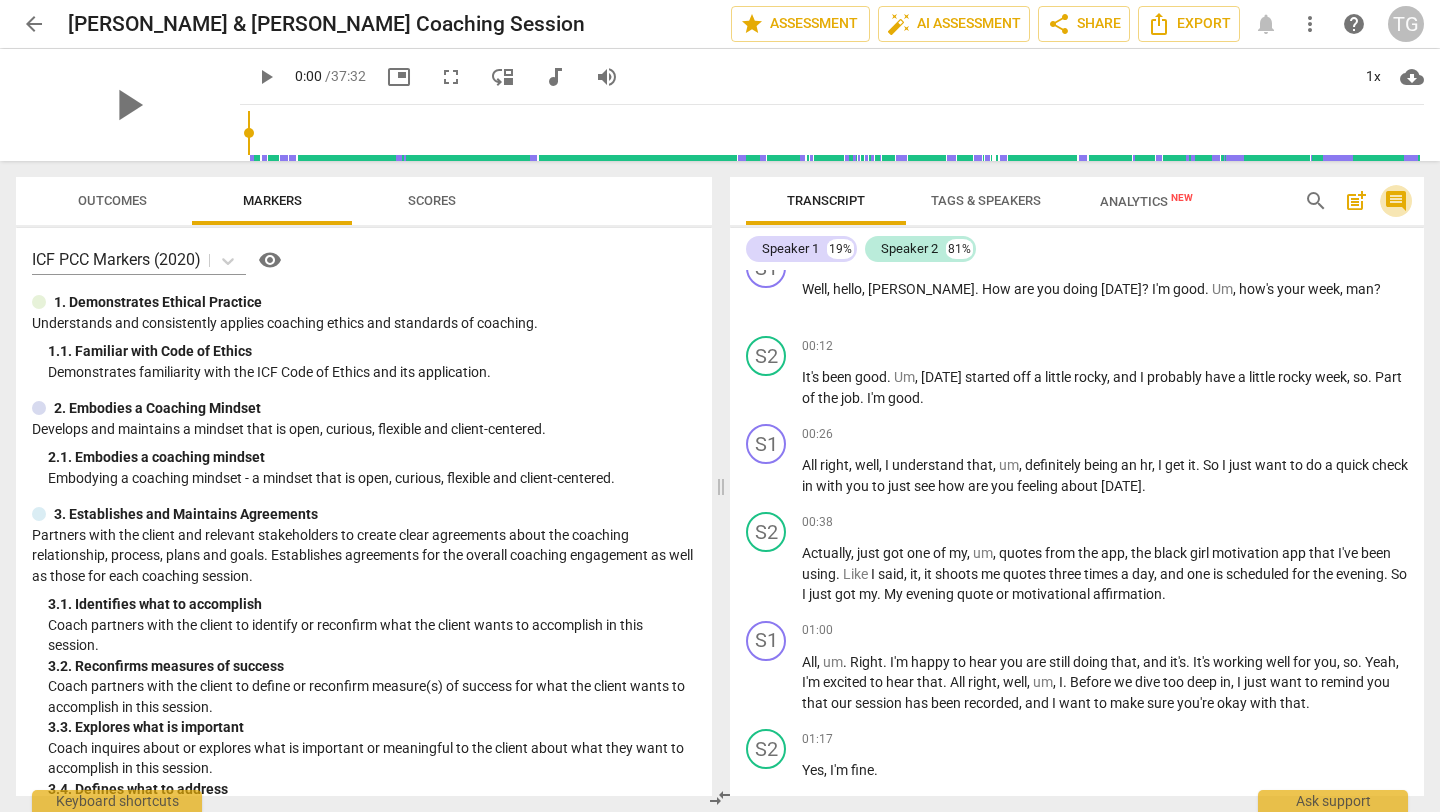 click on "comment" at bounding box center [1396, 201] 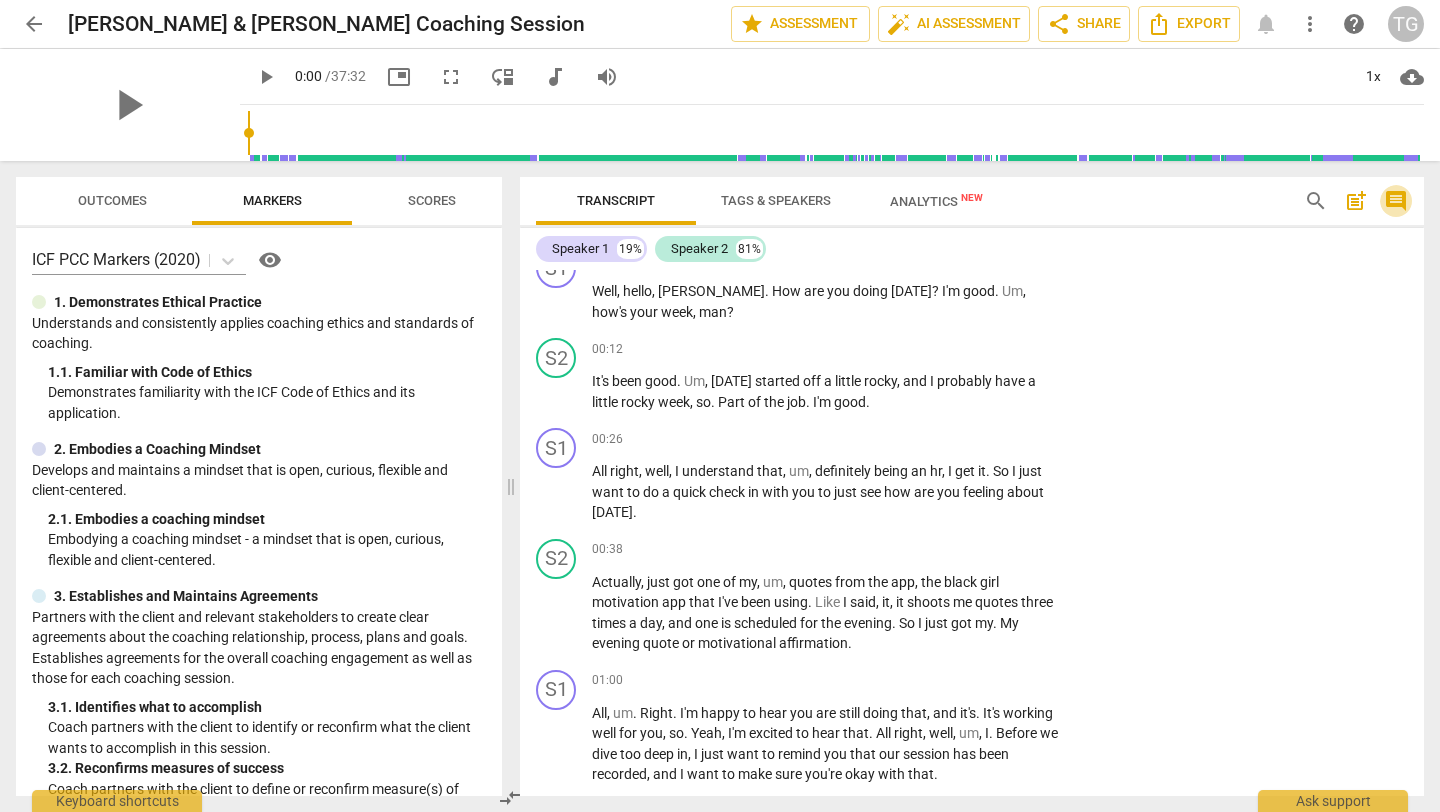 click on "comment" at bounding box center (1396, 201) 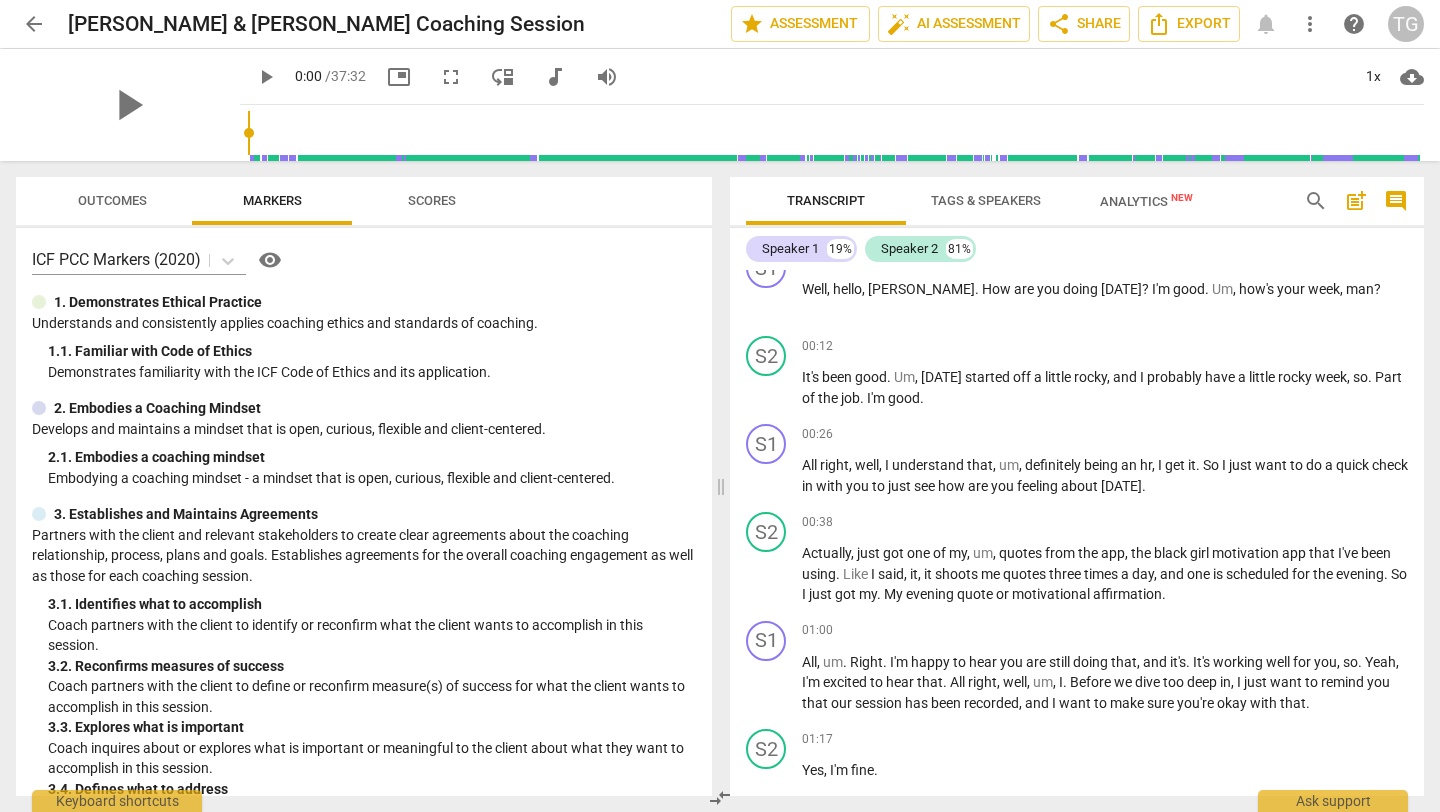 click on "Transcript" at bounding box center [826, 200] 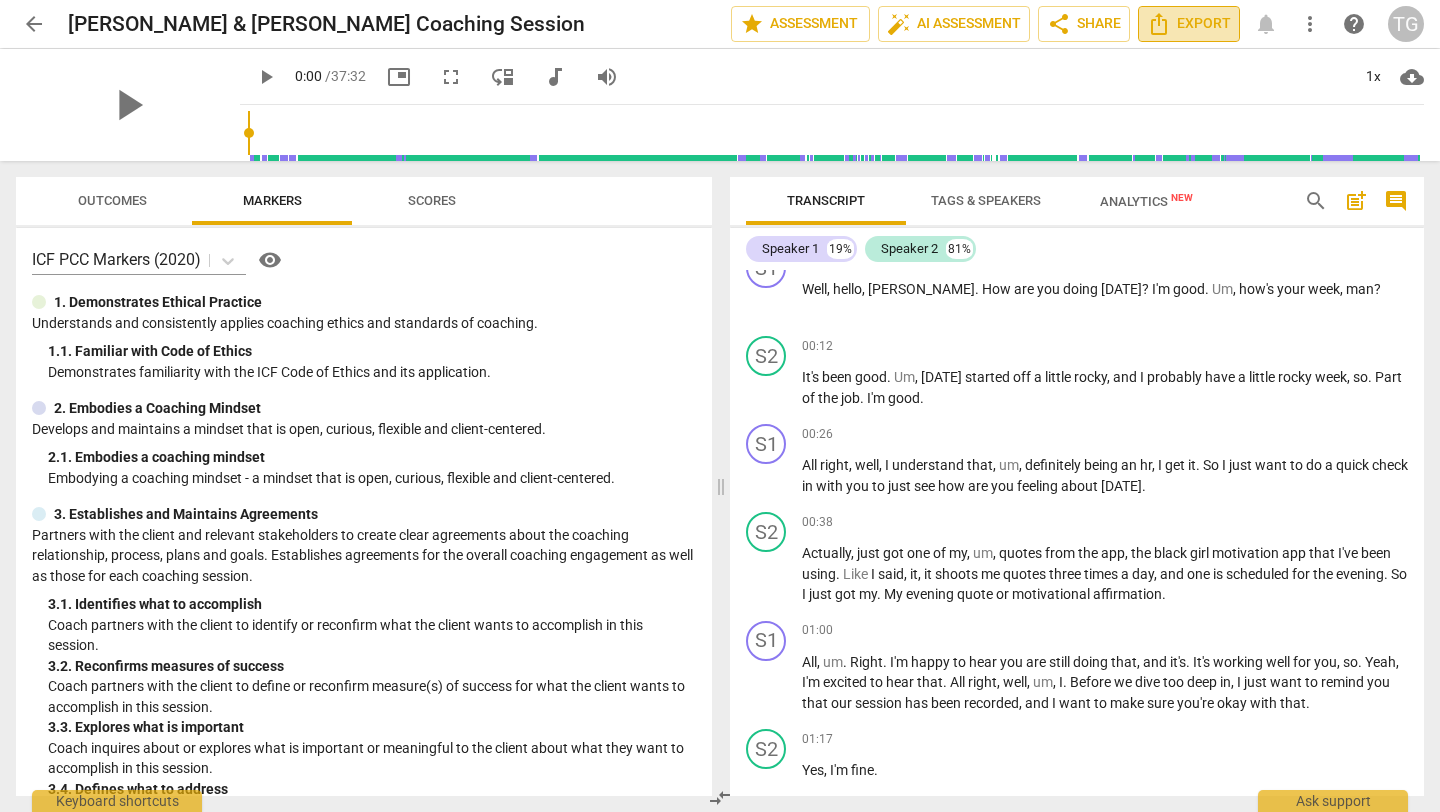 click on "Export" at bounding box center (1189, 24) 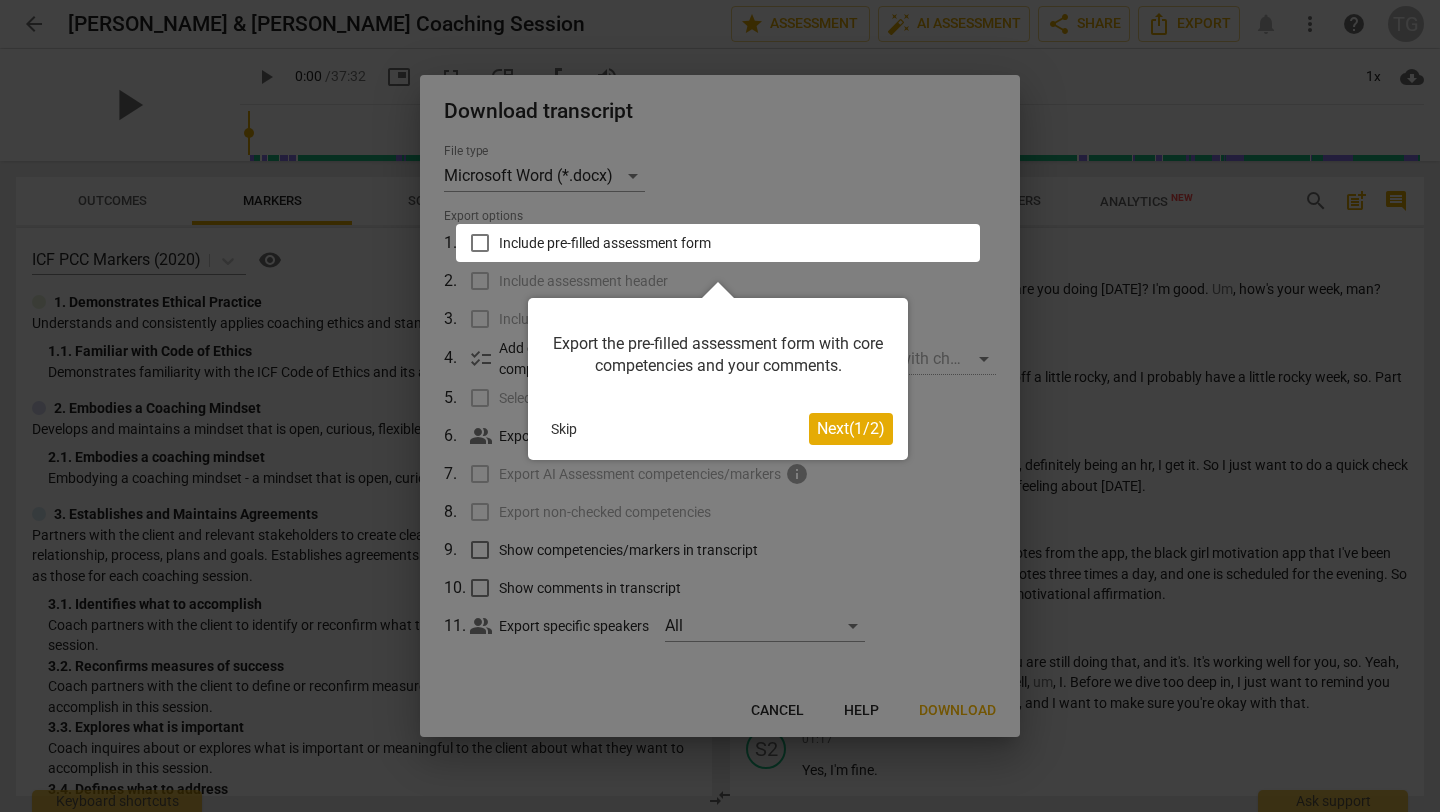 click on "Next  ( 1 / 2 )" at bounding box center (851, 428) 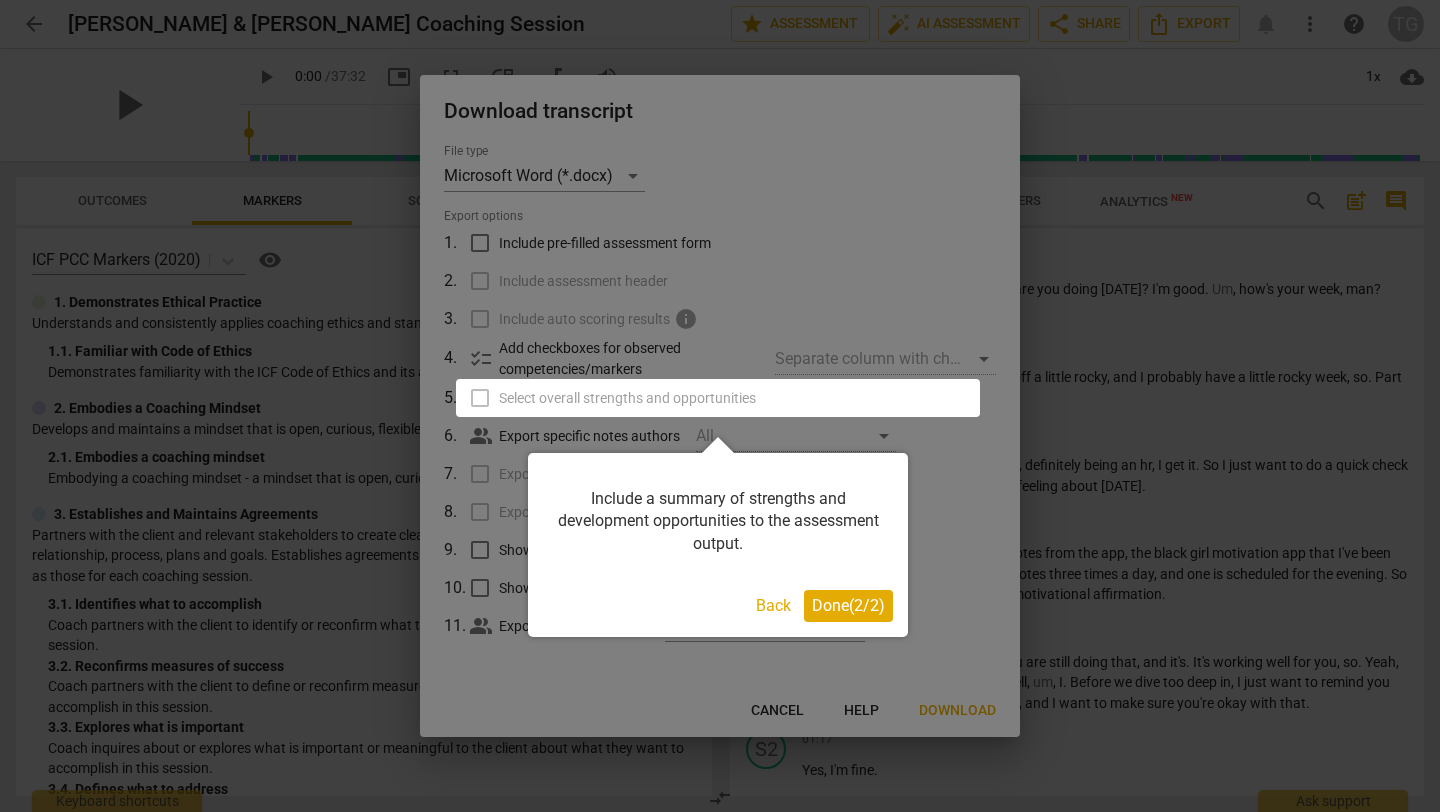 click on "Done  ( 2 / 2 )" at bounding box center (848, 605) 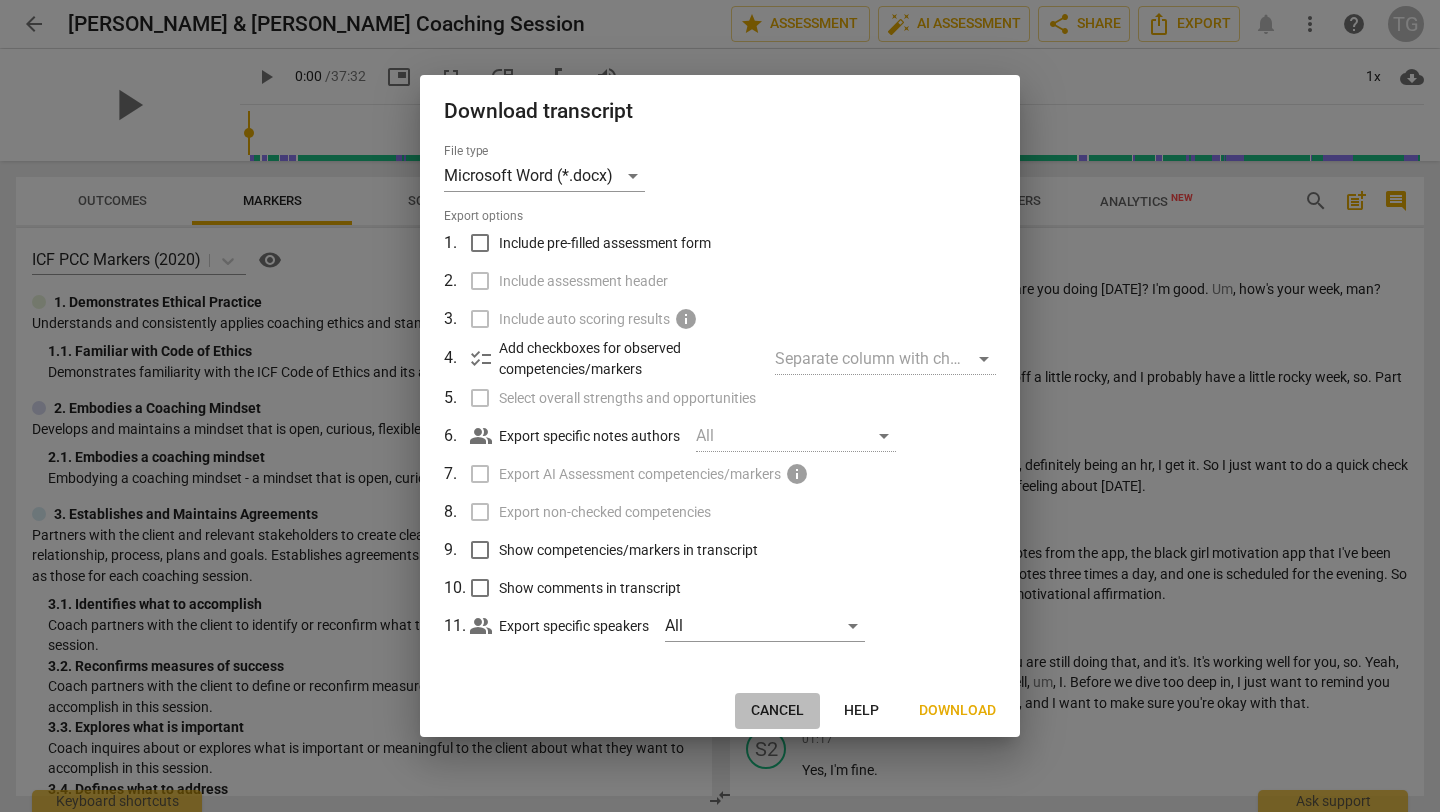 click on "Cancel" at bounding box center (777, 711) 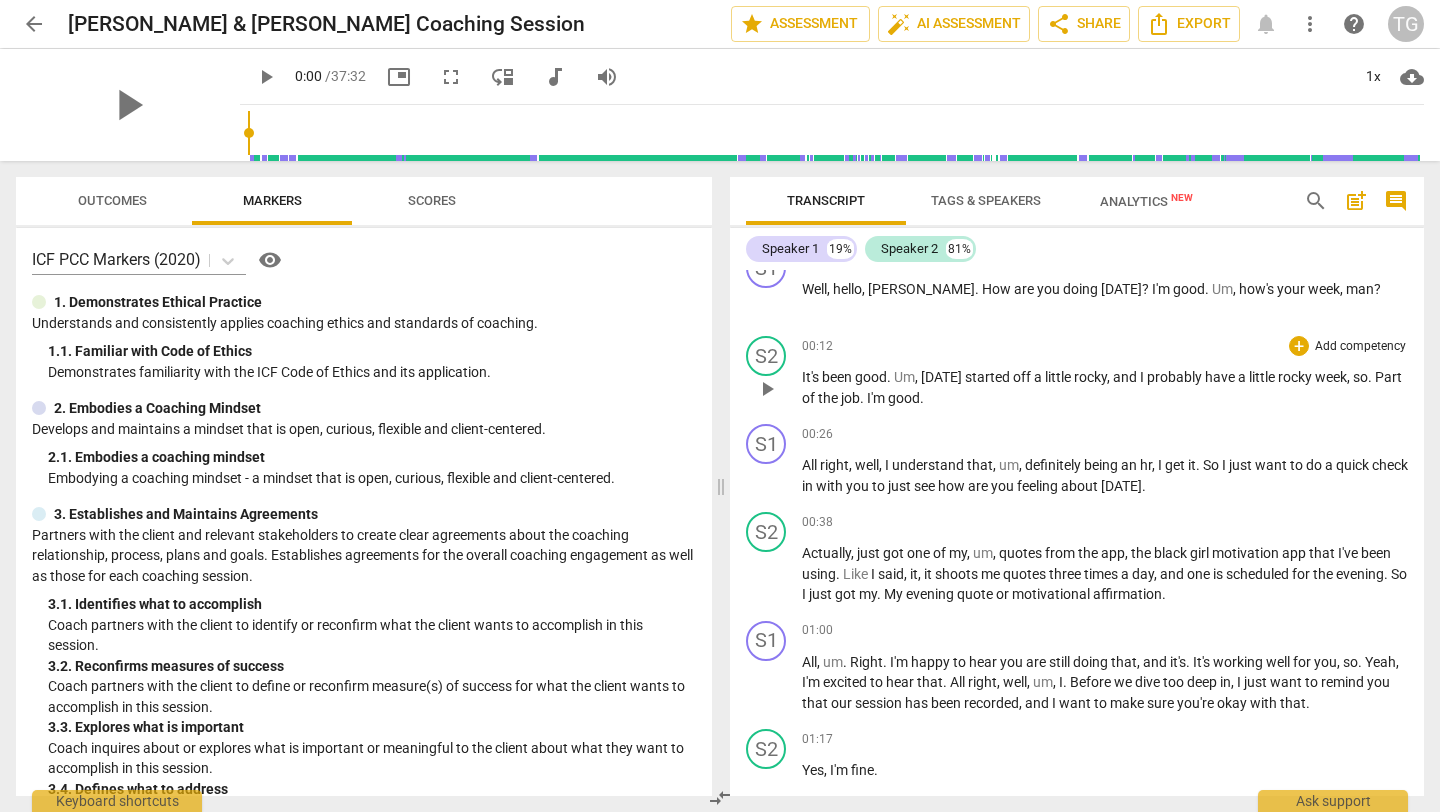 scroll, scrollTop: 0, scrollLeft: 0, axis: both 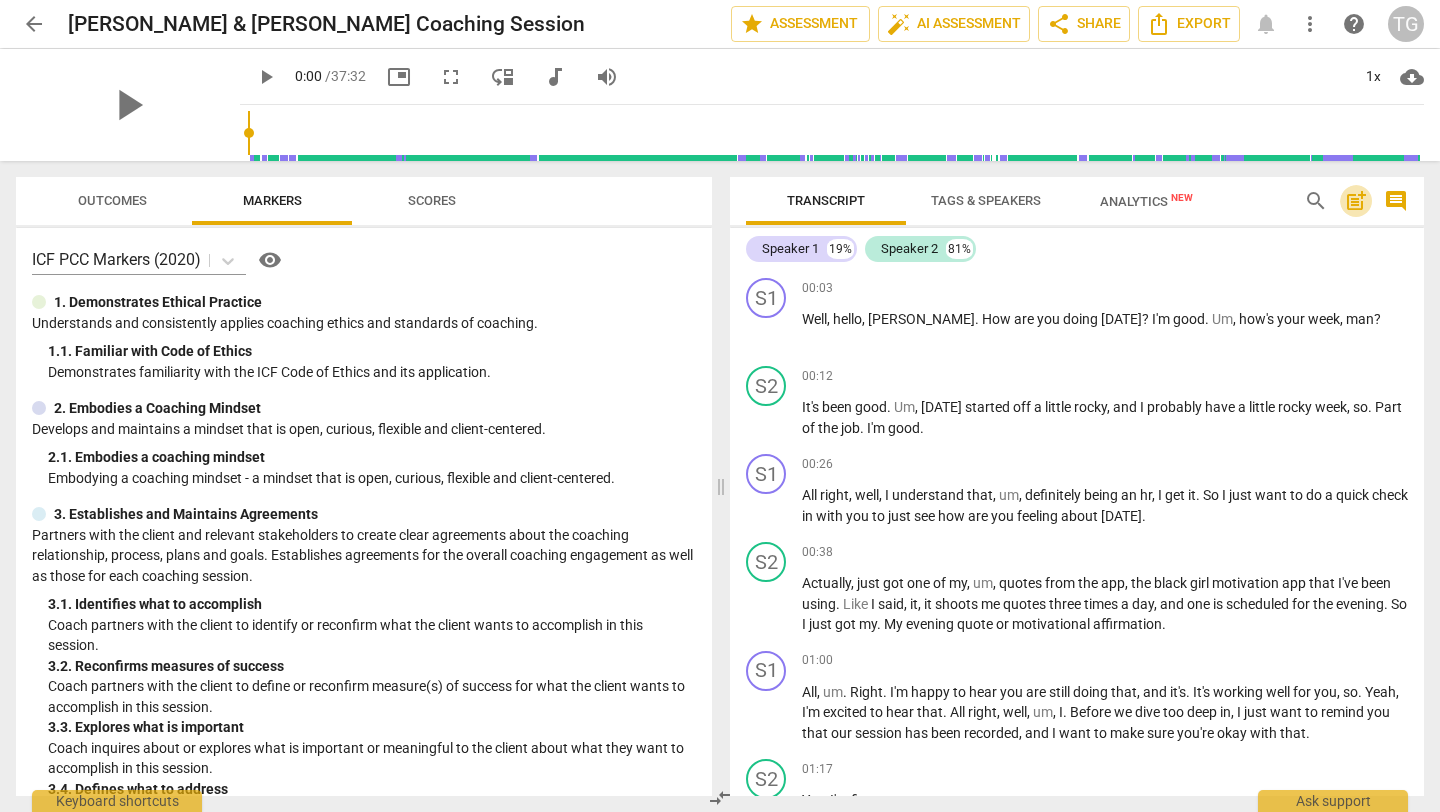 click on "post_add" at bounding box center [1356, 201] 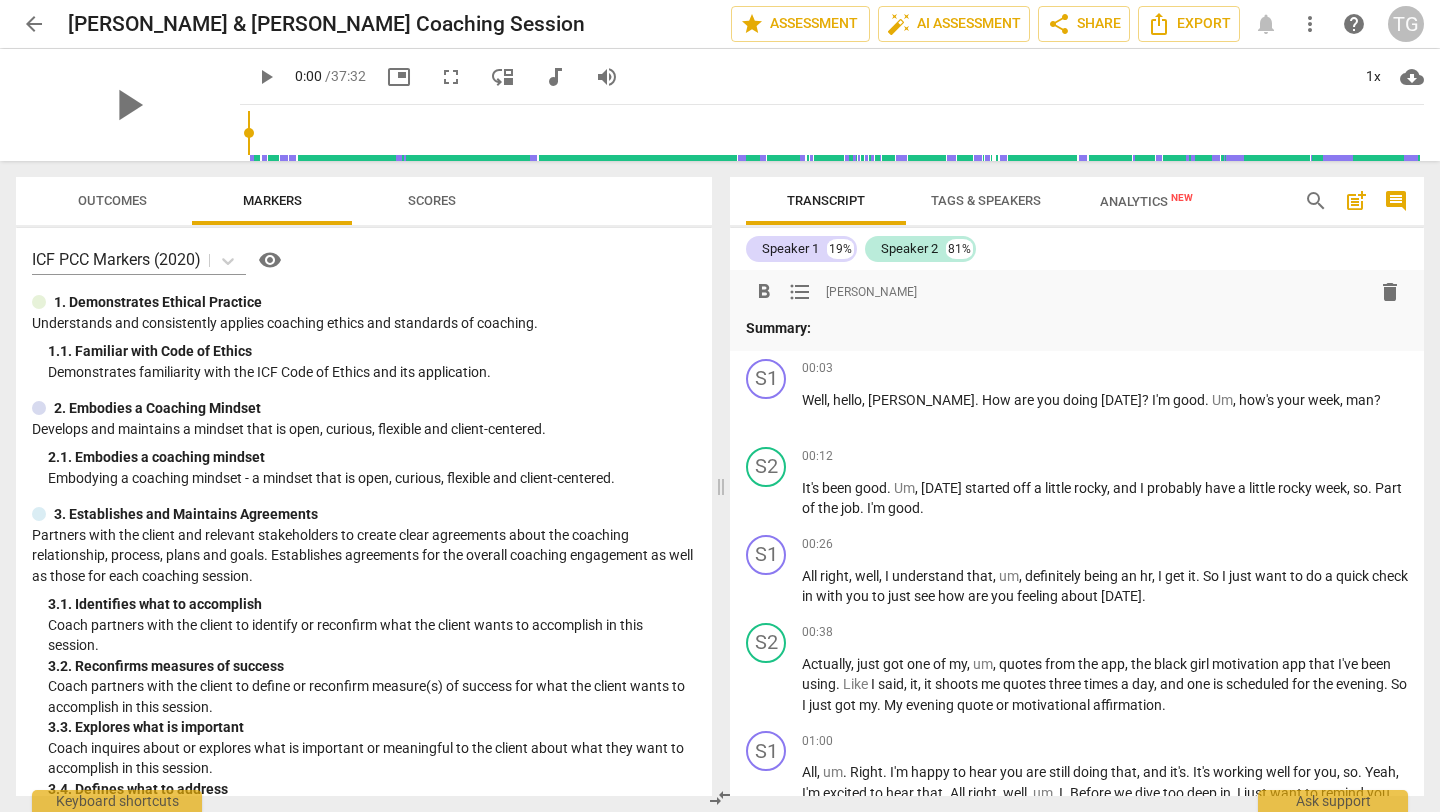 click on "delete" at bounding box center (1390, 292) 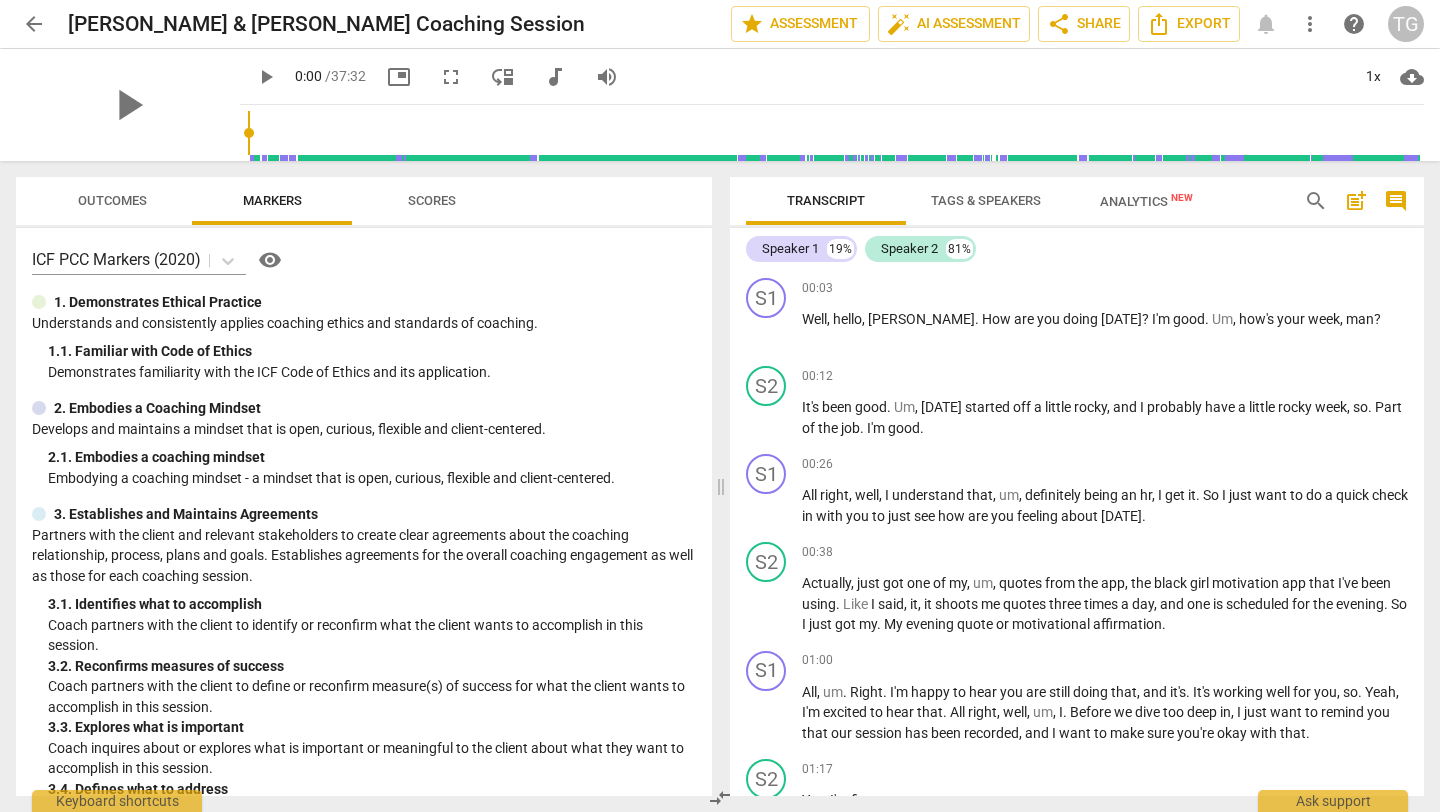 click on "Transcript" at bounding box center (826, 200) 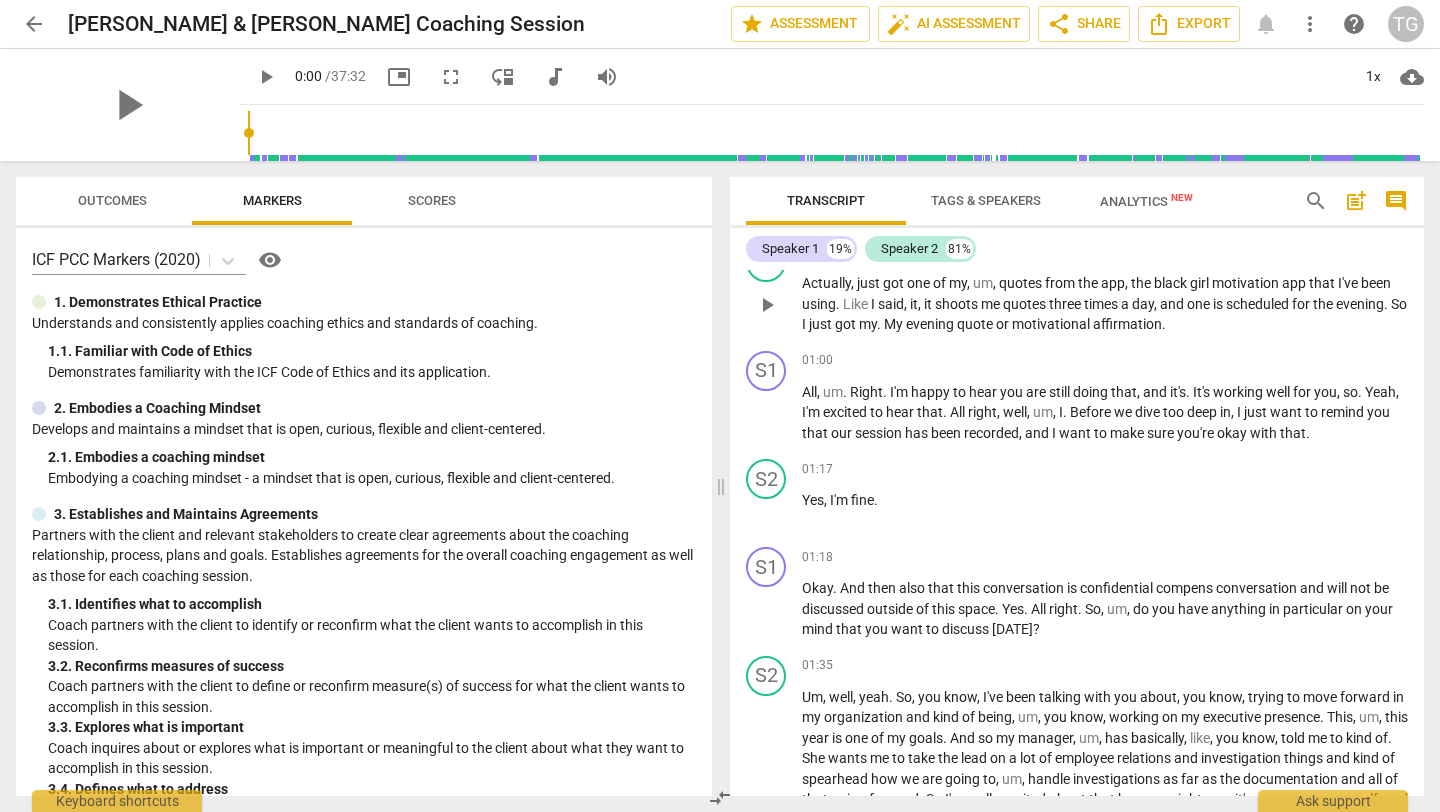 scroll, scrollTop: 0, scrollLeft: 0, axis: both 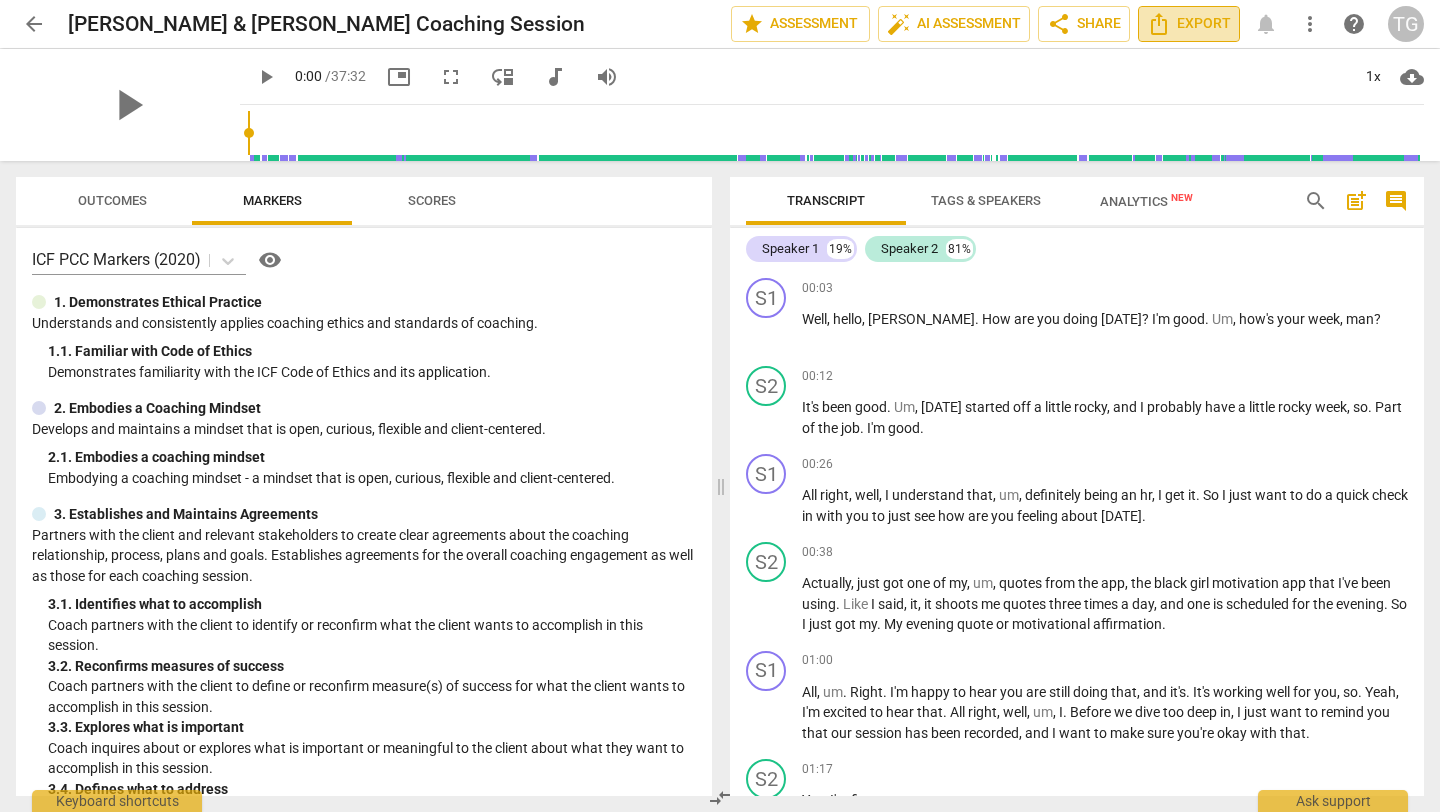 click on "Export" at bounding box center (1189, 24) 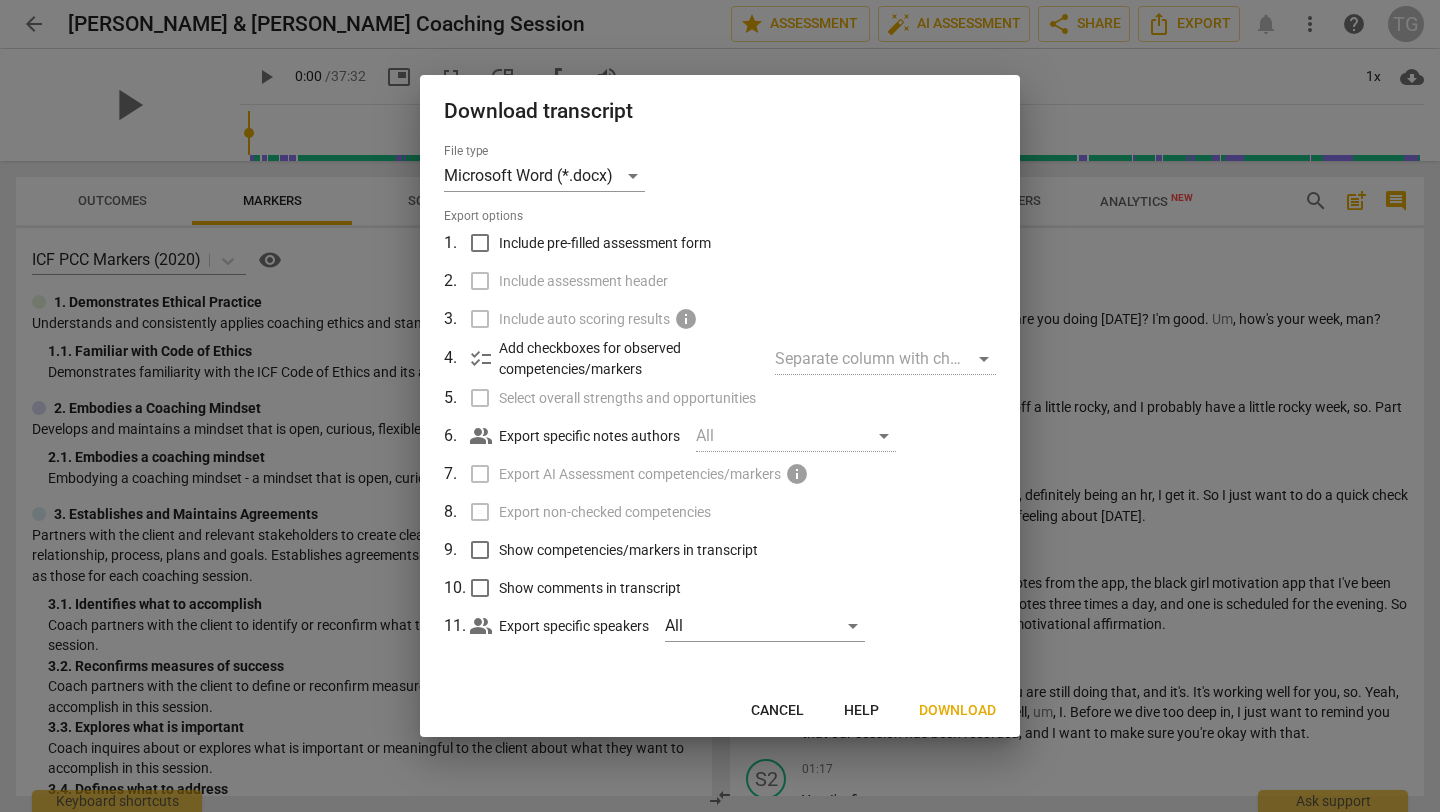 click on "All" at bounding box center (796, 436) 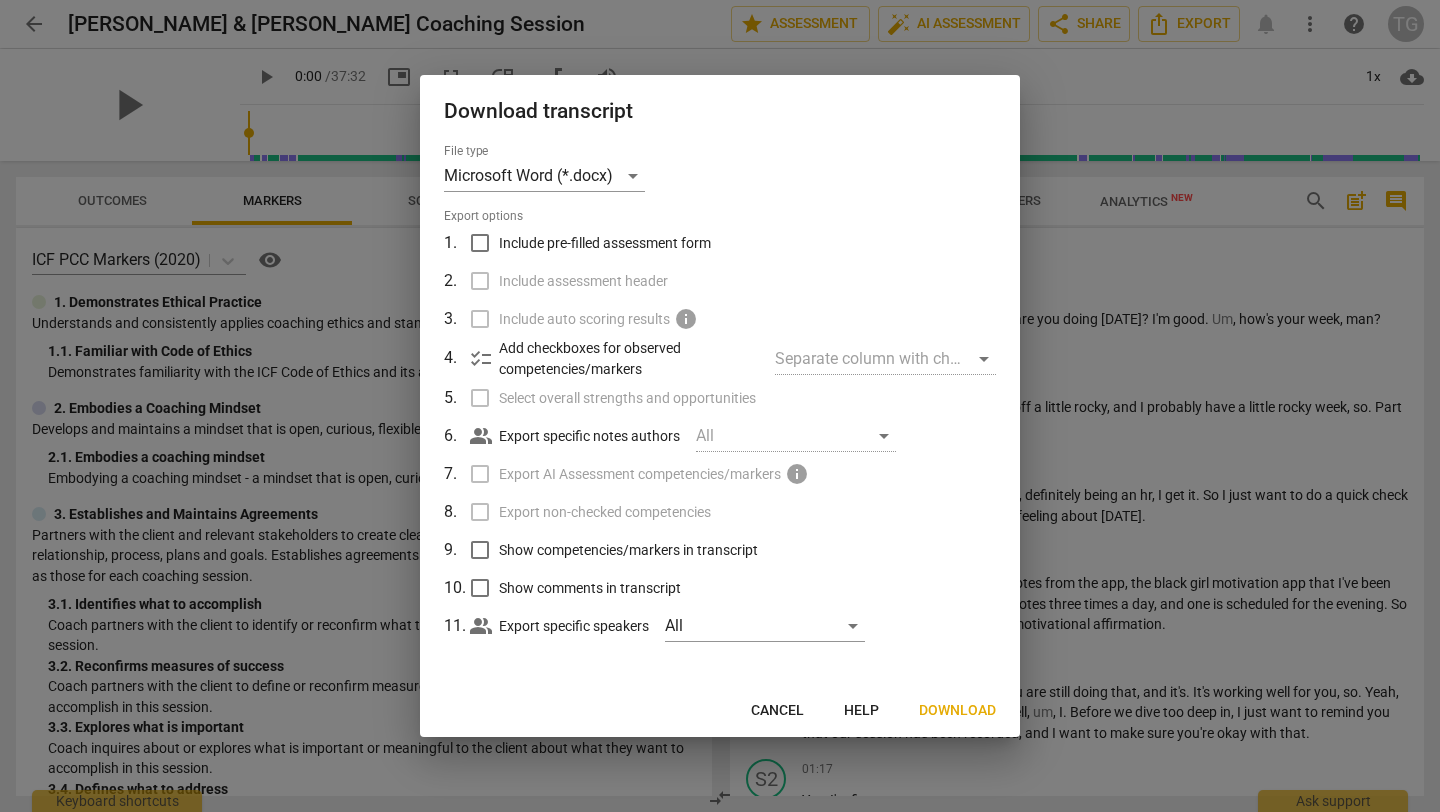 click on "Separate column with check marks" at bounding box center (885, 359) 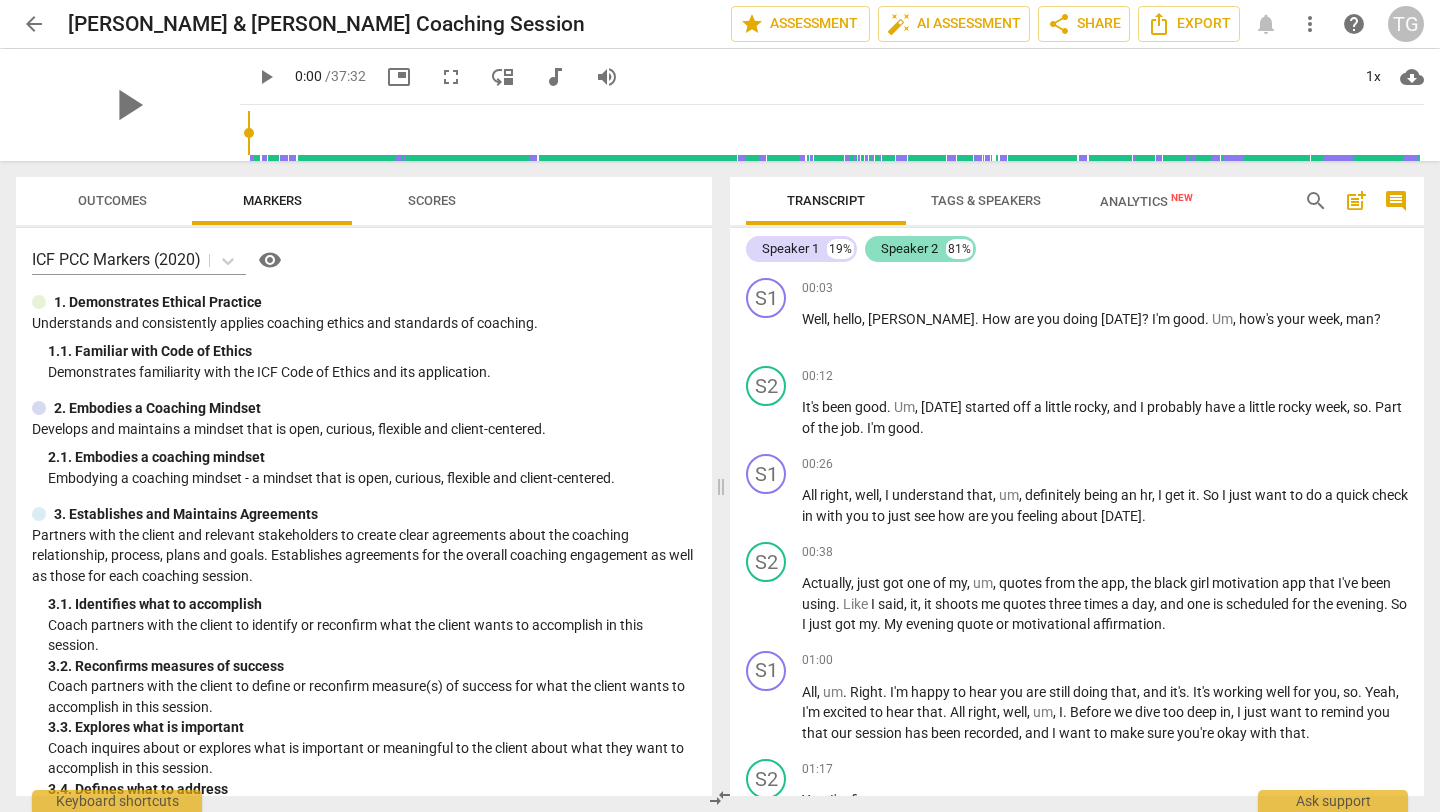 click on "Speaker 2" at bounding box center (909, 249) 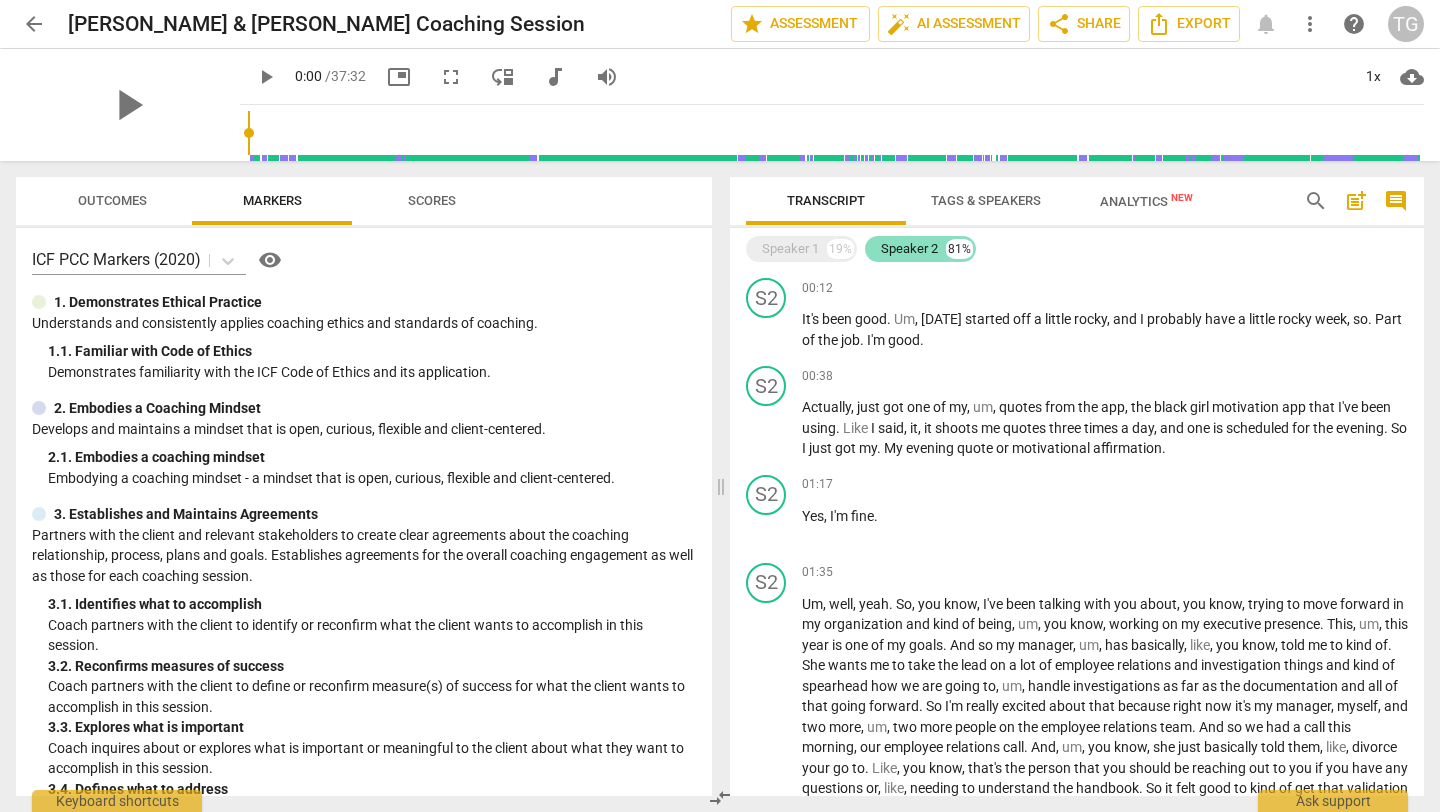 click on "81%" at bounding box center (959, 249) 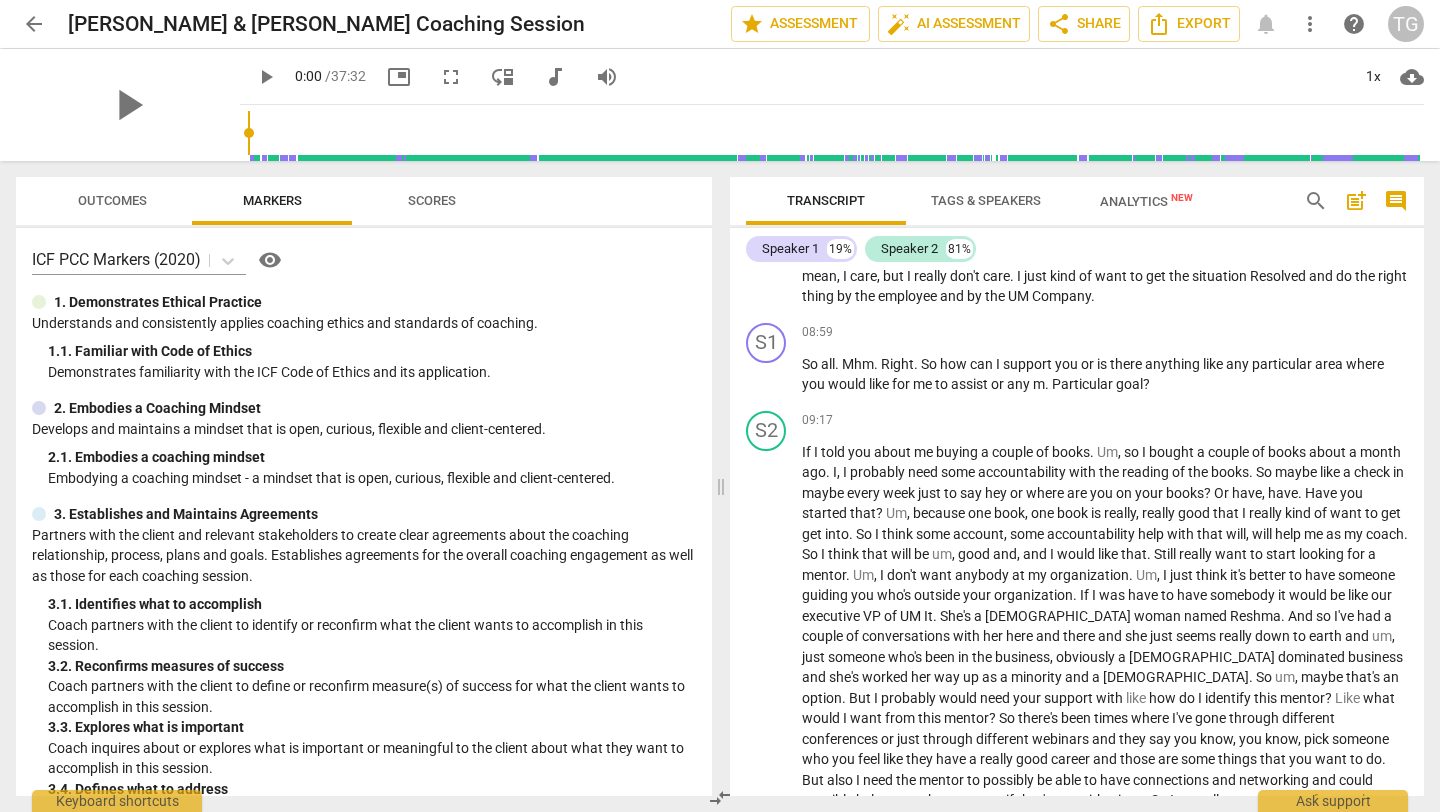 scroll, scrollTop: 2223, scrollLeft: 0, axis: vertical 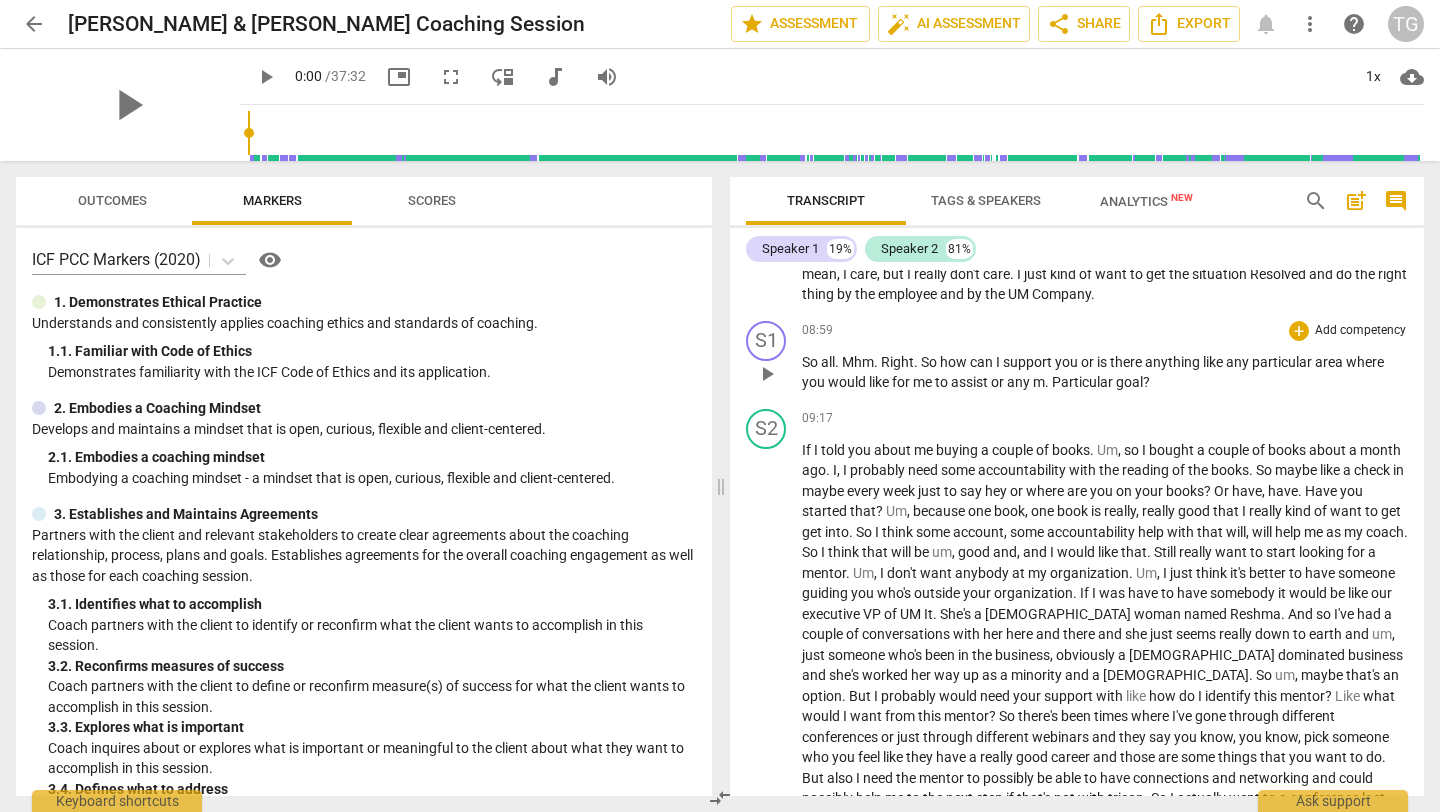 click on "." at bounding box center [1048, 382] 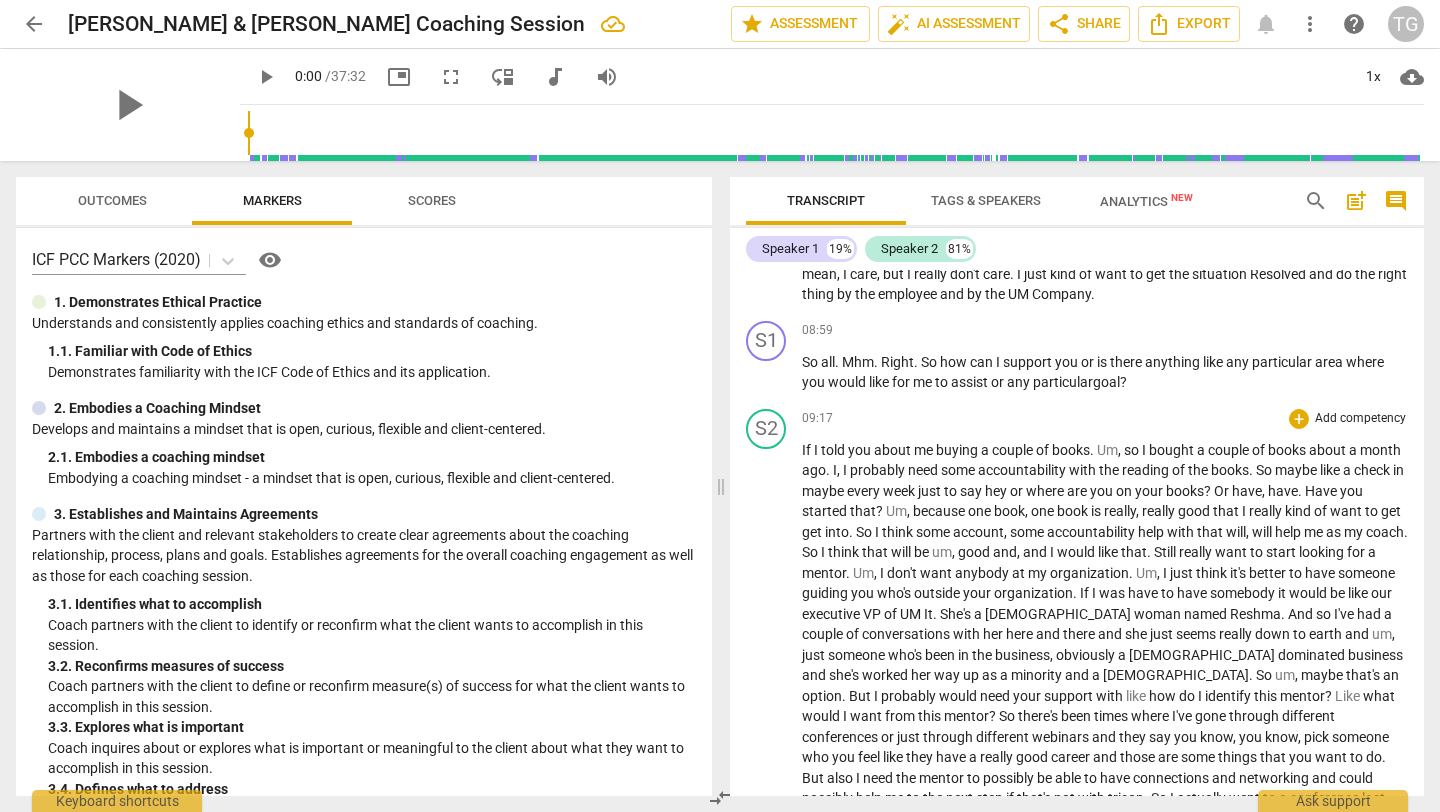 click on "where" at bounding box center (1046, 491) 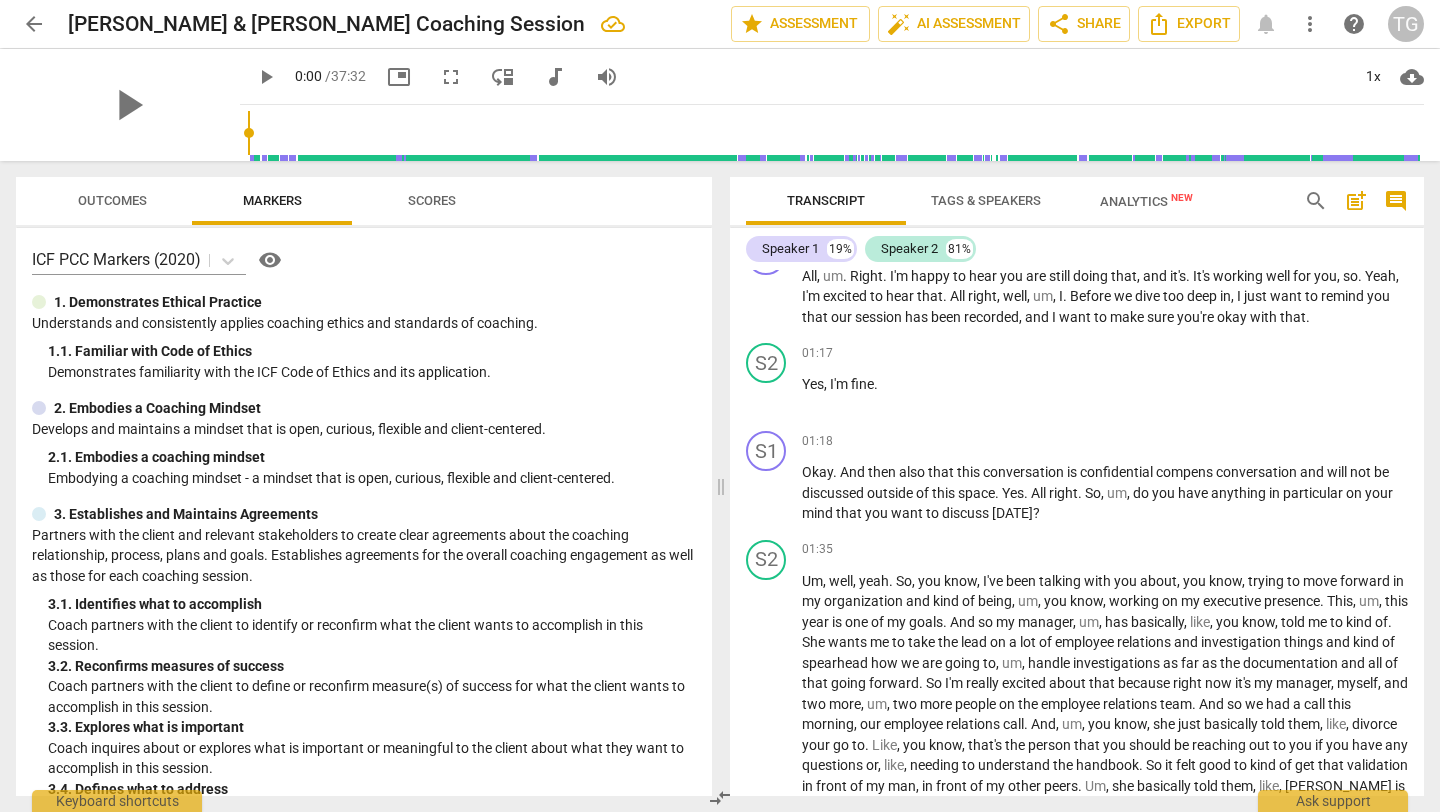 scroll, scrollTop: 0, scrollLeft: 0, axis: both 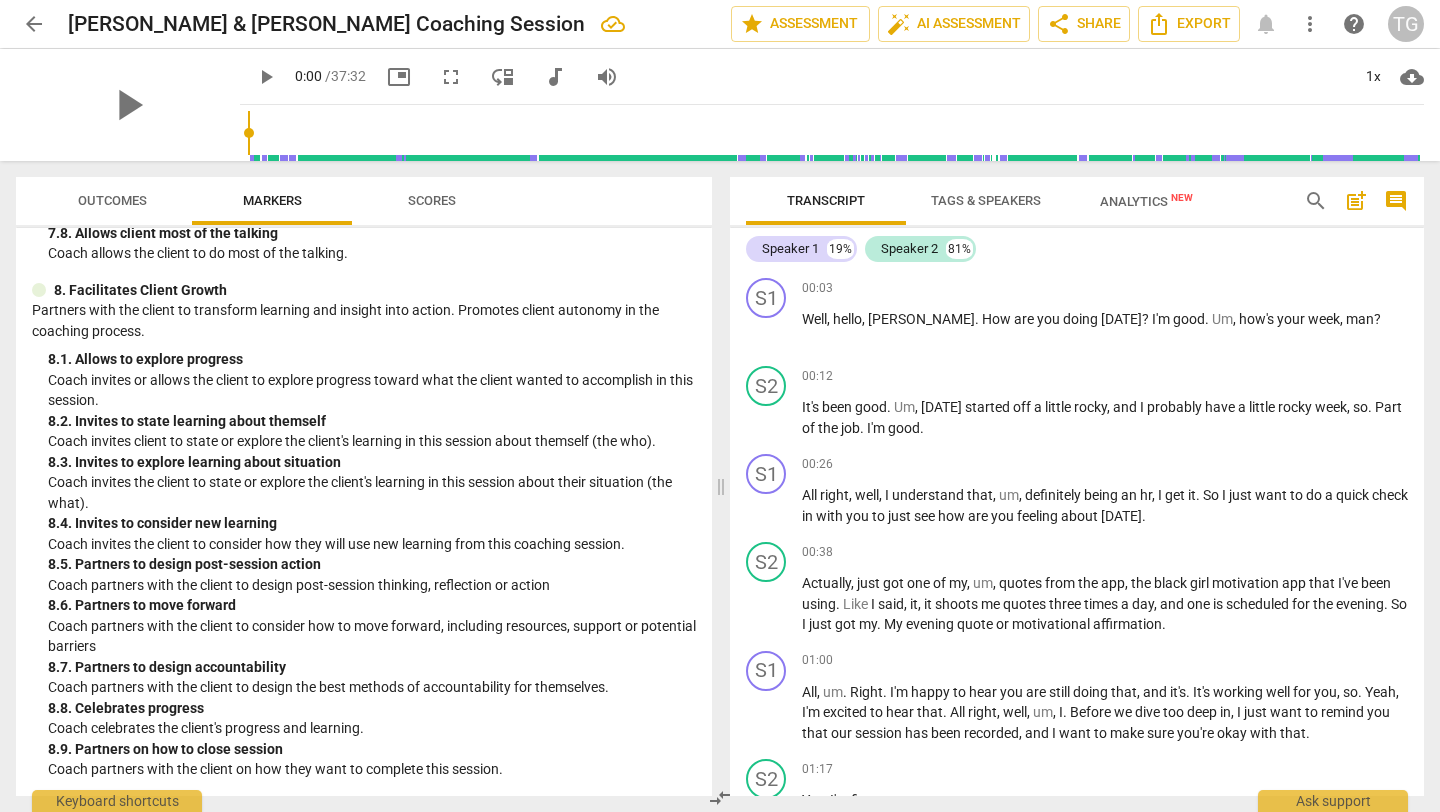 click on "Analytics   New" at bounding box center [1146, 201] 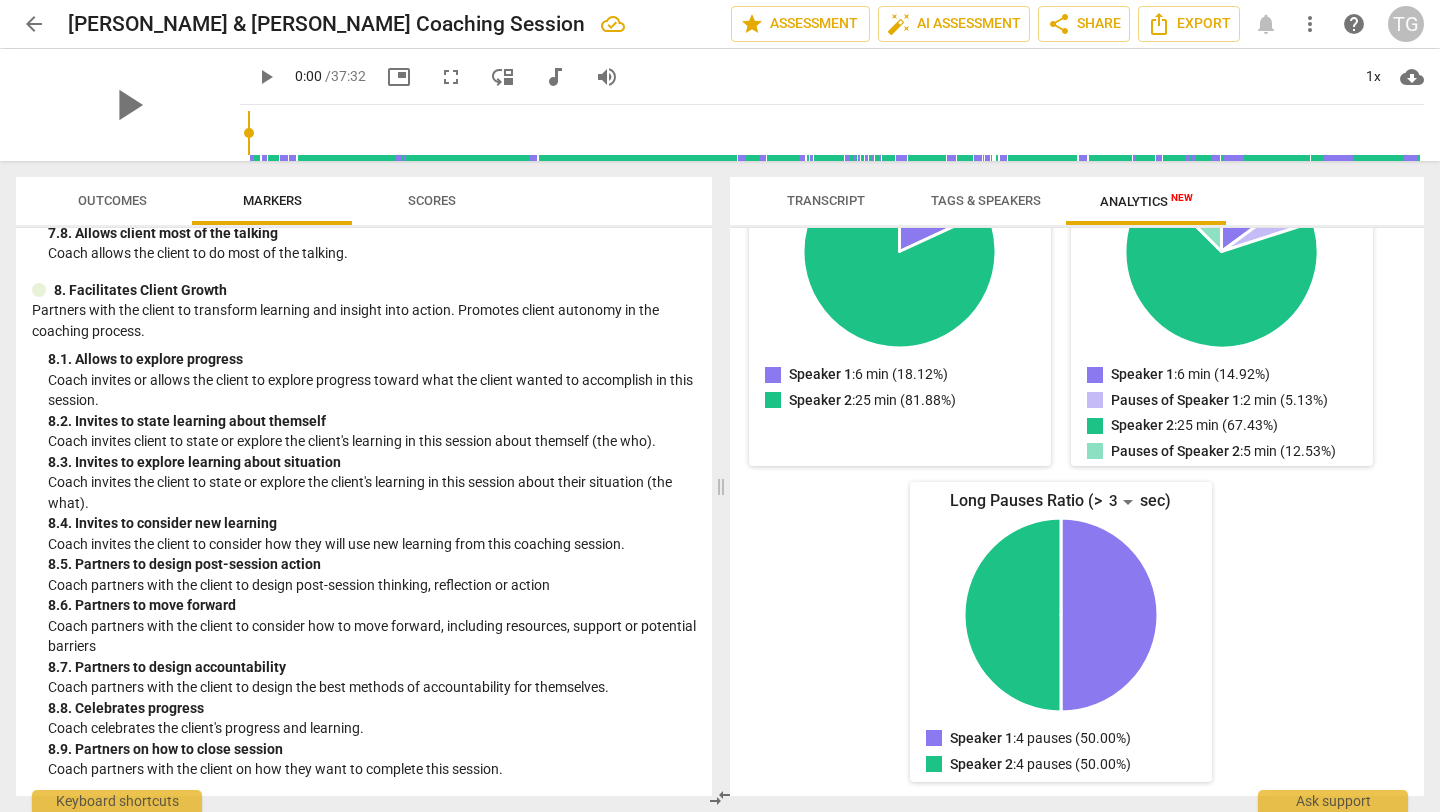 scroll, scrollTop: 0, scrollLeft: 0, axis: both 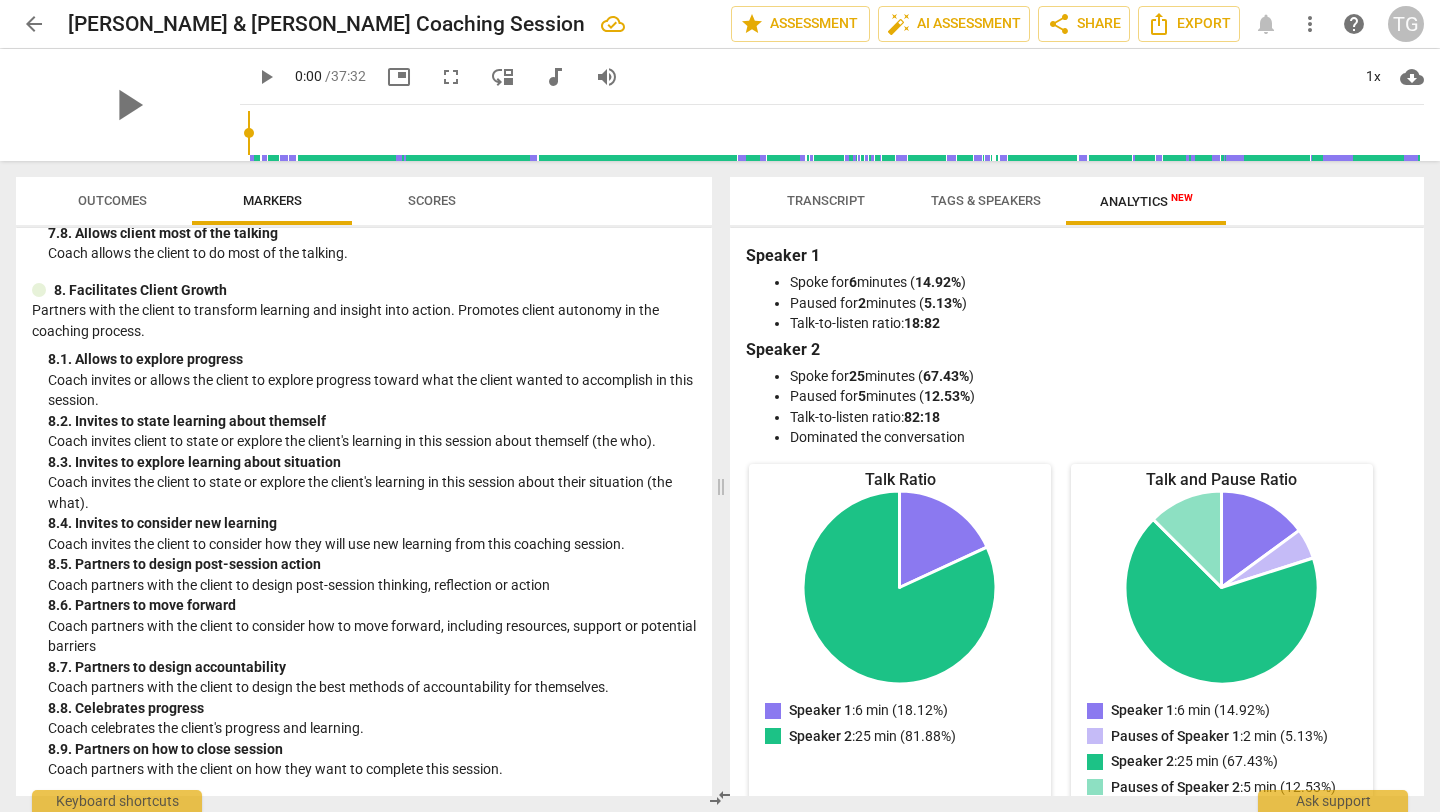 click on "8. Facilitates Client Growth" at bounding box center [364, 290] 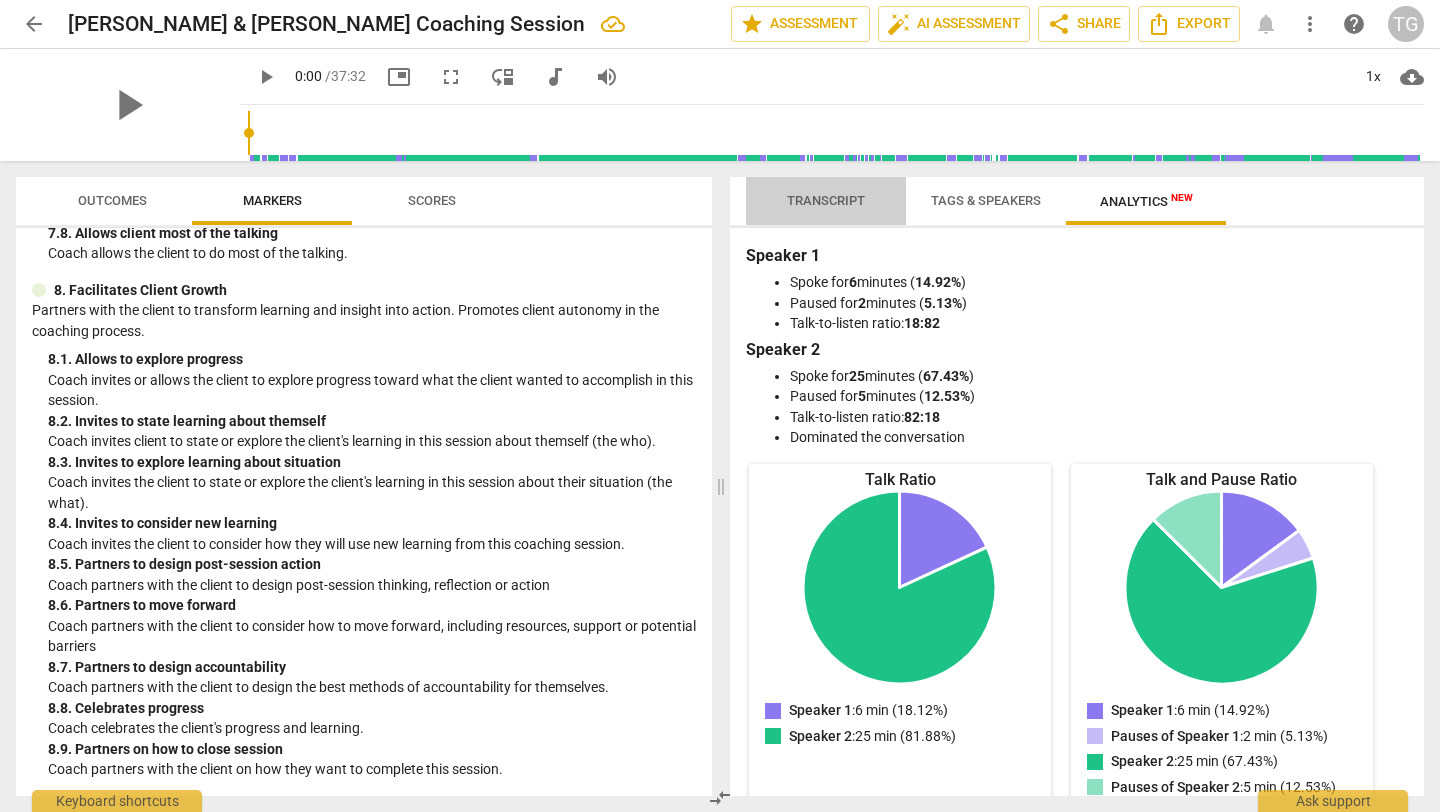 click on "Transcript" at bounding box center [826, 201] 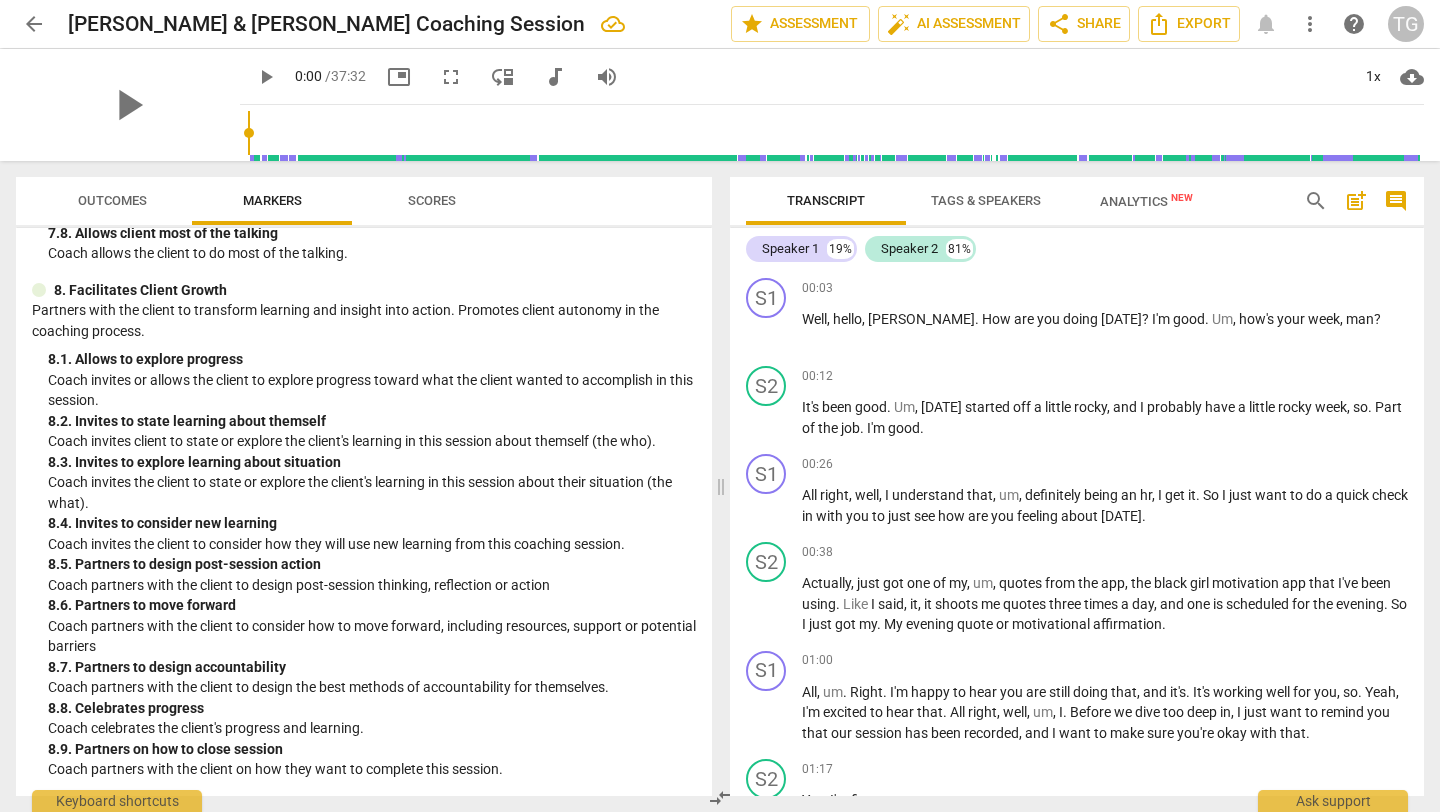 click on "Scores" at bounding box center (432, 200) 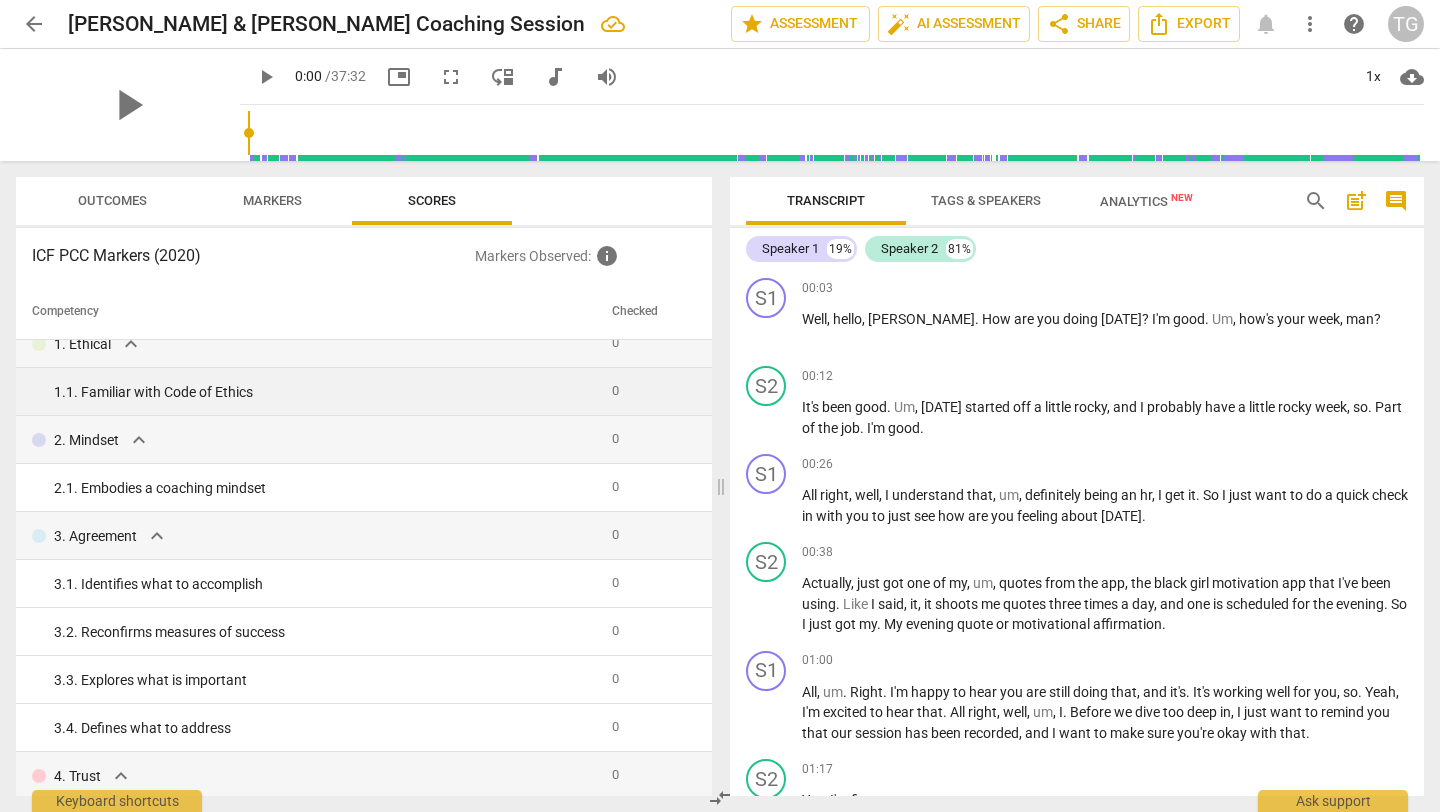 scroll, scrollTop: 0, scrollLeft: 0, axis: both 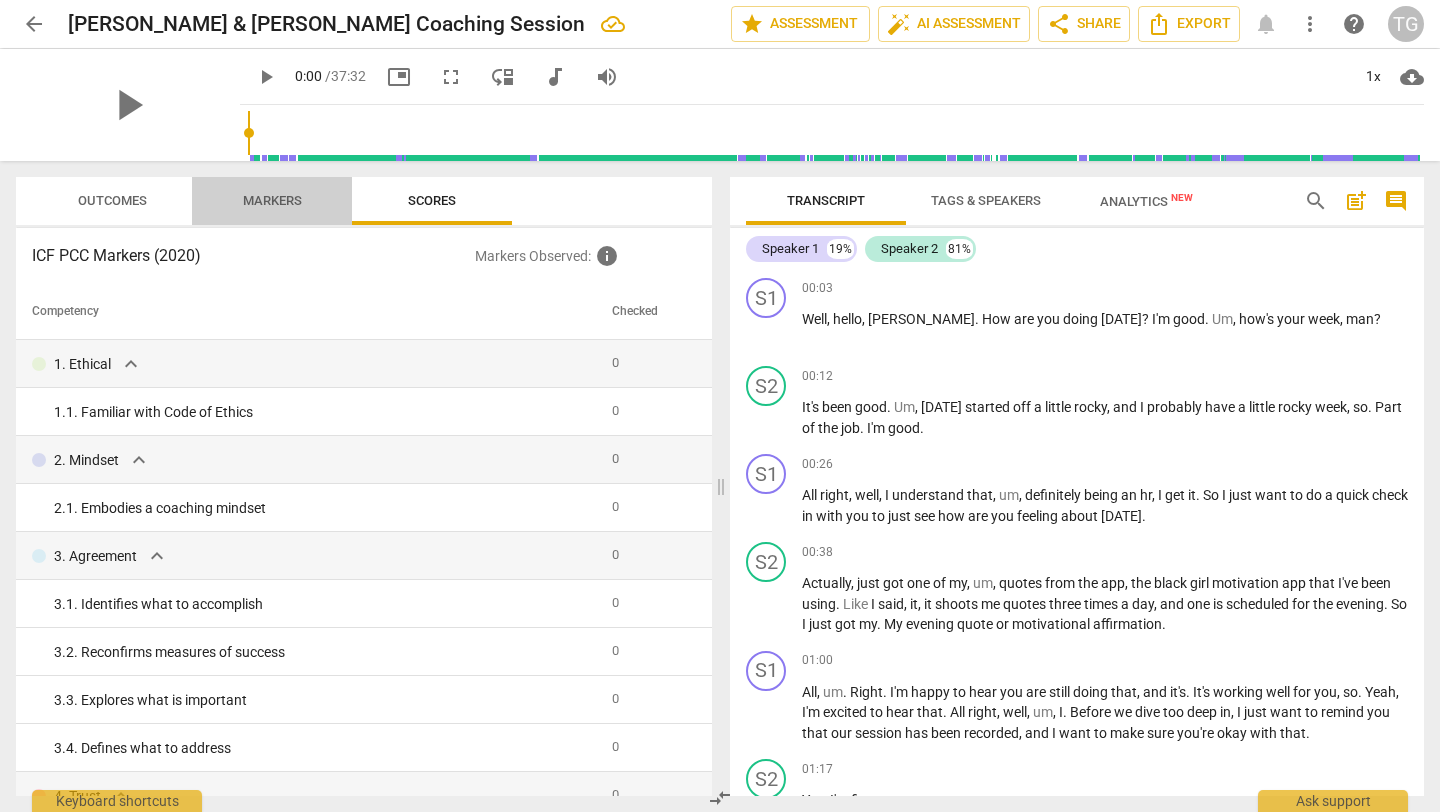 click on "Markers" at bounding box center (272, 200) 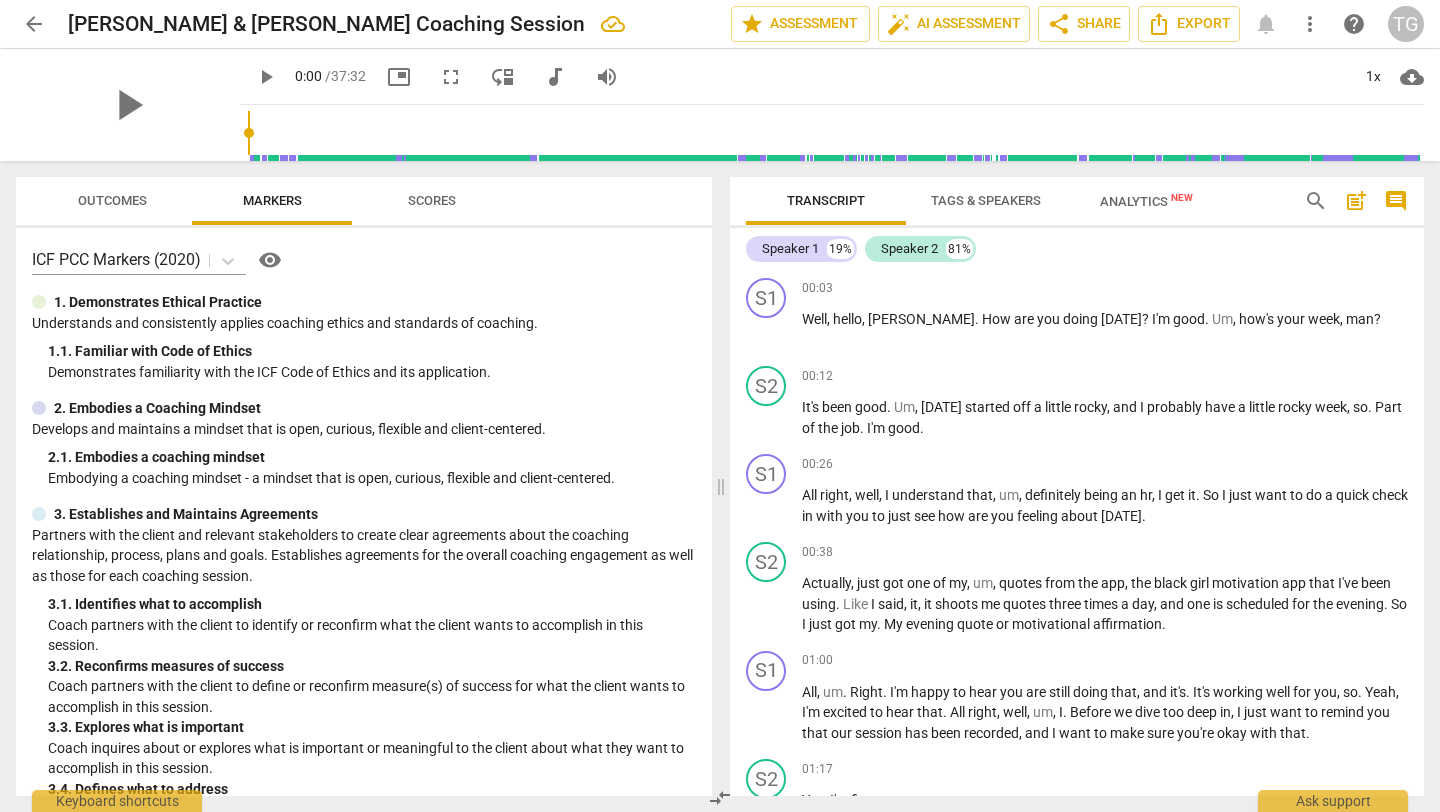 click on "Outcomes" at bounding box center (112, 200) 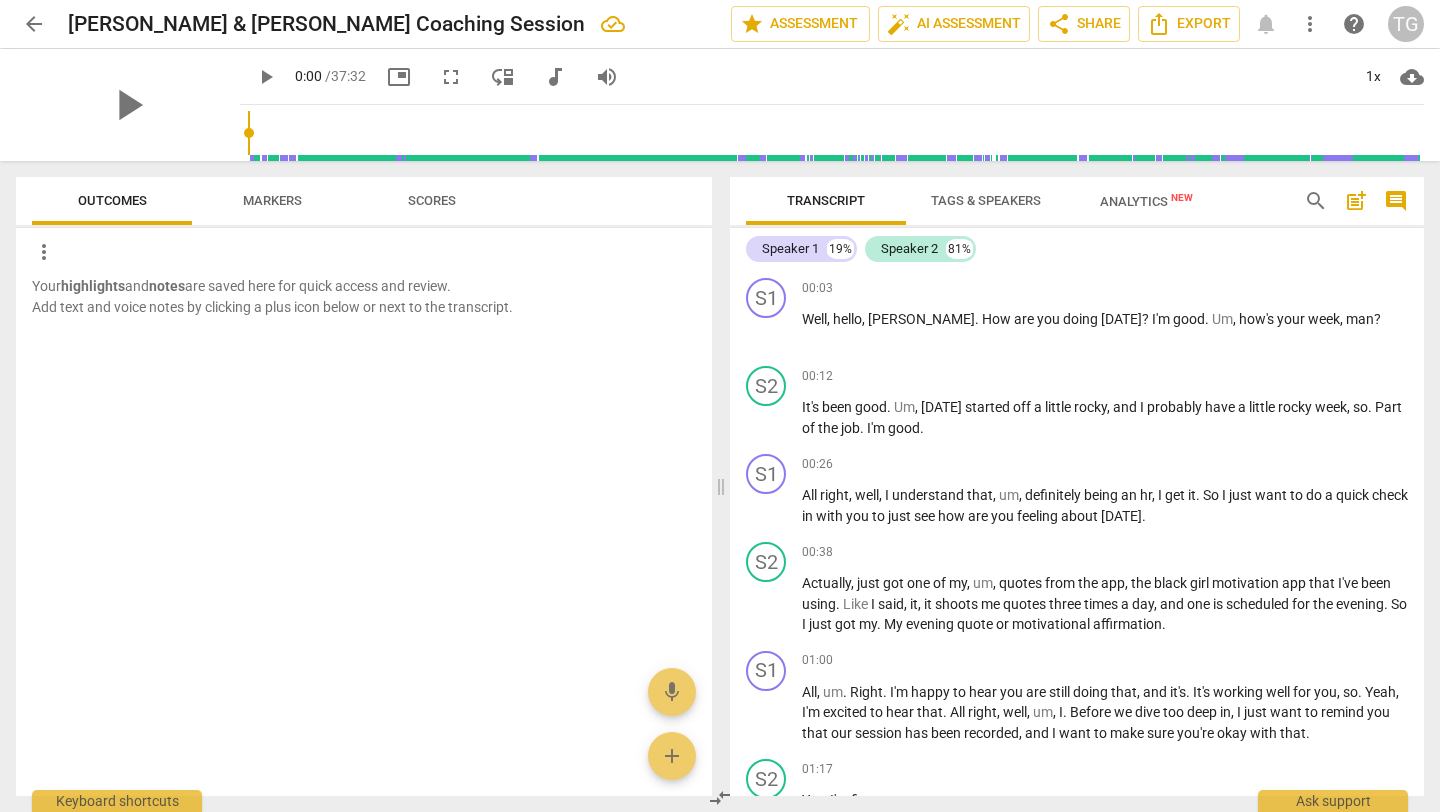 click on "Markers" at bounding box center [272, 200] 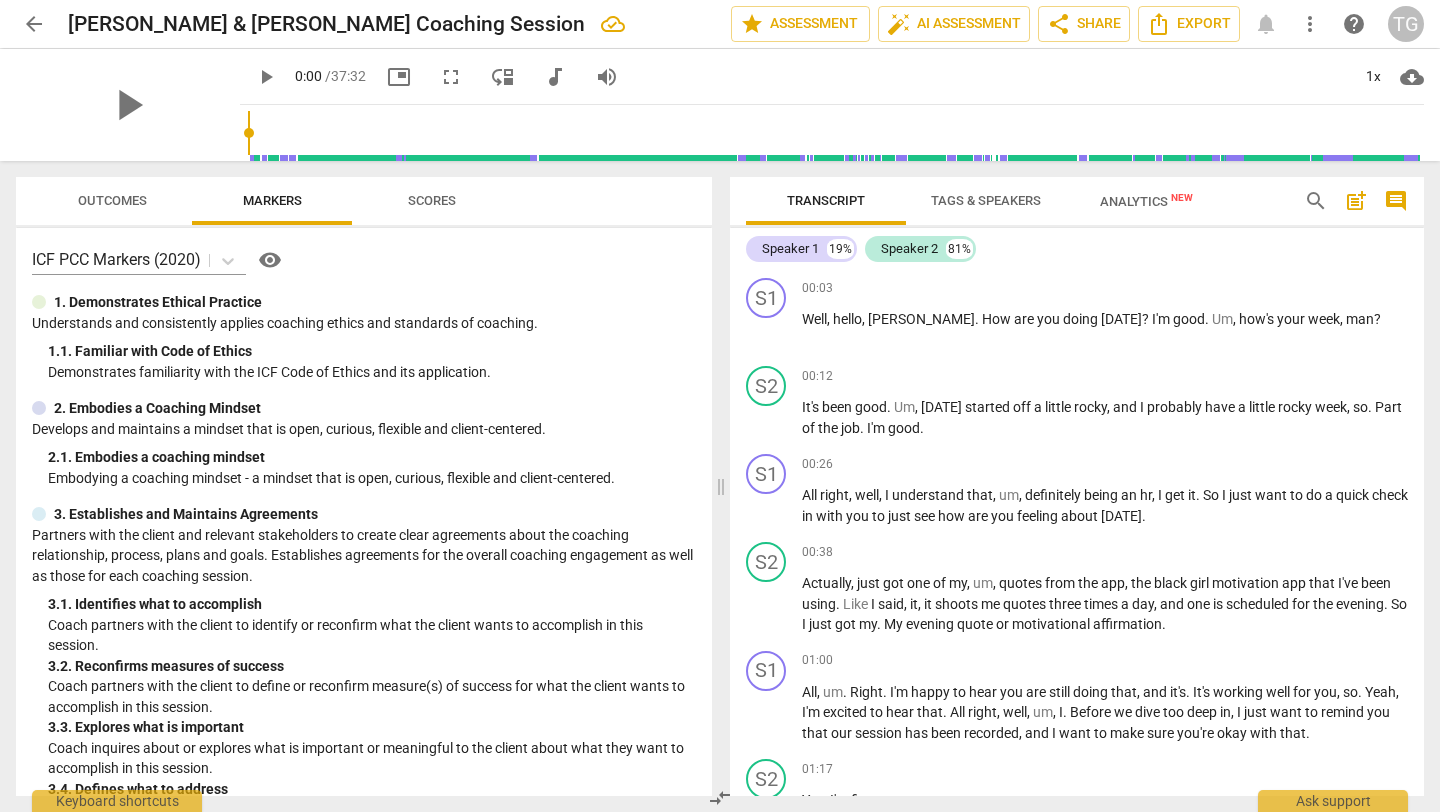 click on "Tags & Speakers" at bounding box center (986, 201) 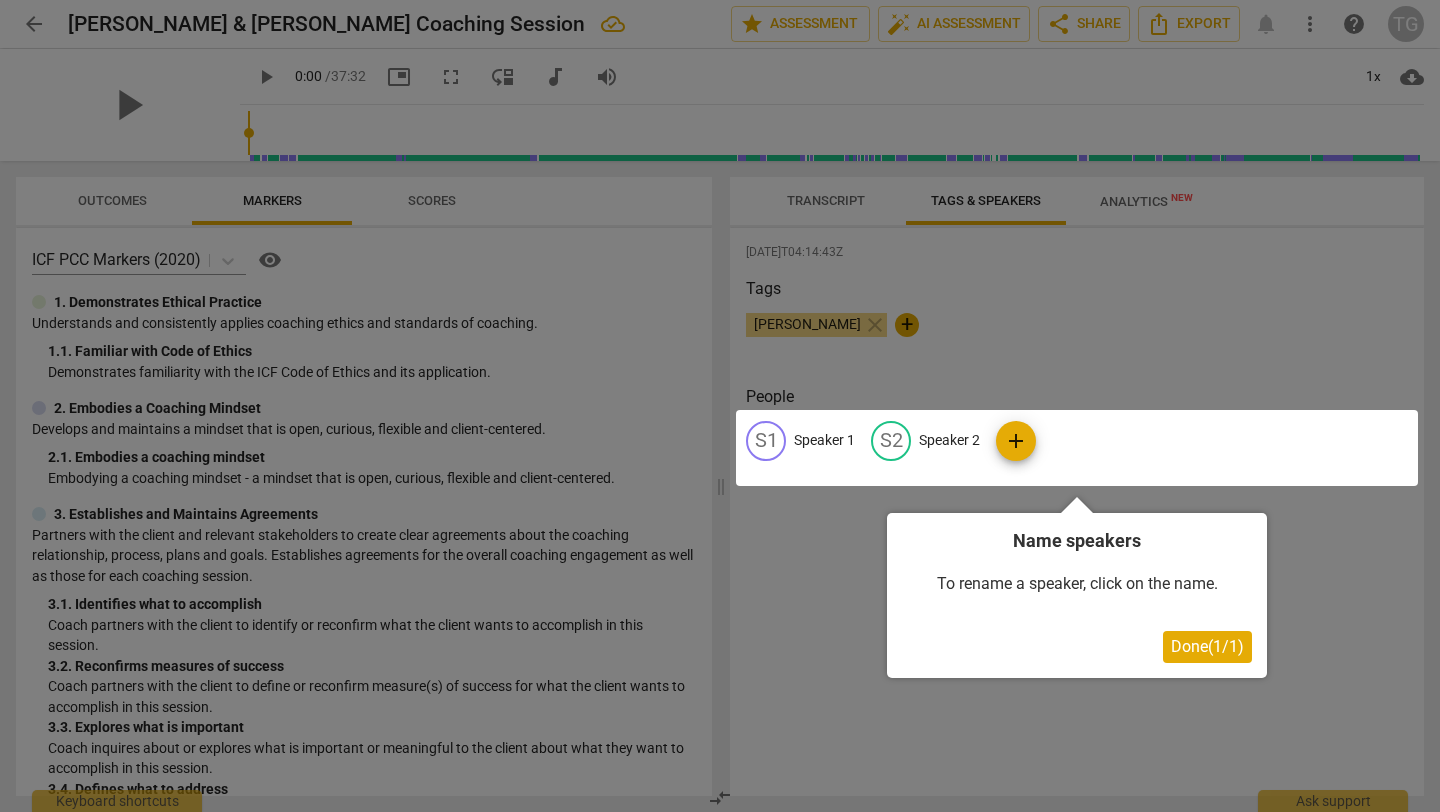 click at bounding box center [1077, 448] 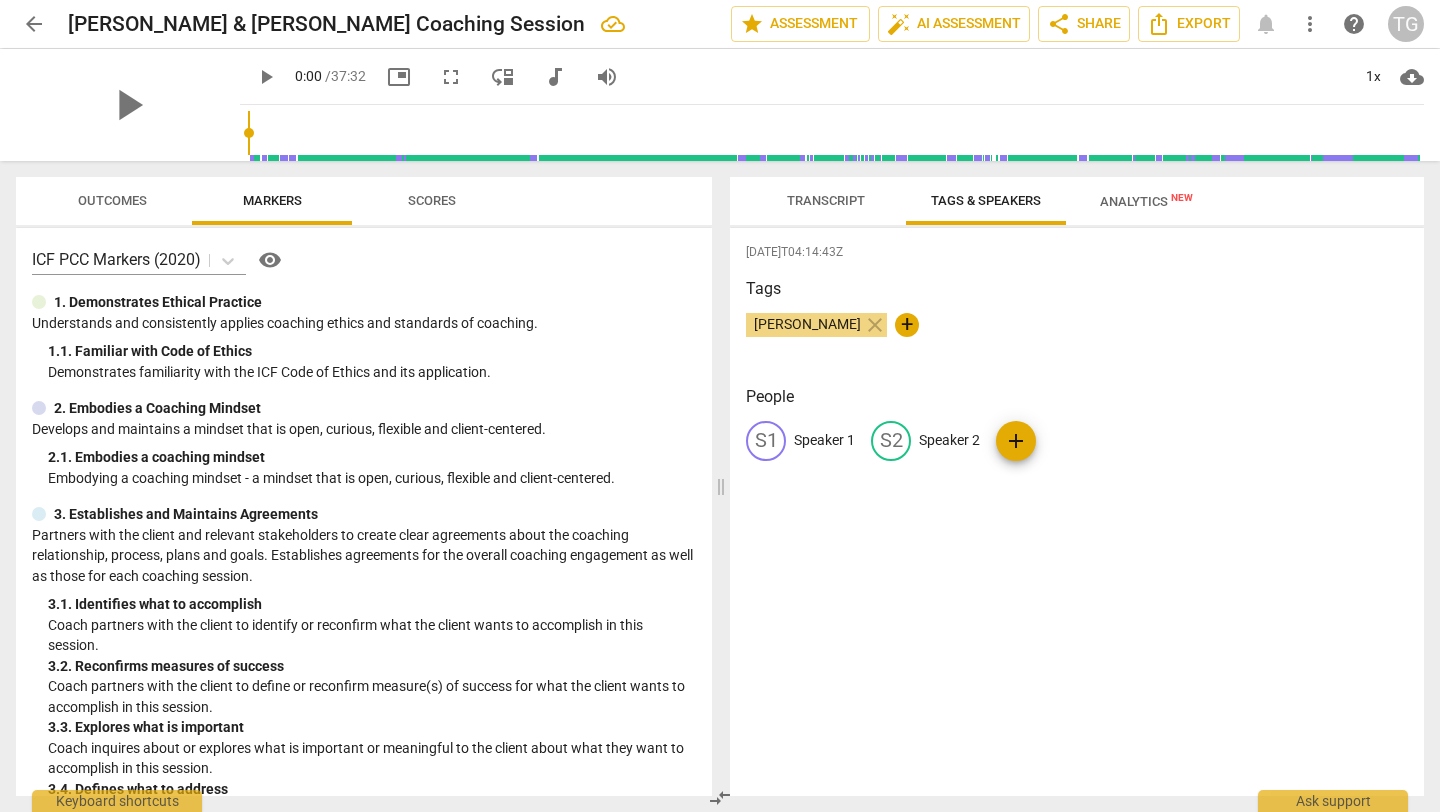 click on "Transcript" at bounding box center (826, 200) 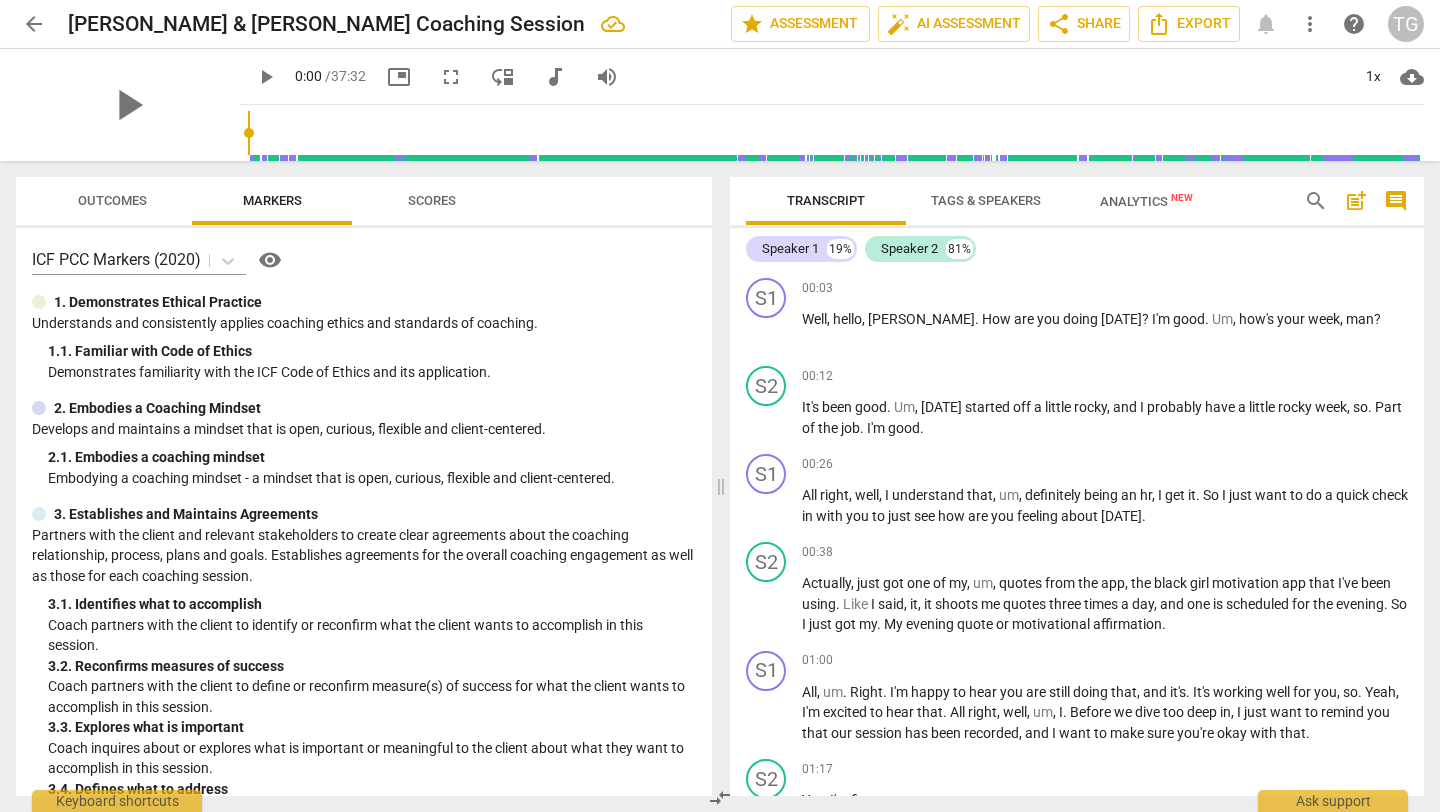 click on "Tags & Speakers" at bounding box center (986, 200) 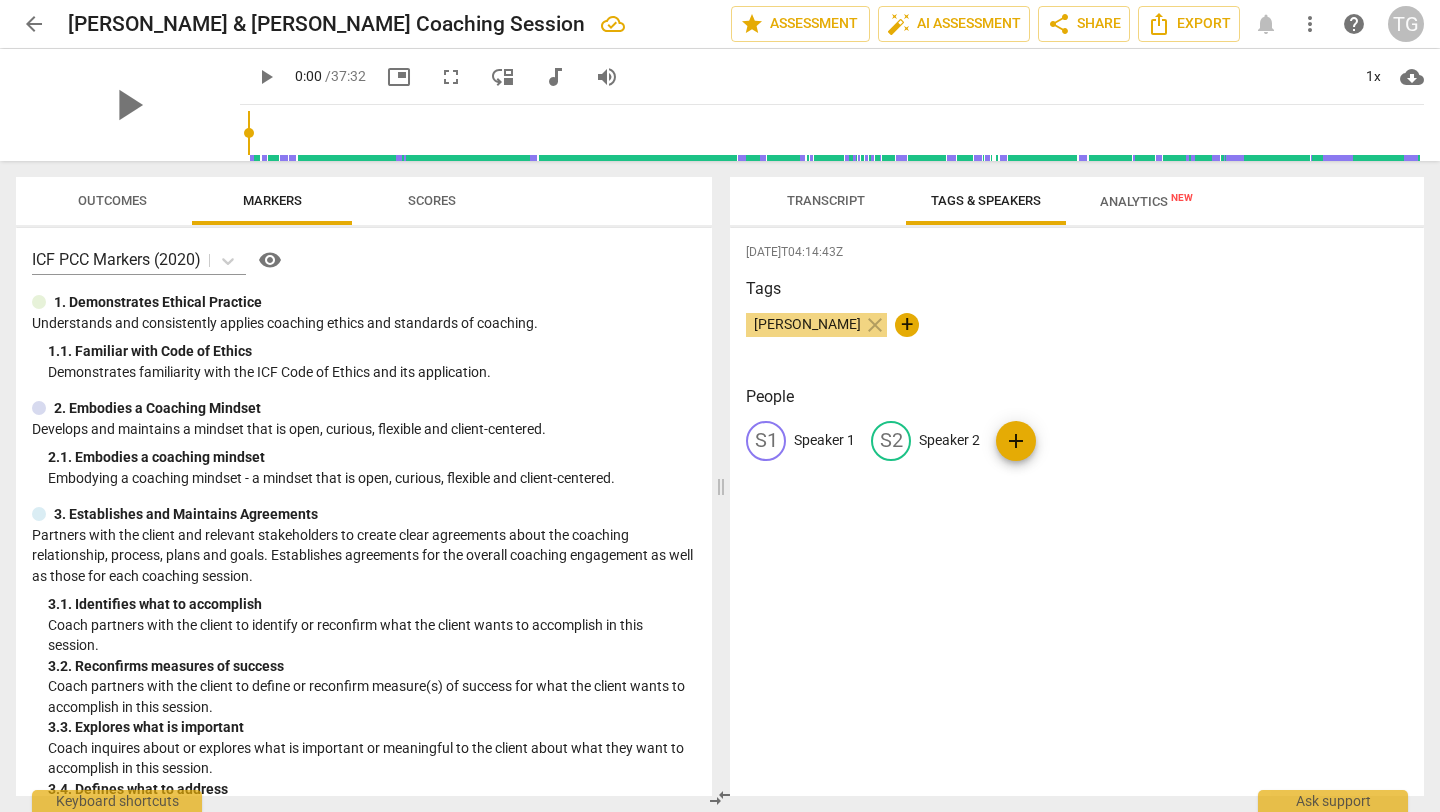 click on "Speaker 1" at bounding box center [824, 440] 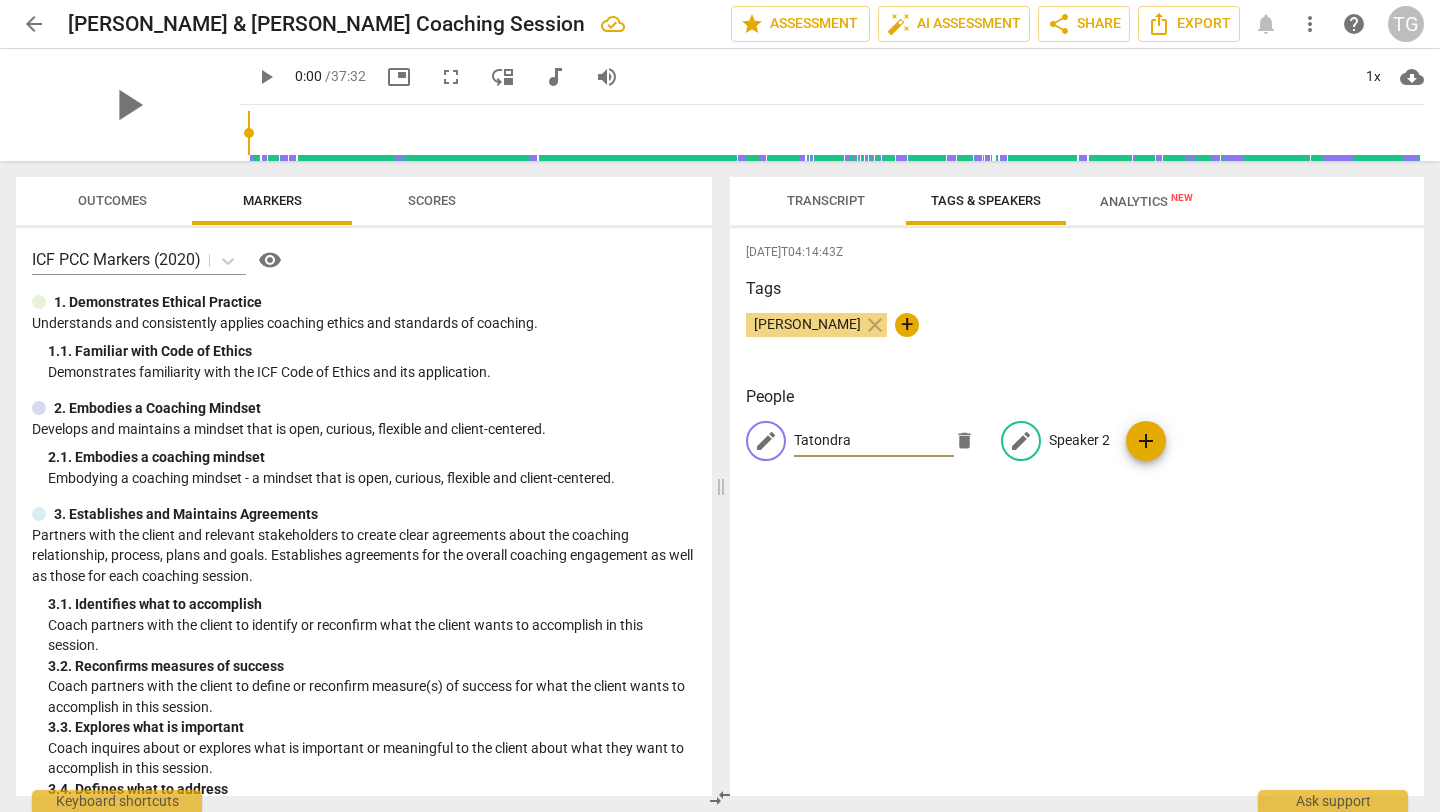 type on "Tatondra" 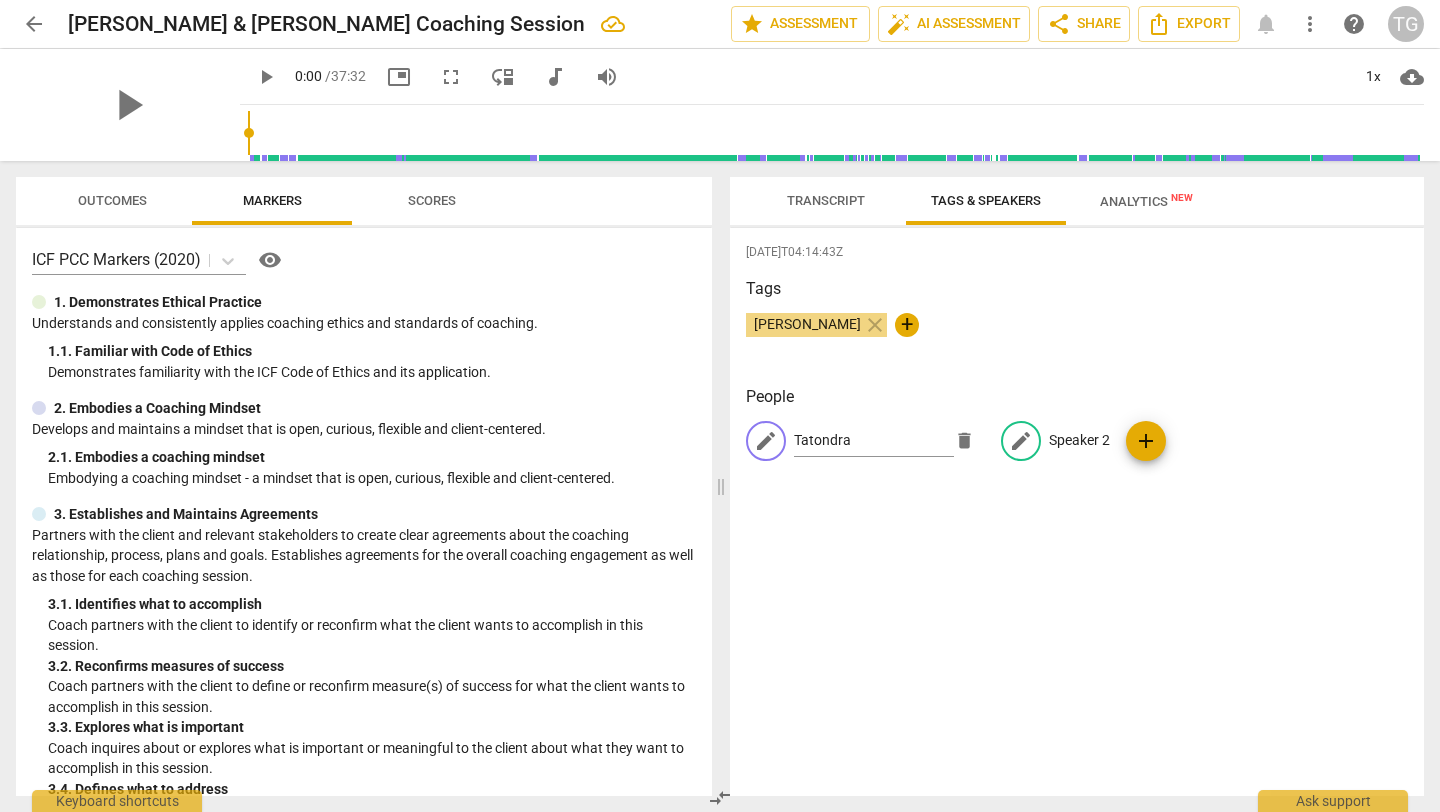 click on "Speaker 2" at bounding box center (1079, 440) 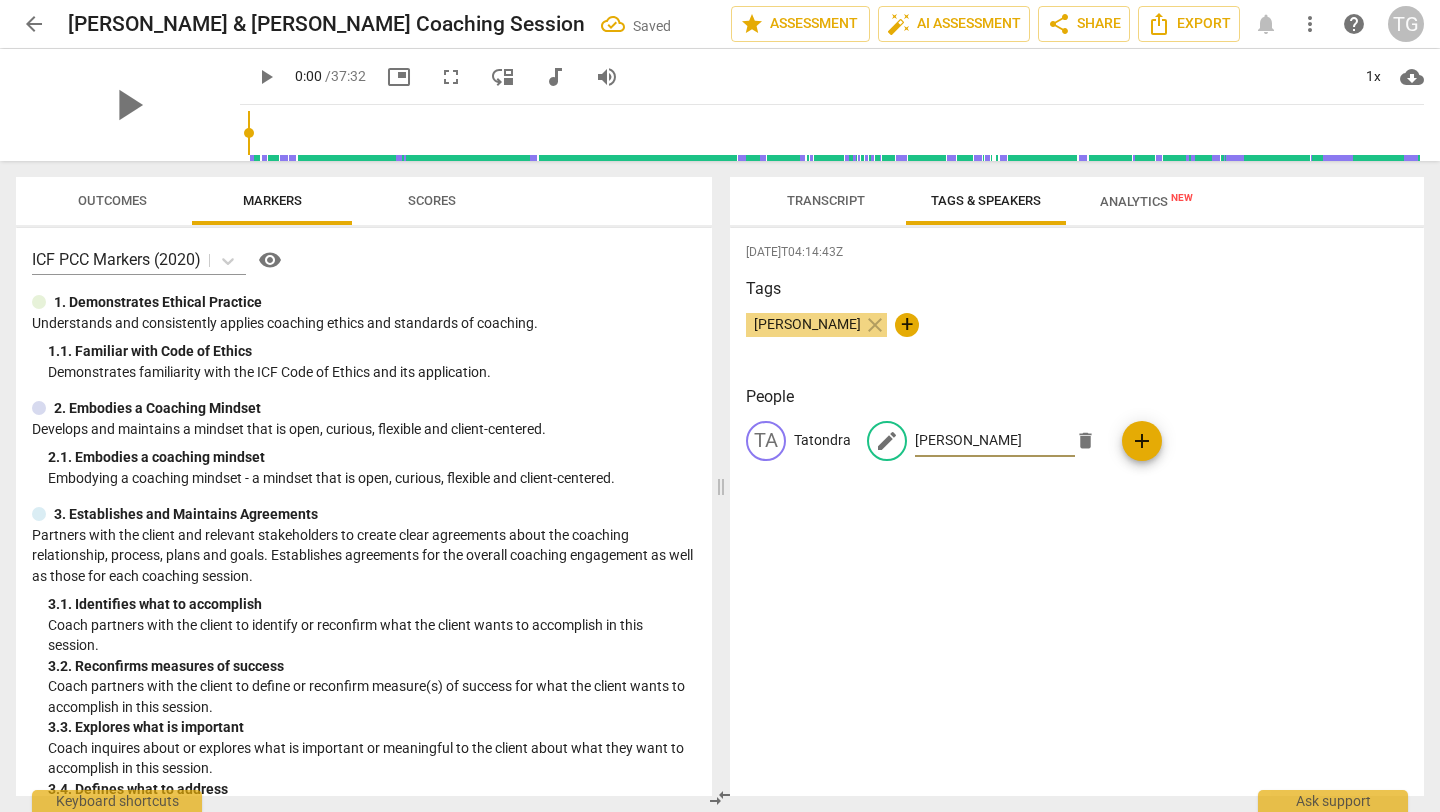 type on "[PERSON_NAME]" 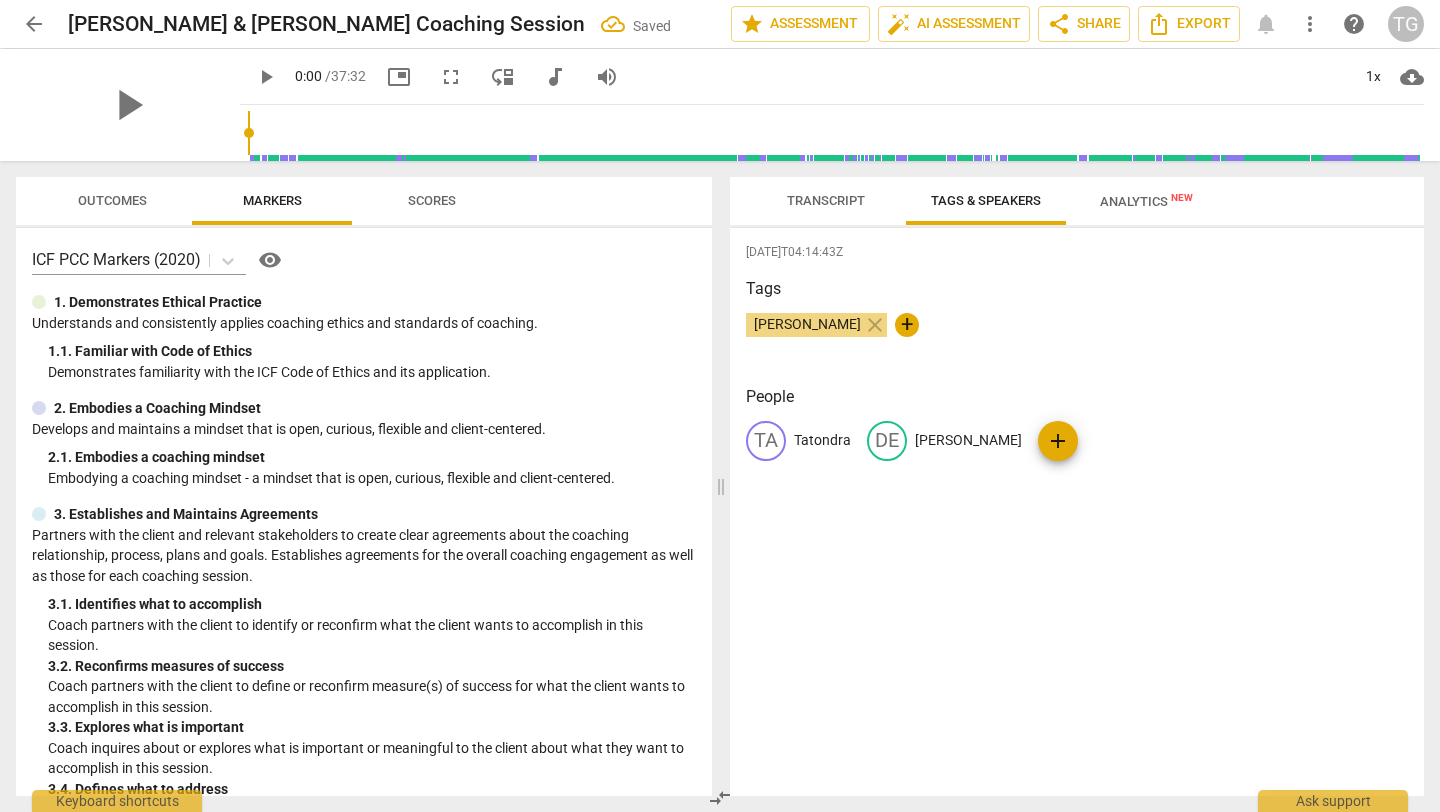 click on "Transcript" at bounding box center (826, 201) 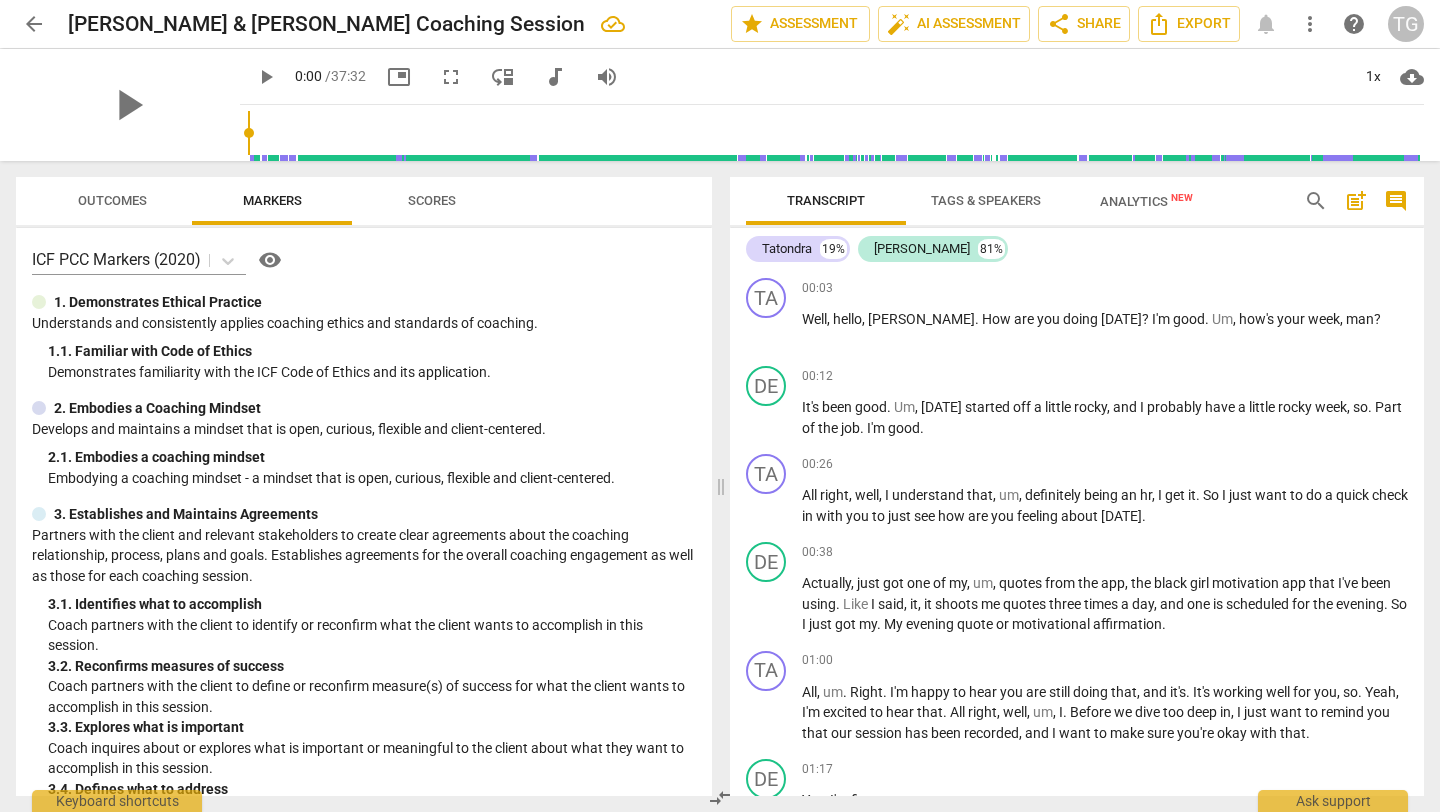 click on "cloud_download" at bounding box center (1412, 77) 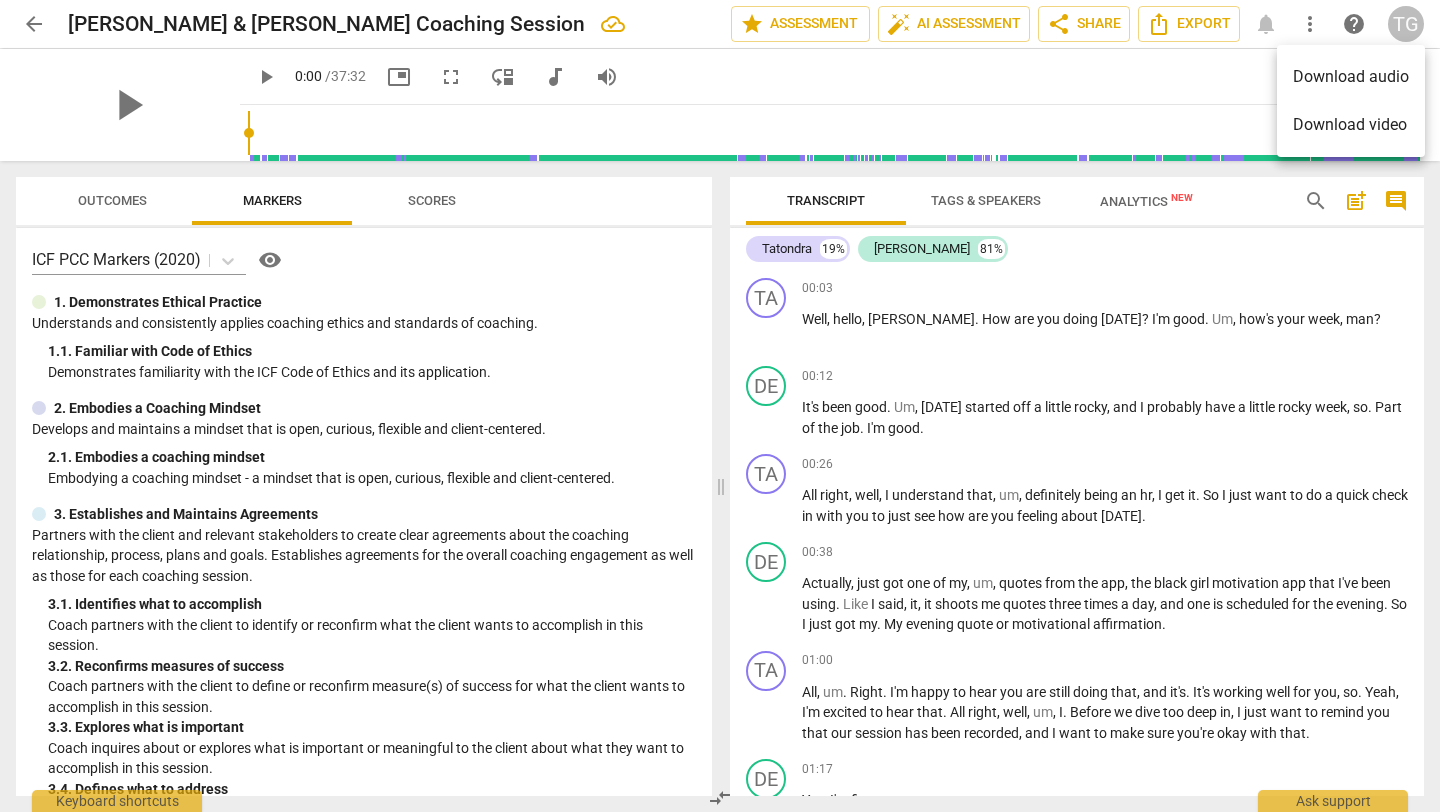 click at bounding box center (720, 406) 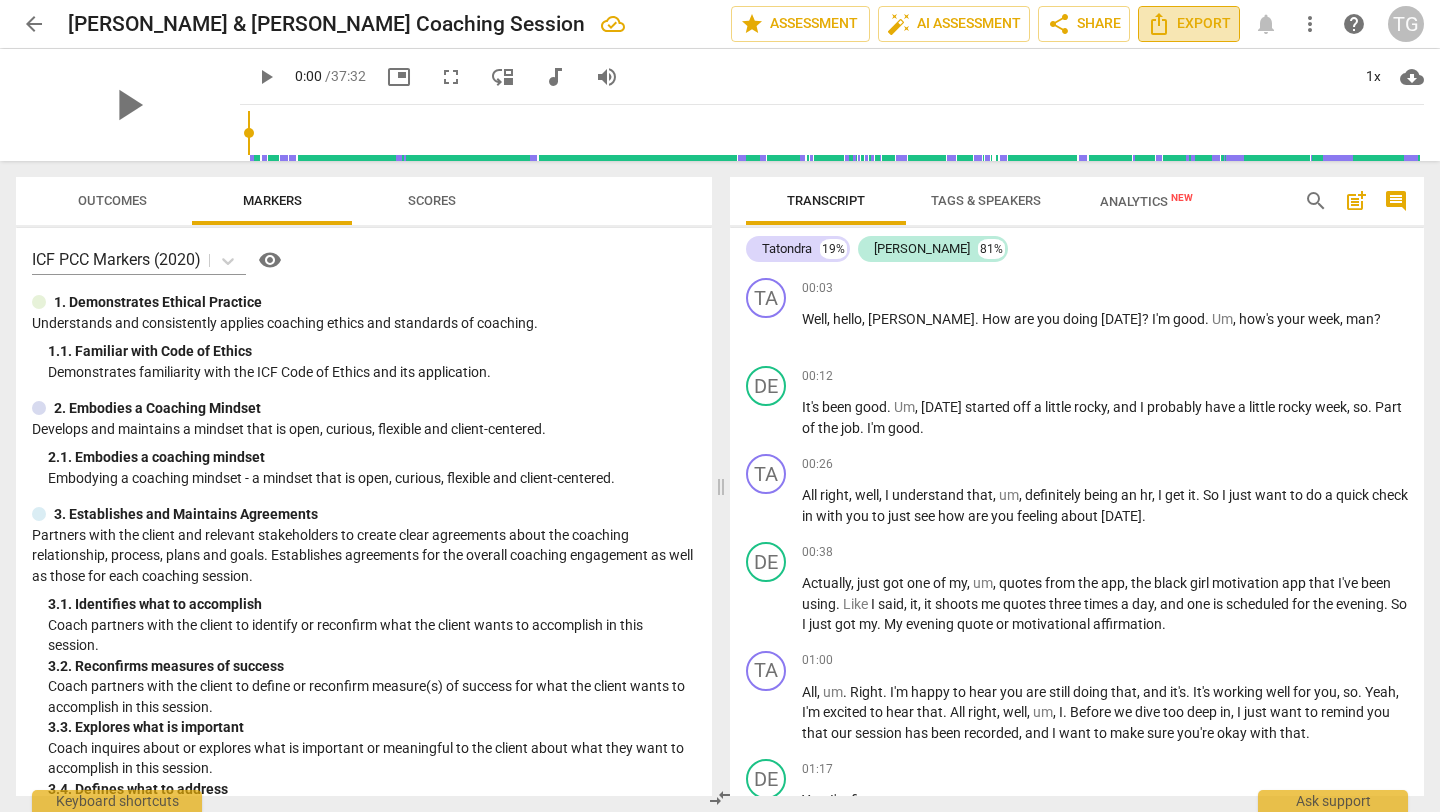 click on "Export" at bounding box center [1189, 24] 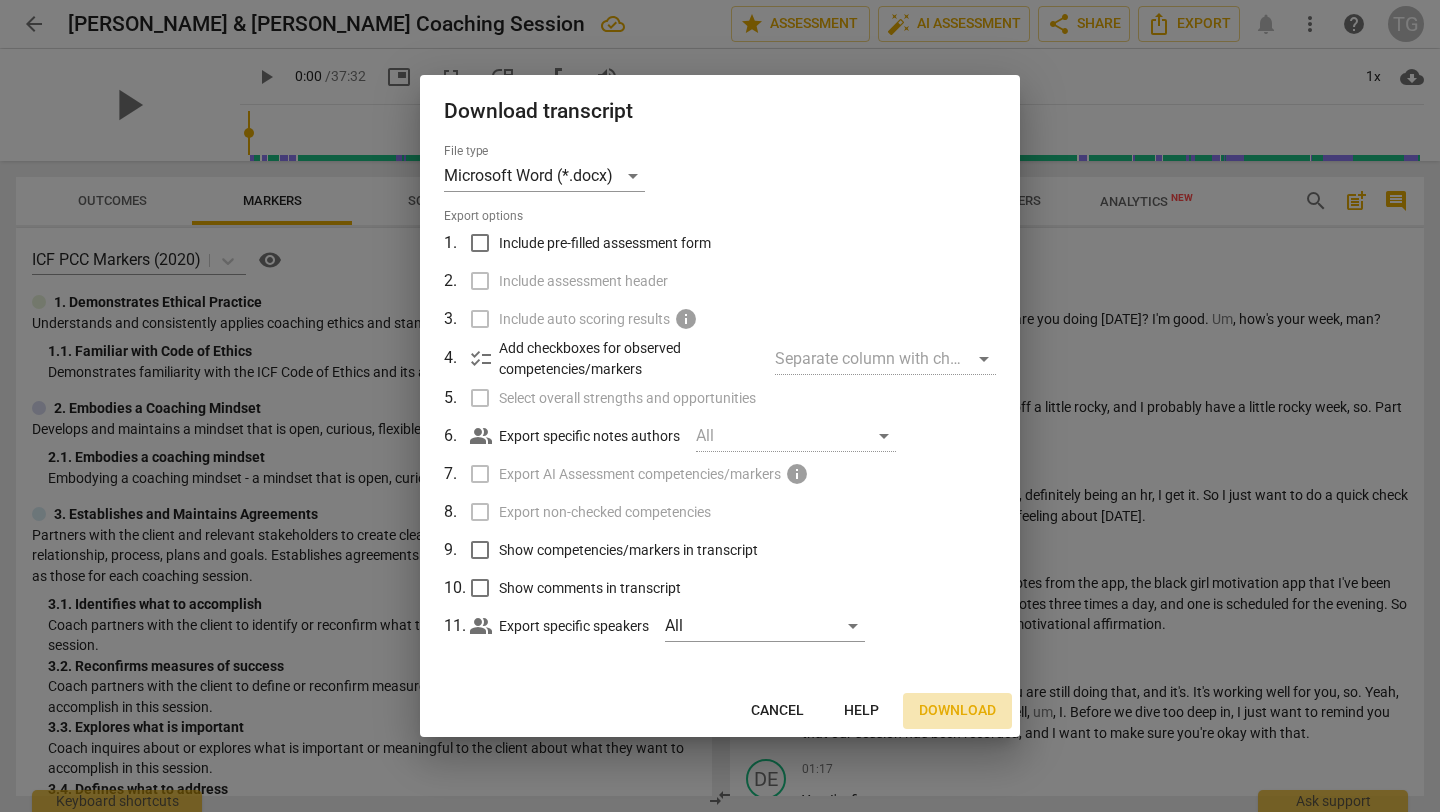 click on "Download" at bounding box center [957, 711] 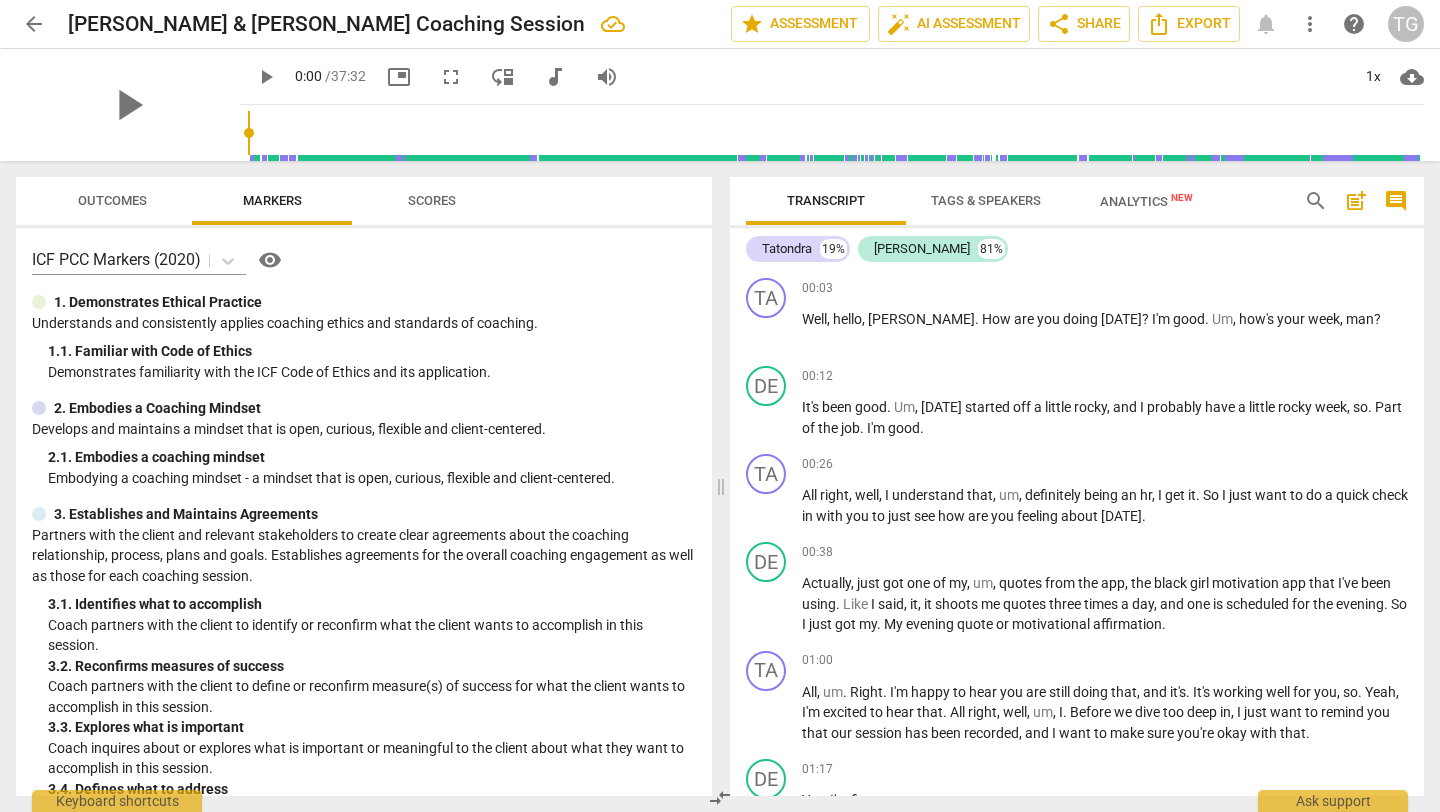 click on "Tatondra 19% [PERSON_NAME] 81% TA play_arrow pause 00:03 + Add competency keyboard_arrow_right Well ,   hello ,   [PERSON_NAME] .   How   are   you   doing   [DATE] ?   I'm   good .   Um ,   how's   your   week ,   man ? DE play_arrow pause 00:12 + Add competency keyboard_arrow_right It's   been   good .   Um ,   [DATE]   started   off   a   little   rocky ,   and   I   probably   have   a   little   rocky   week ,   so .   Part   of   the   job .   I'm   good . TA play_arrow pause 00:26 + Add competency keyboard_arrow_right All   right ,   well ,   I   understand   that ,   um ,   definitely   being   an   hr ,   I   get   it .   So   I   just   want   to   do   a   quick   check   in   with   you   to   just   see   how   are   you   feeling   about   [DATE] . DE play_arrow pause 00:38 + Add competency keyboard_arrow_right Actually ,   just   got   one   of   my ,   um ,   quotes   from   the   app ,   the   black   girl   motivation   app   that   I've   been   using .   Like   I   said ,   it ,   it   shoots   me" at bounding box center [1077, 512] 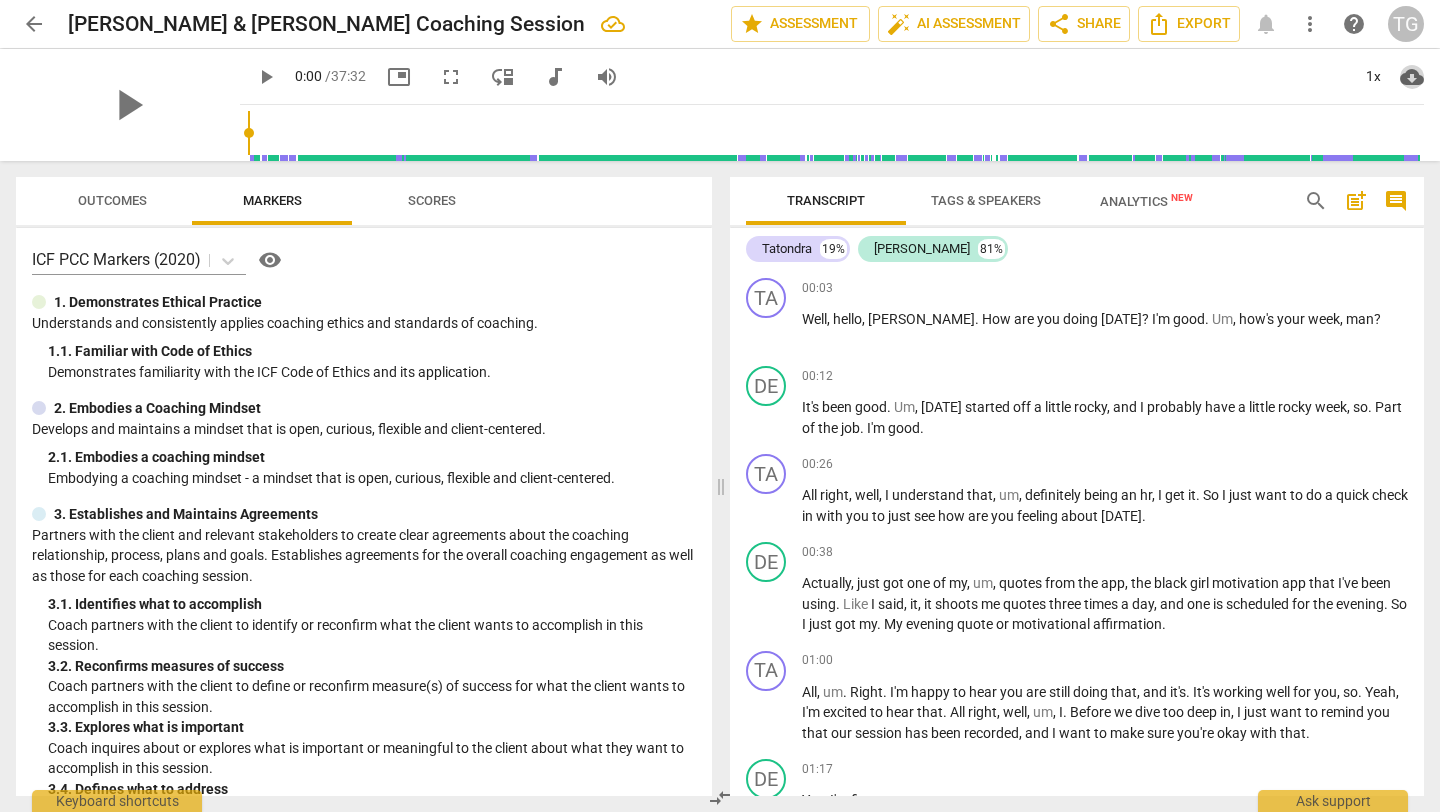 click on "cloud_download" at bounding box center [1412, 77] 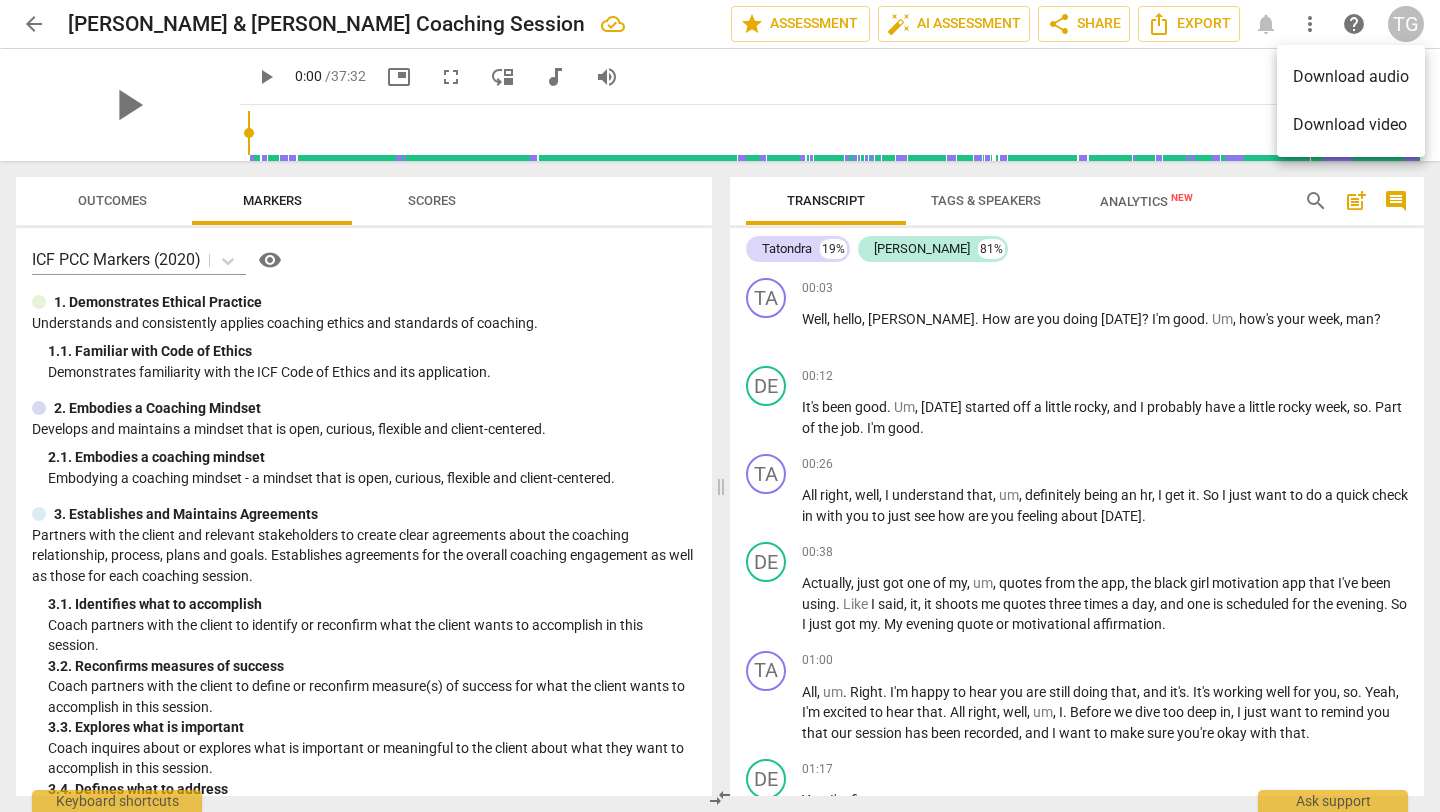 click at bounding box center [720, 406] 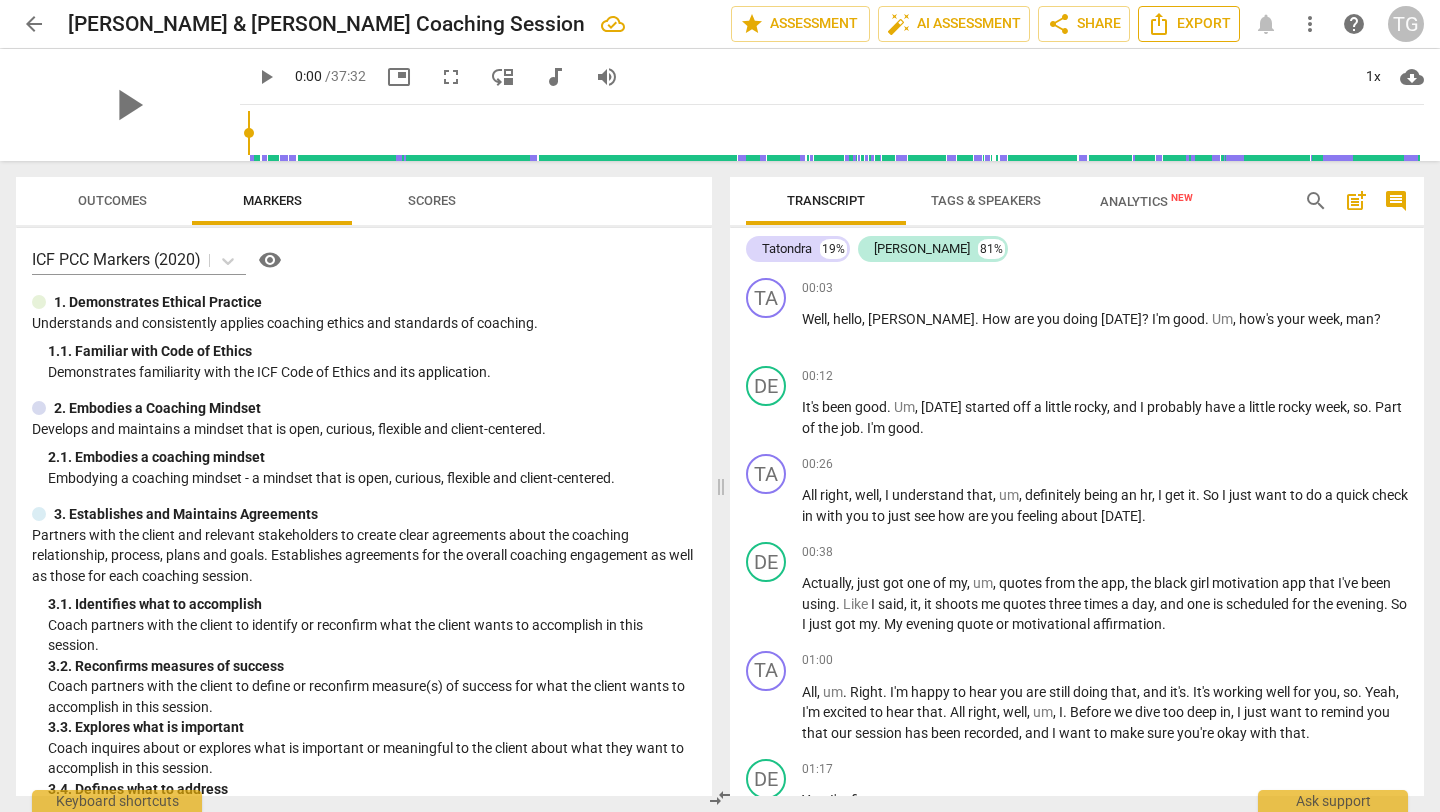 click on "Export" at bounding box center [1189, 24] 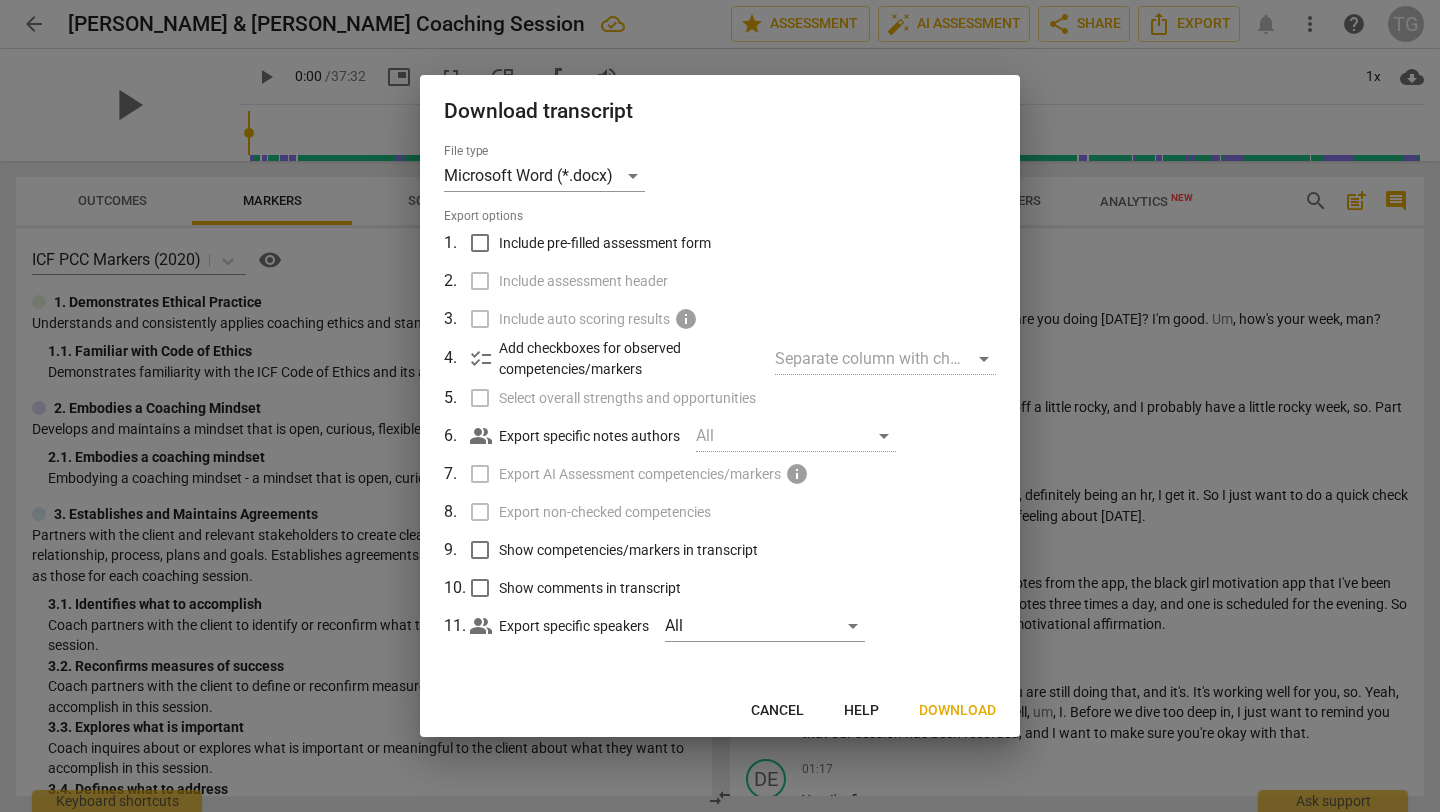 click on "Show competencies/markers in transcript" at bounding box center (480, 550) 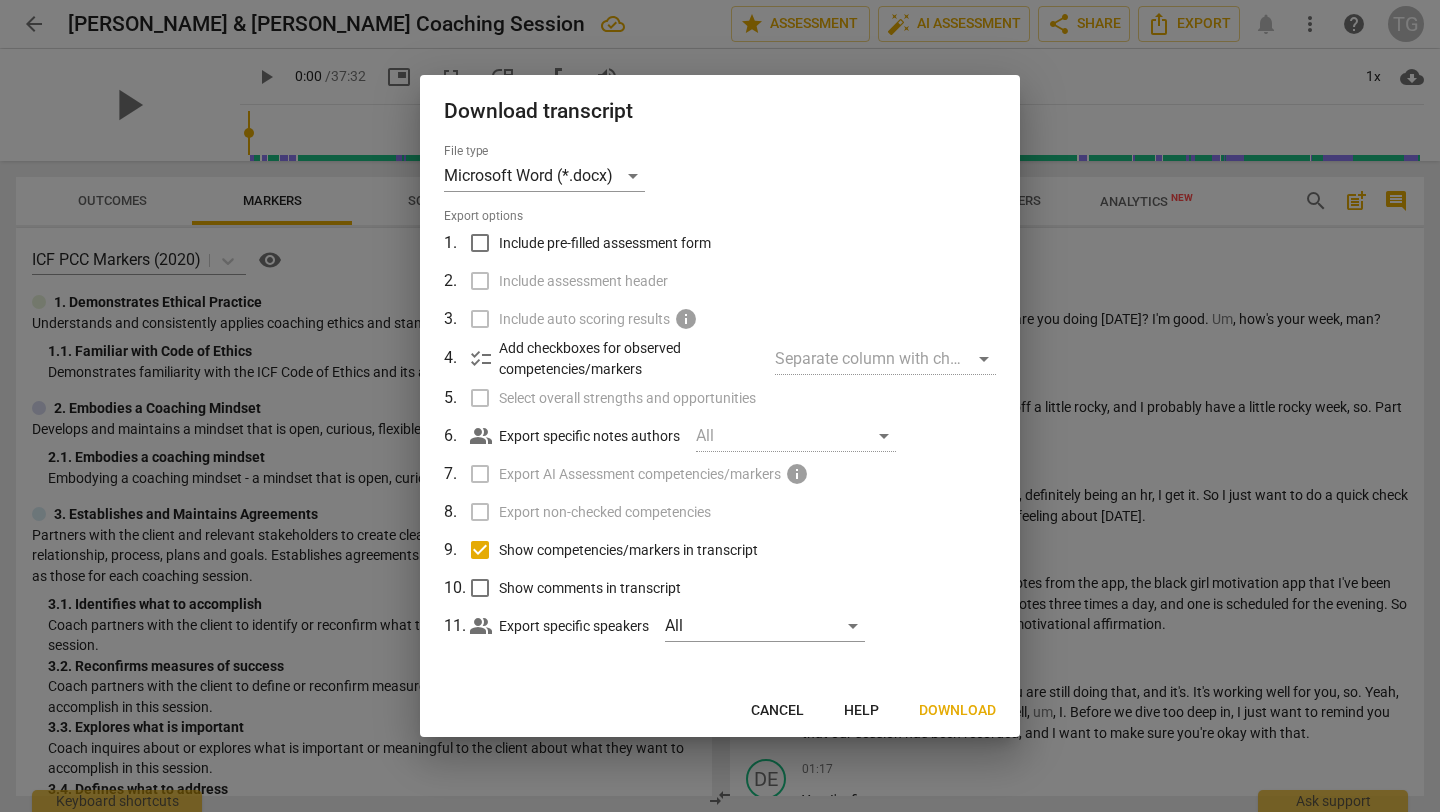 click on "Download" at bounding box center (957, 711) 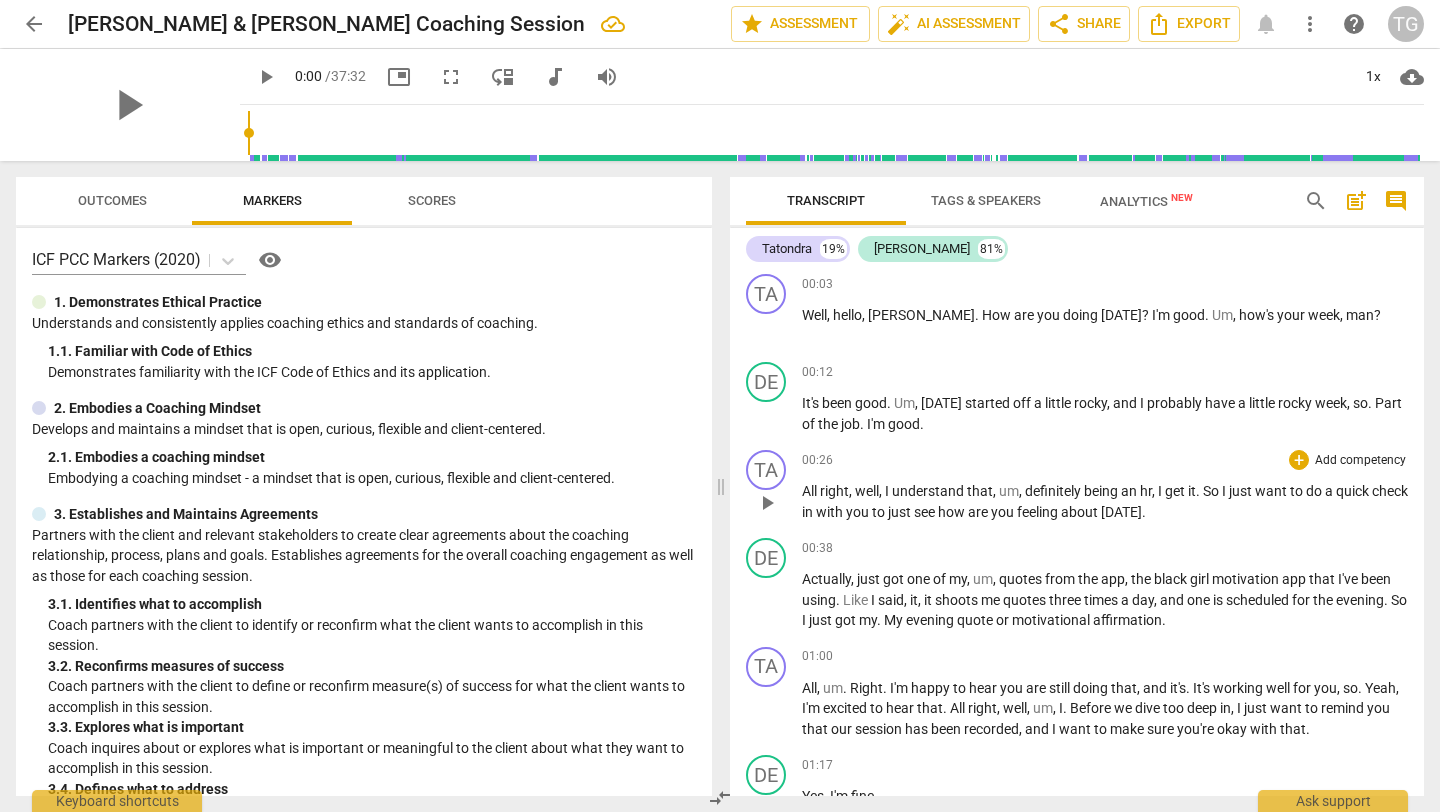 scroll, scrollTop: 0, scrollLeft: 0, axis: both 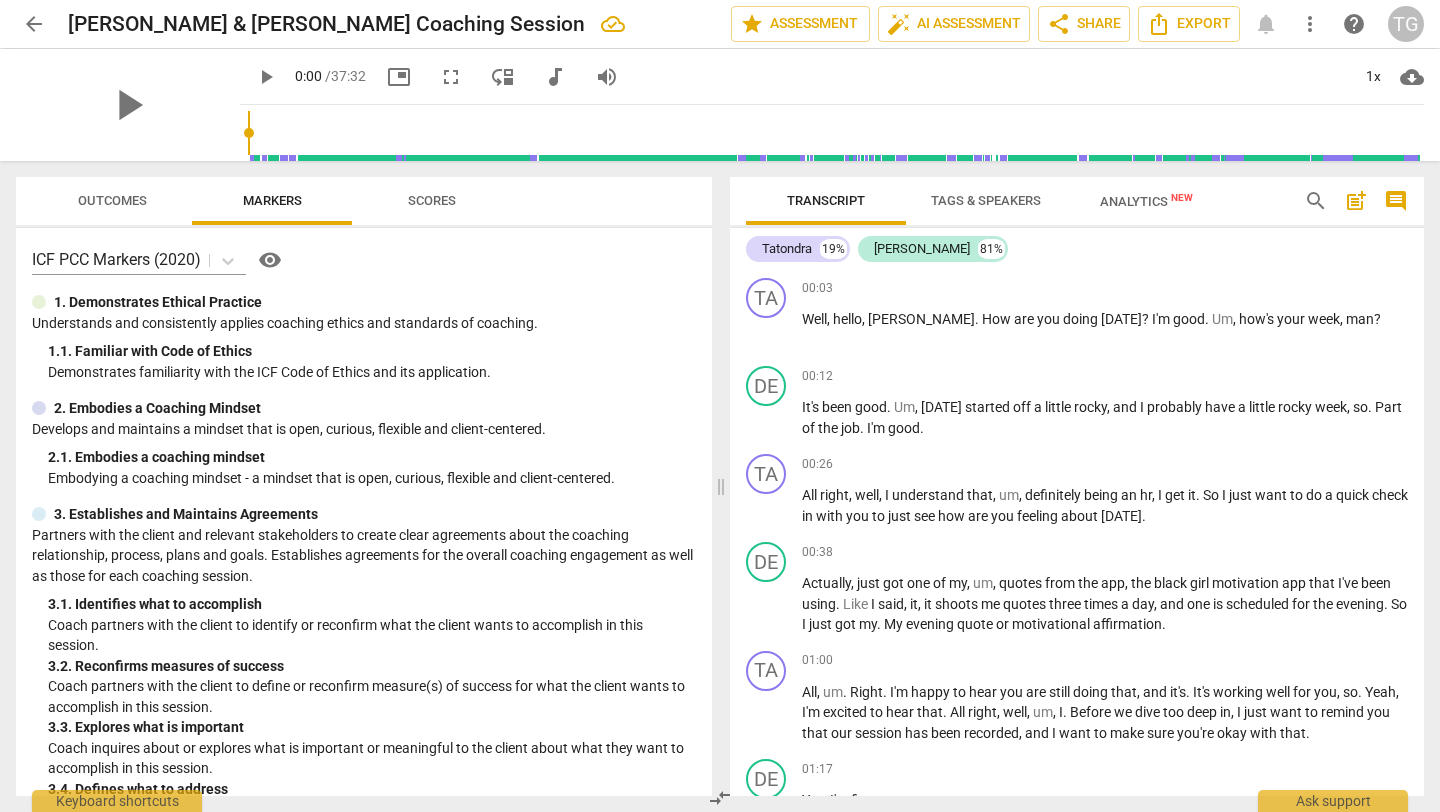 click on "Analytics   New" at bounding box center [1146, 201] 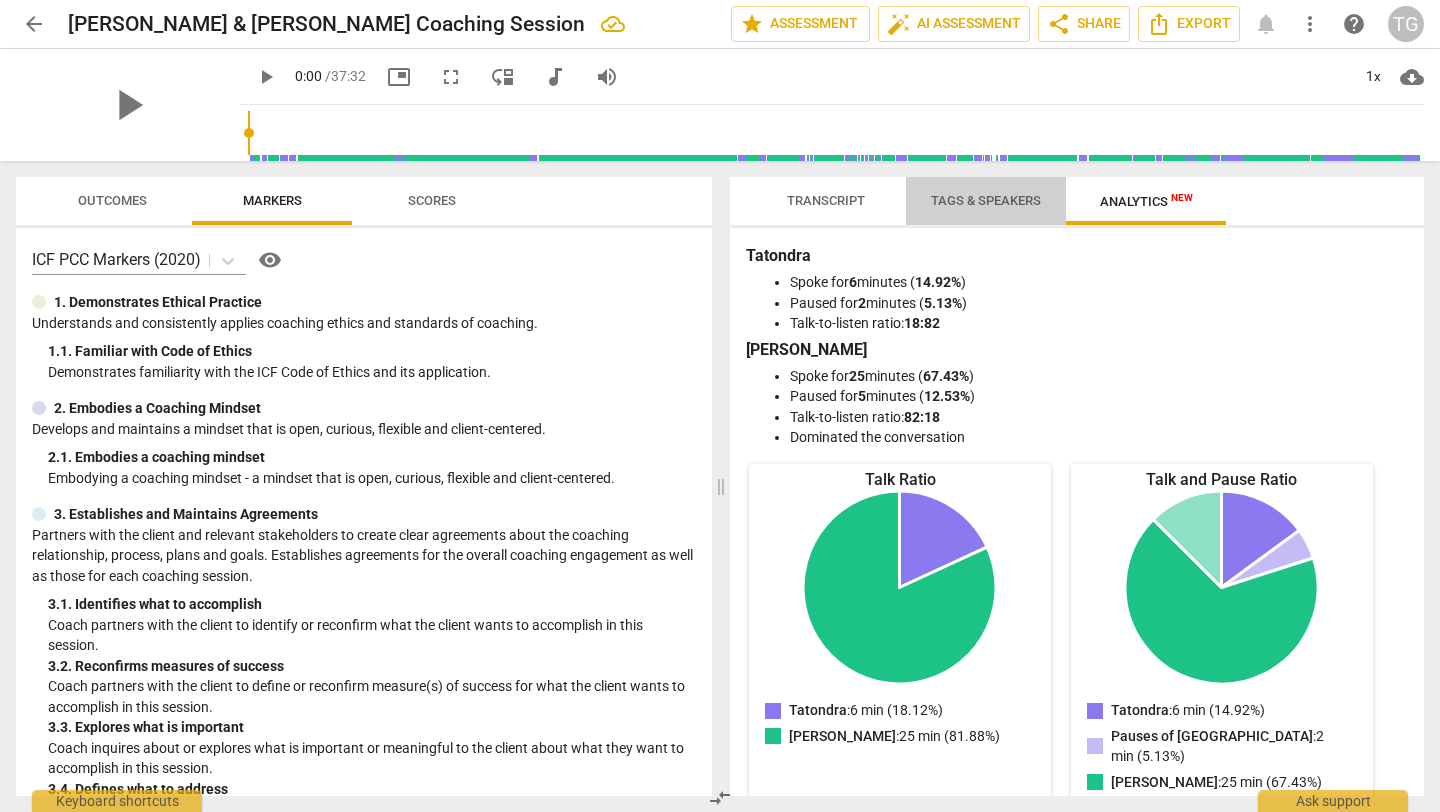 click on "Tags & Speakers" at bounding box center [986, 200] 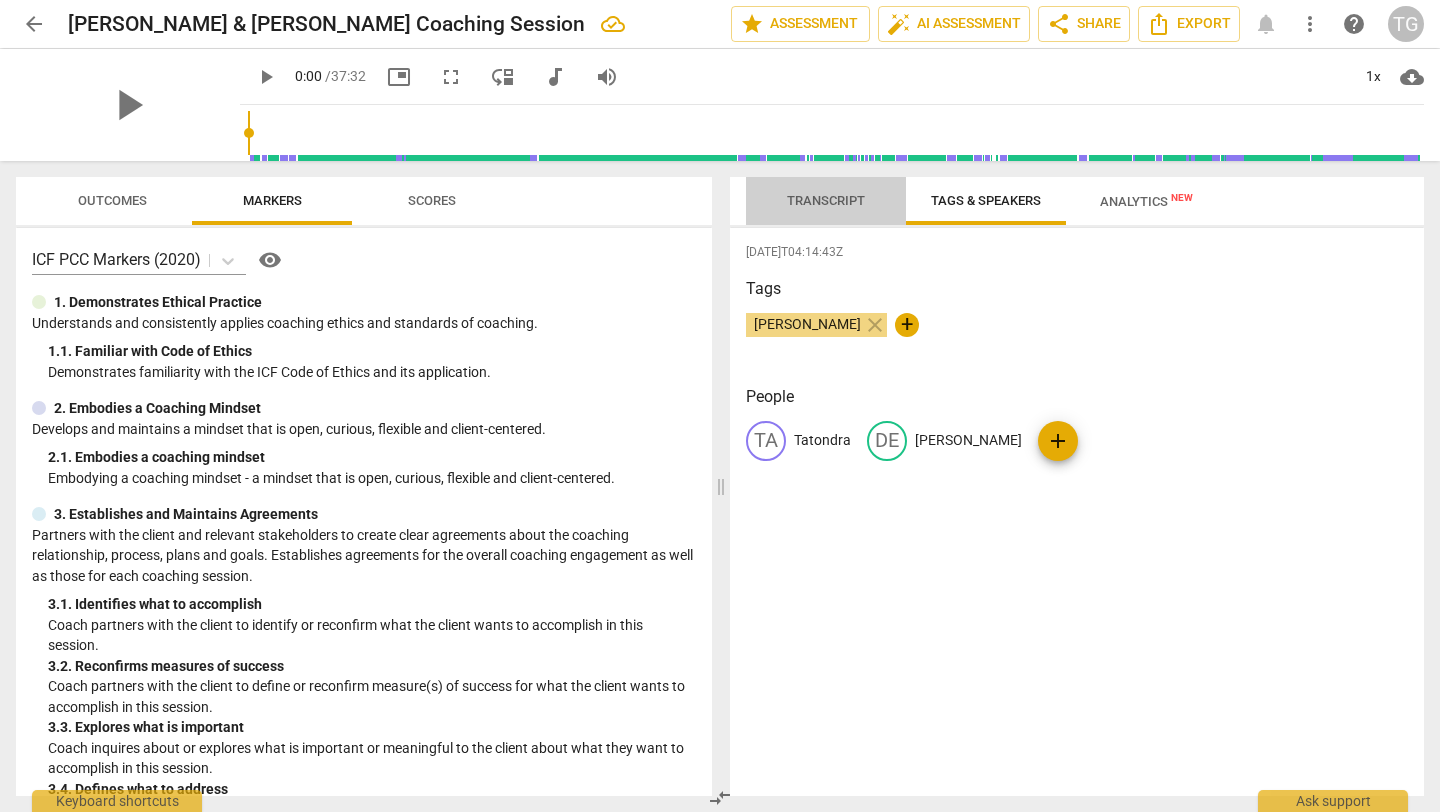 click on "Transcript" at bounding box center (826, 200) 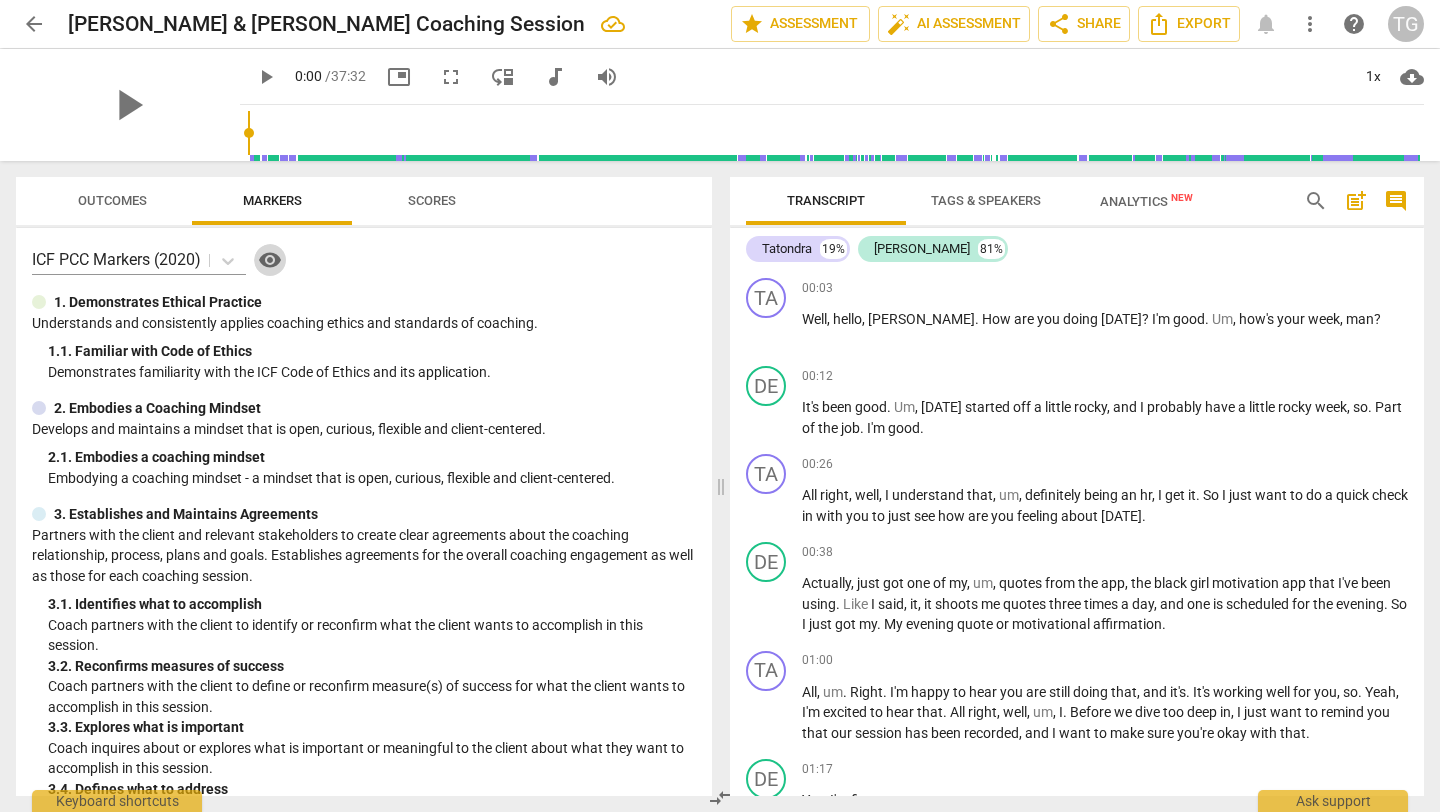 click on "visibility" at bounding box center [270, 260] 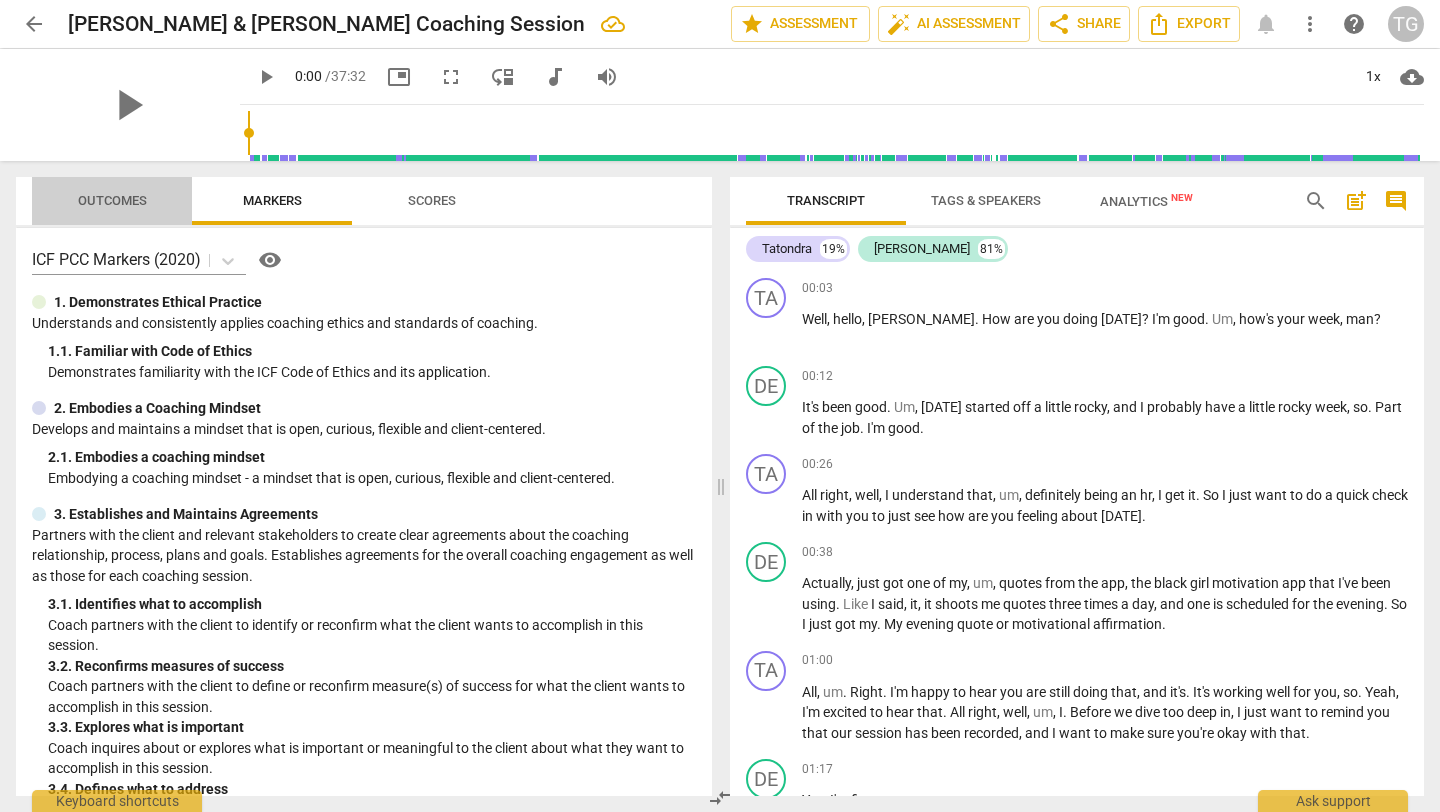 click on "Outcomes" at bounding box center [112, 201] 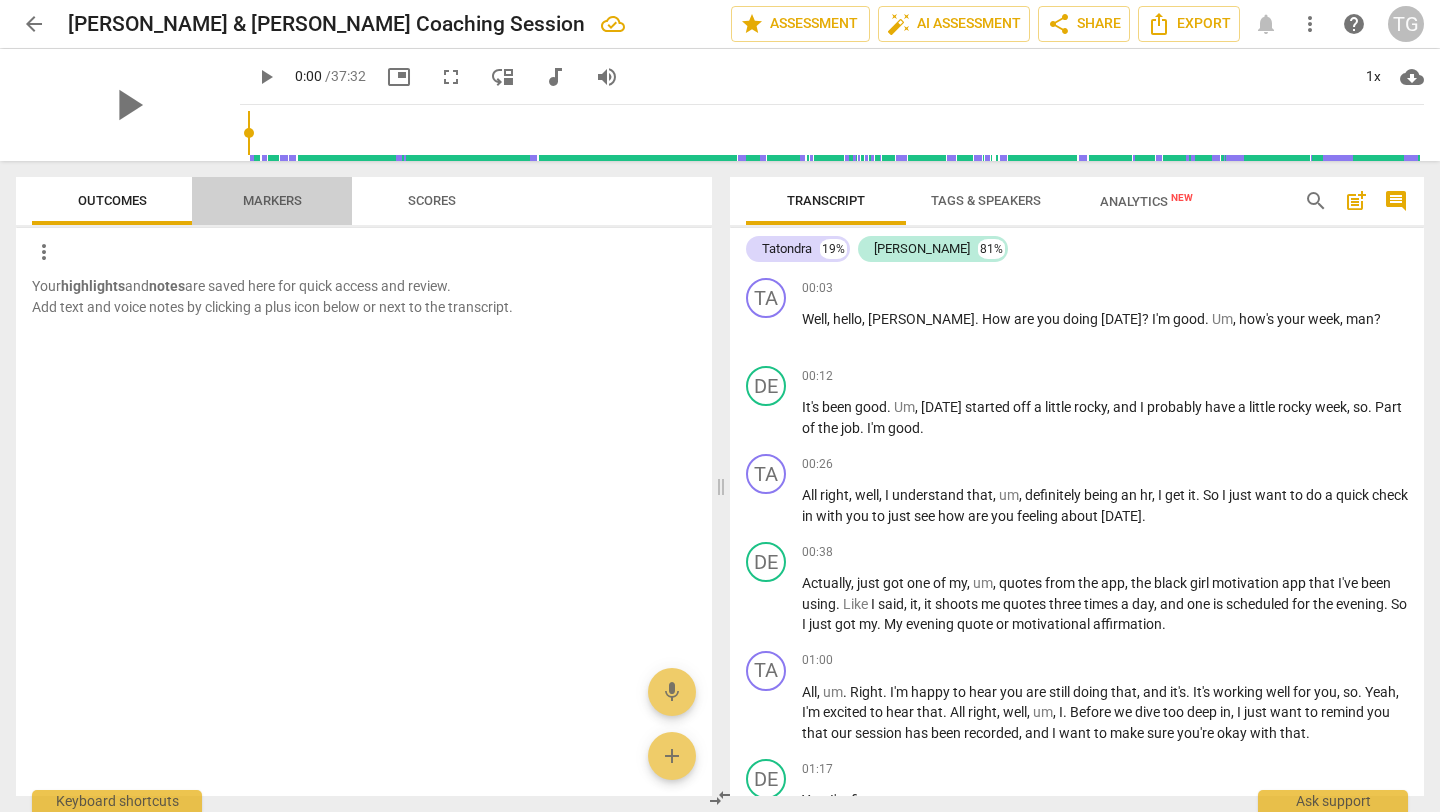 click on "Markers" at bounding box center (272, 201) 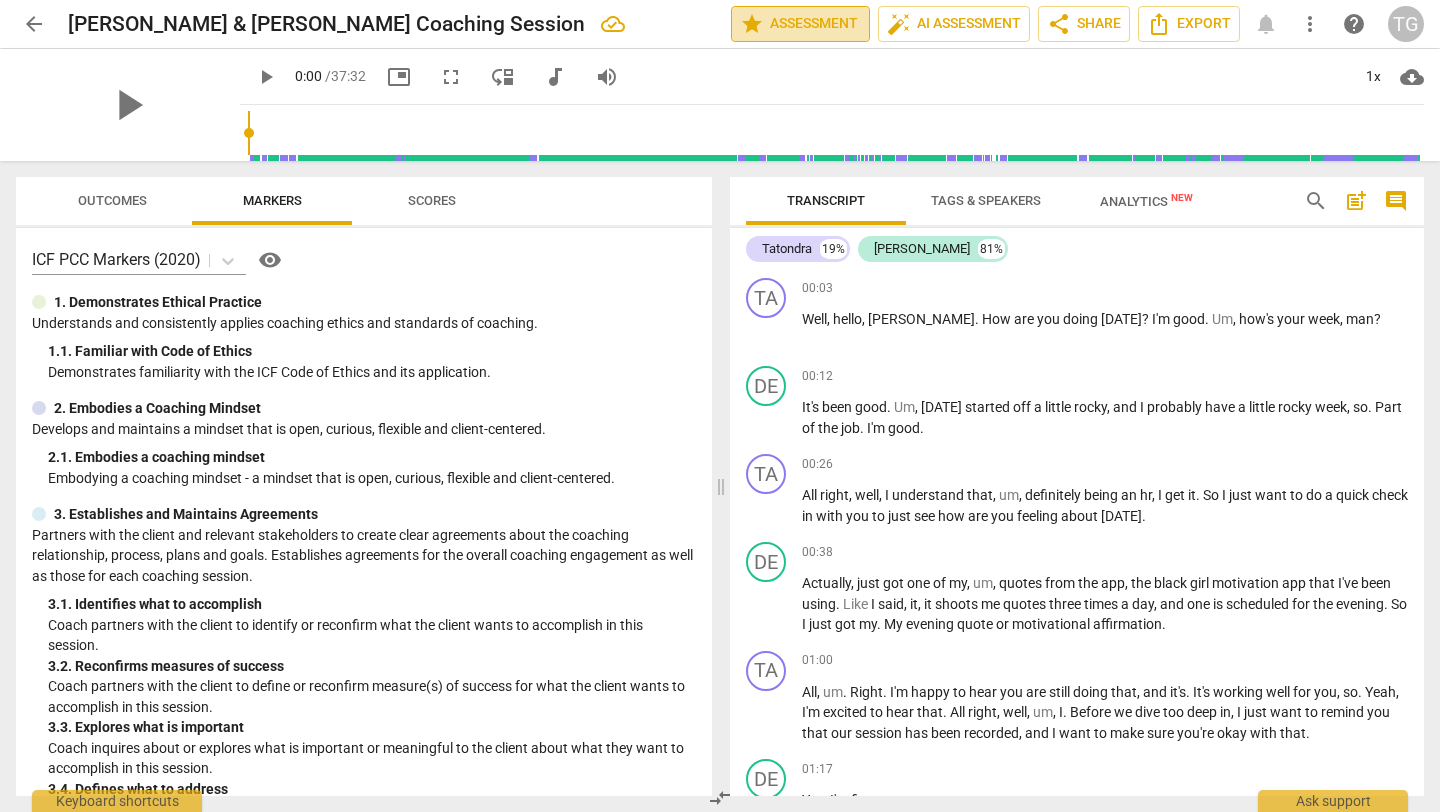 click on "star    Assessment" at bounding box center (800, 24) 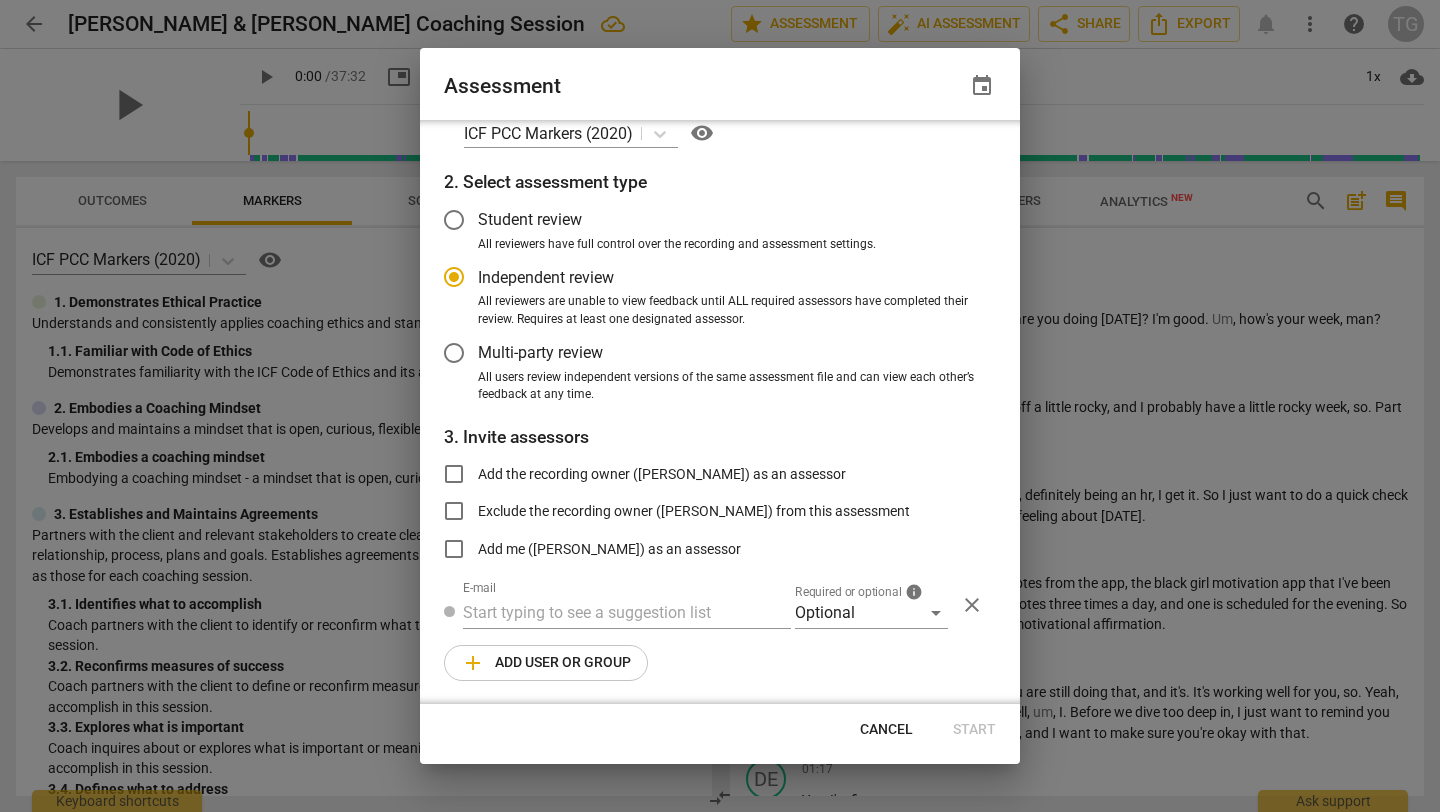 scroll, scrollTop: 0, scrollLeft: 0, axis: both 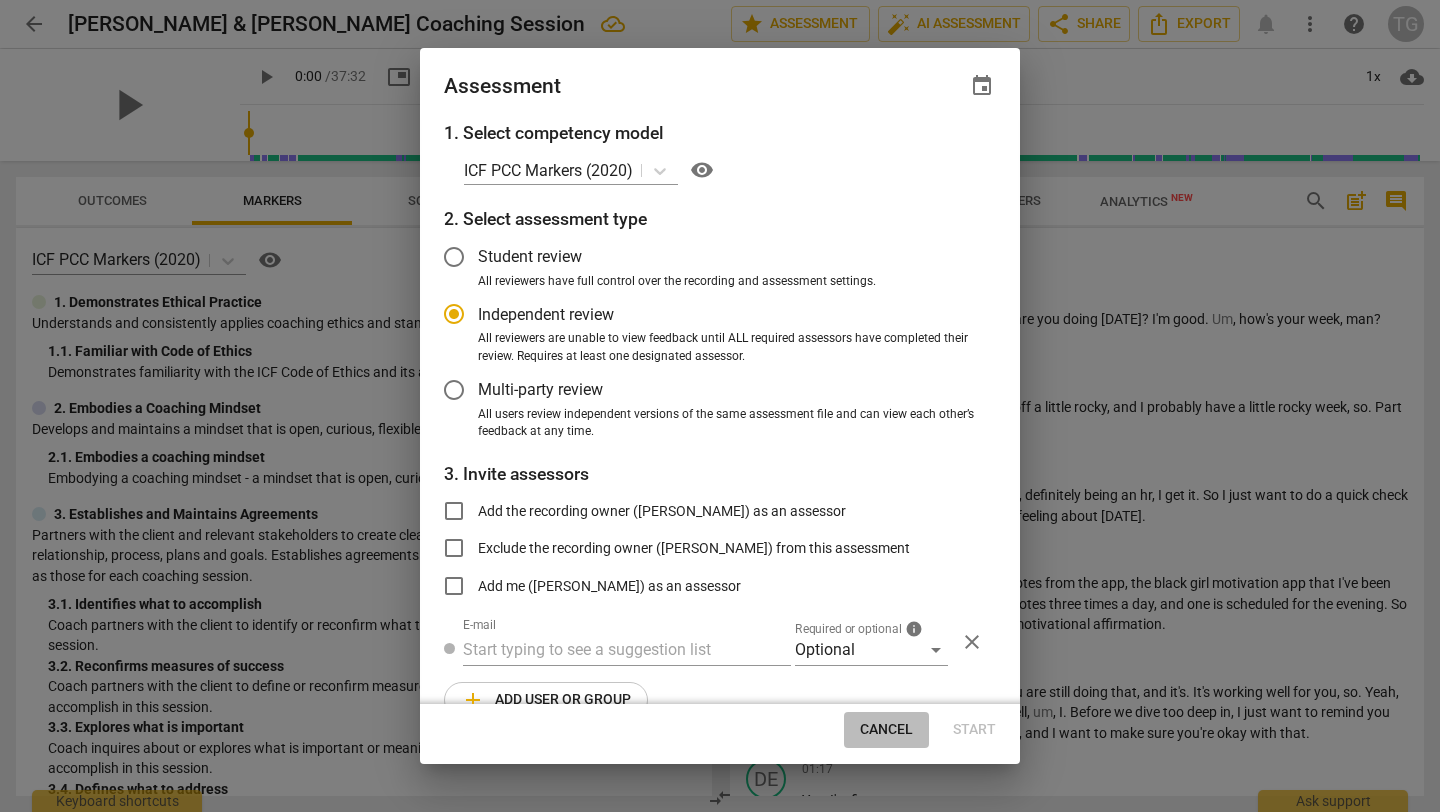 click on "Cancel" at bounding box center [886, 730] 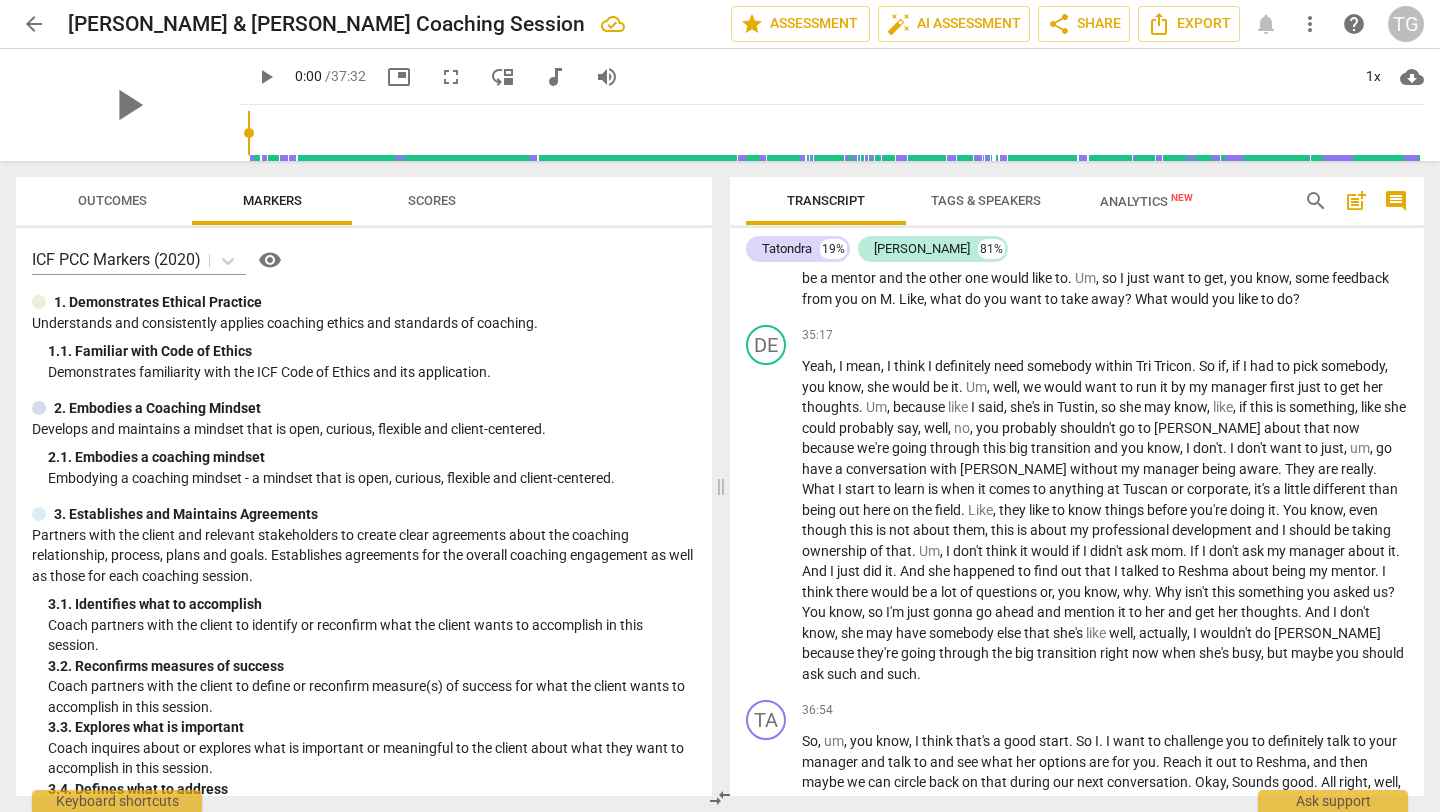 scroll, scrollTop: 10746, scrollLeft: 0, axis: vertical 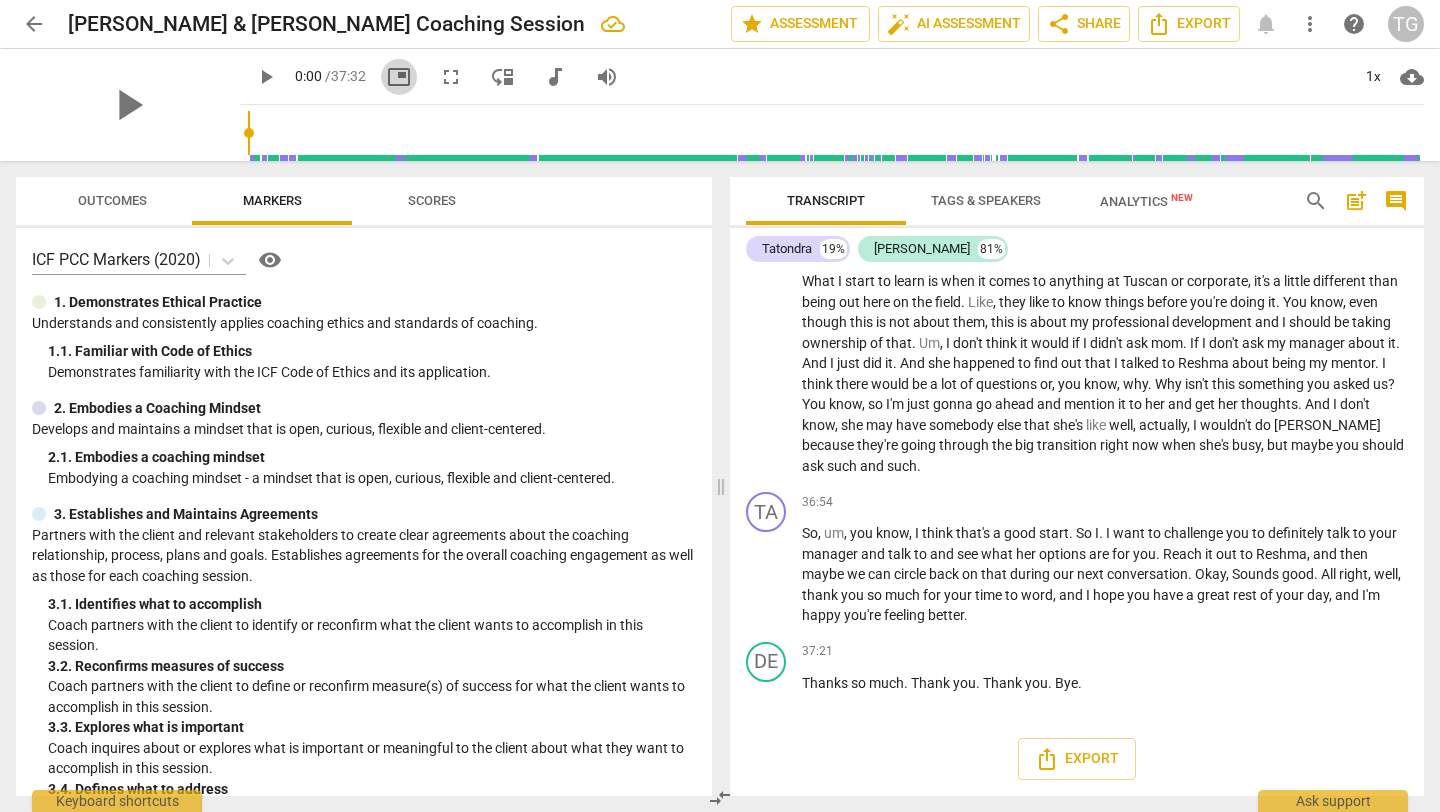 click on "picture_in_picture" at bounding box center [399, 77] 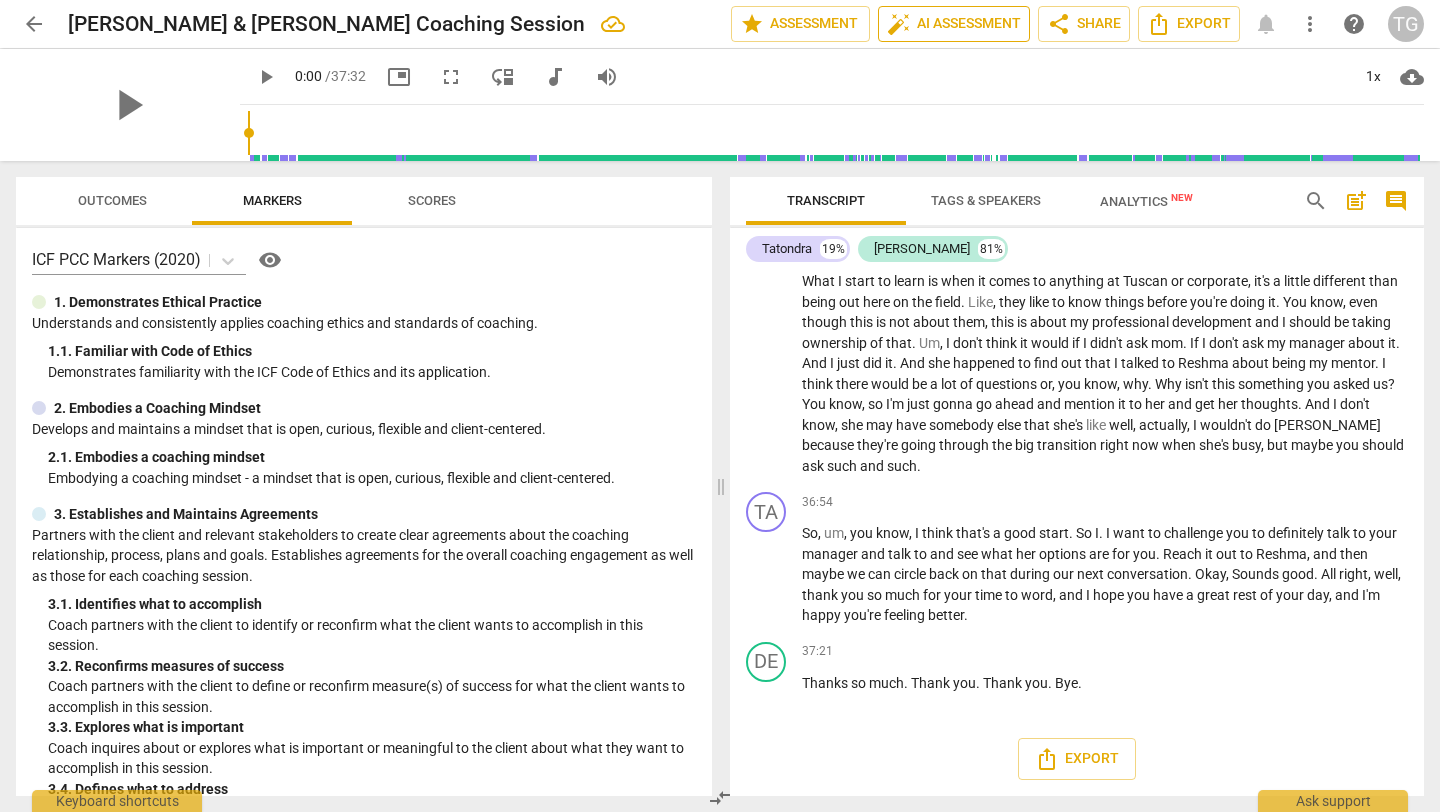 click on "auto_fix_high    AI Assessment" at bounding box center (954, 24) 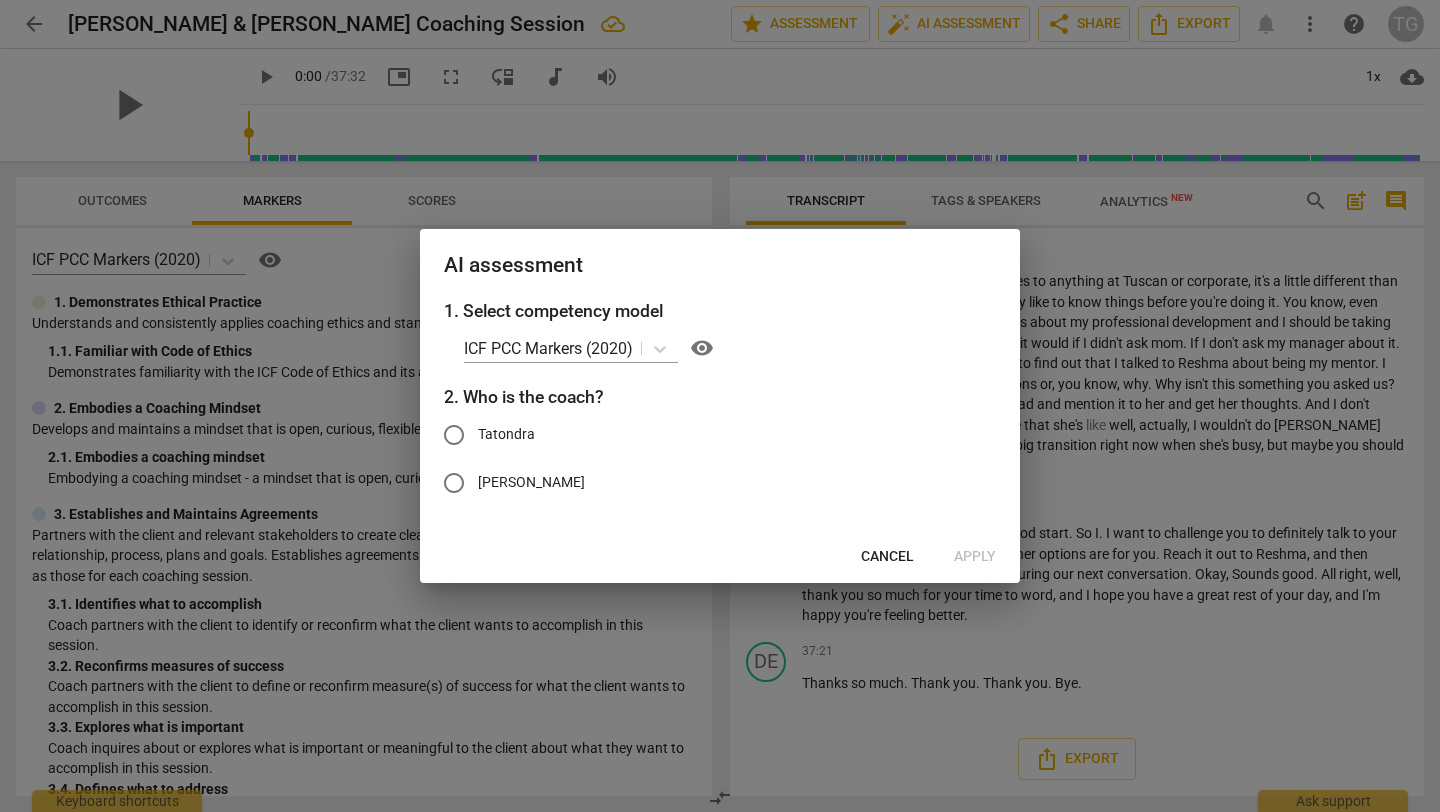 click on "Tatondra" at bounding box center [454, 435] 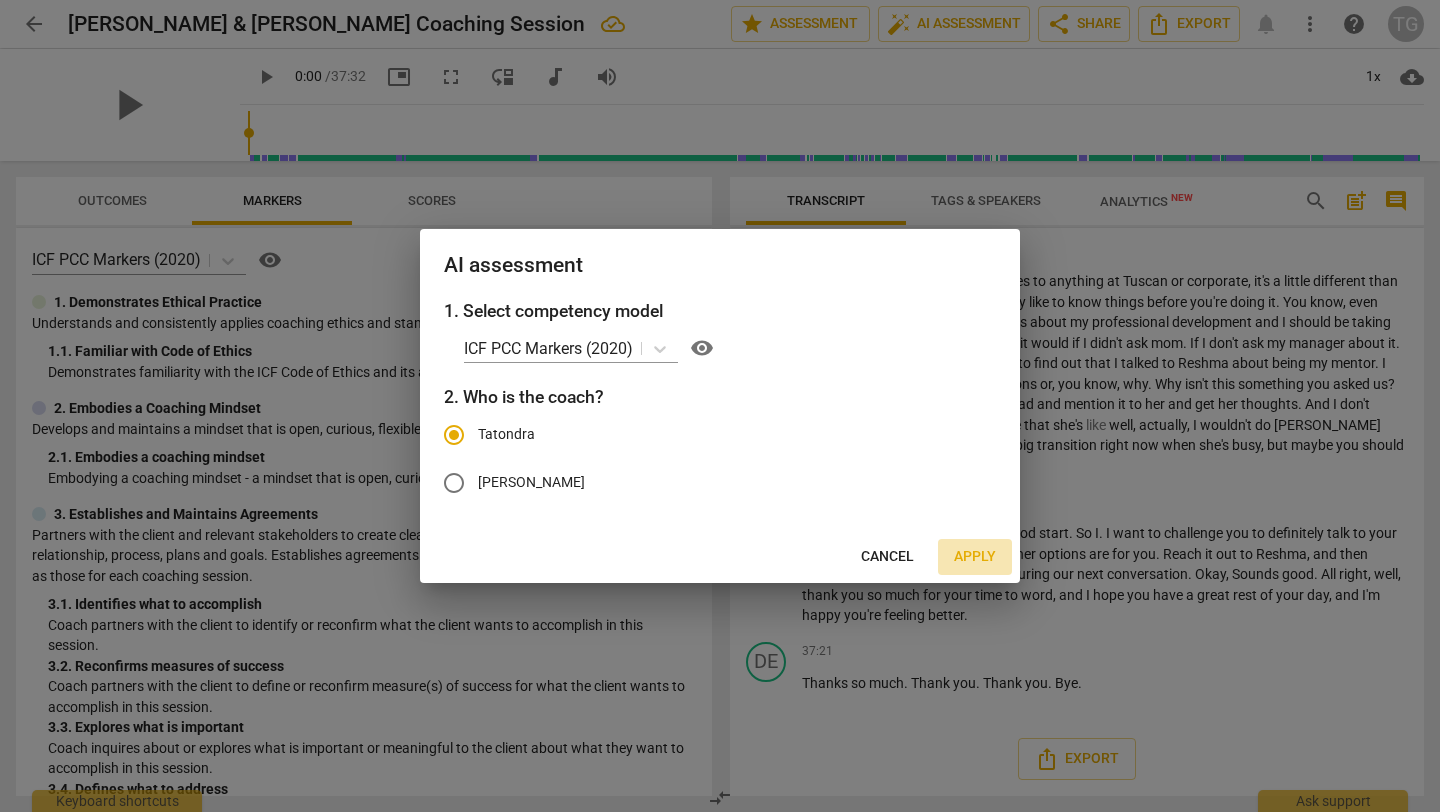 click on "Apply" at bounding box center (975, 557) 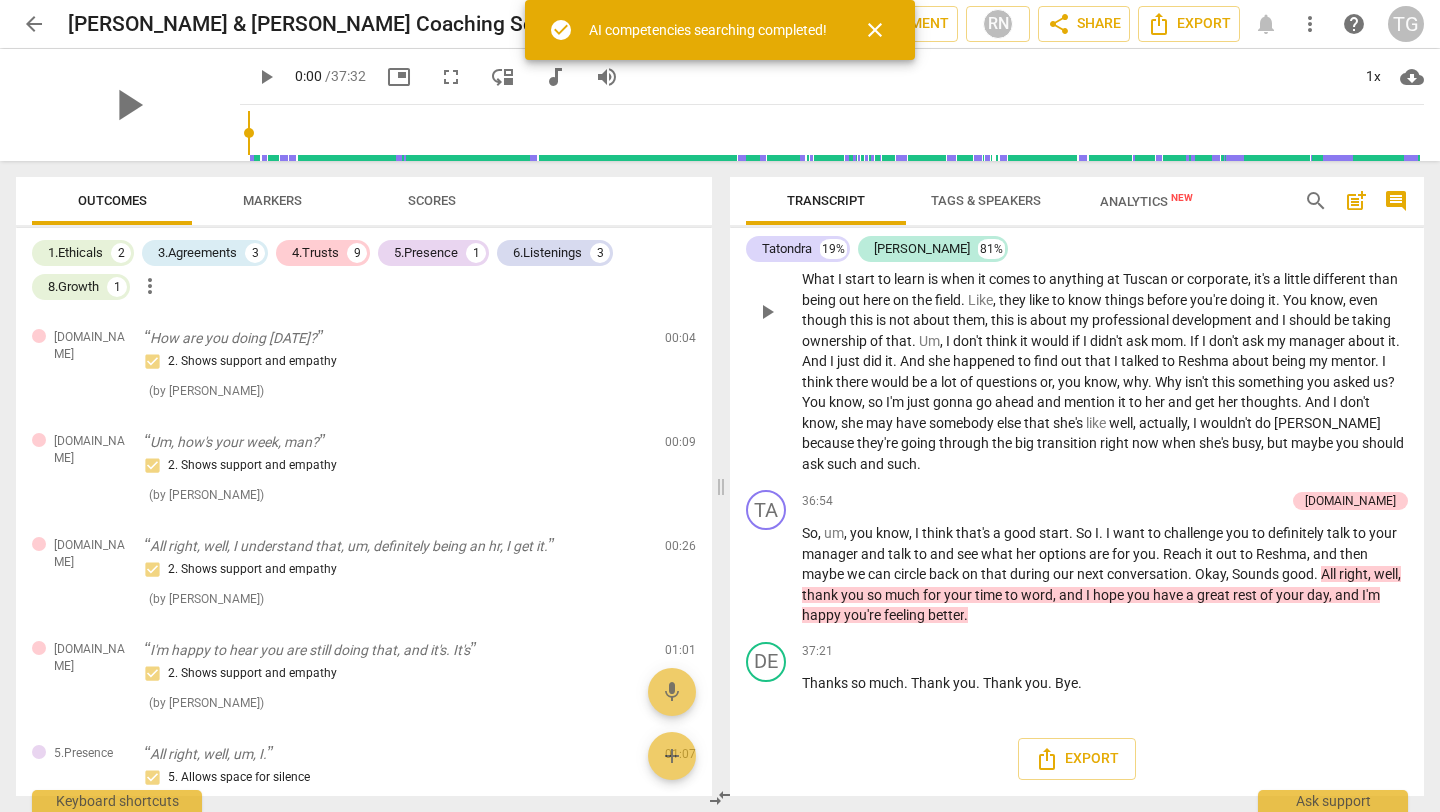 scroll, scrollTop: 10762, scrollLeft: 0, axis: vertical 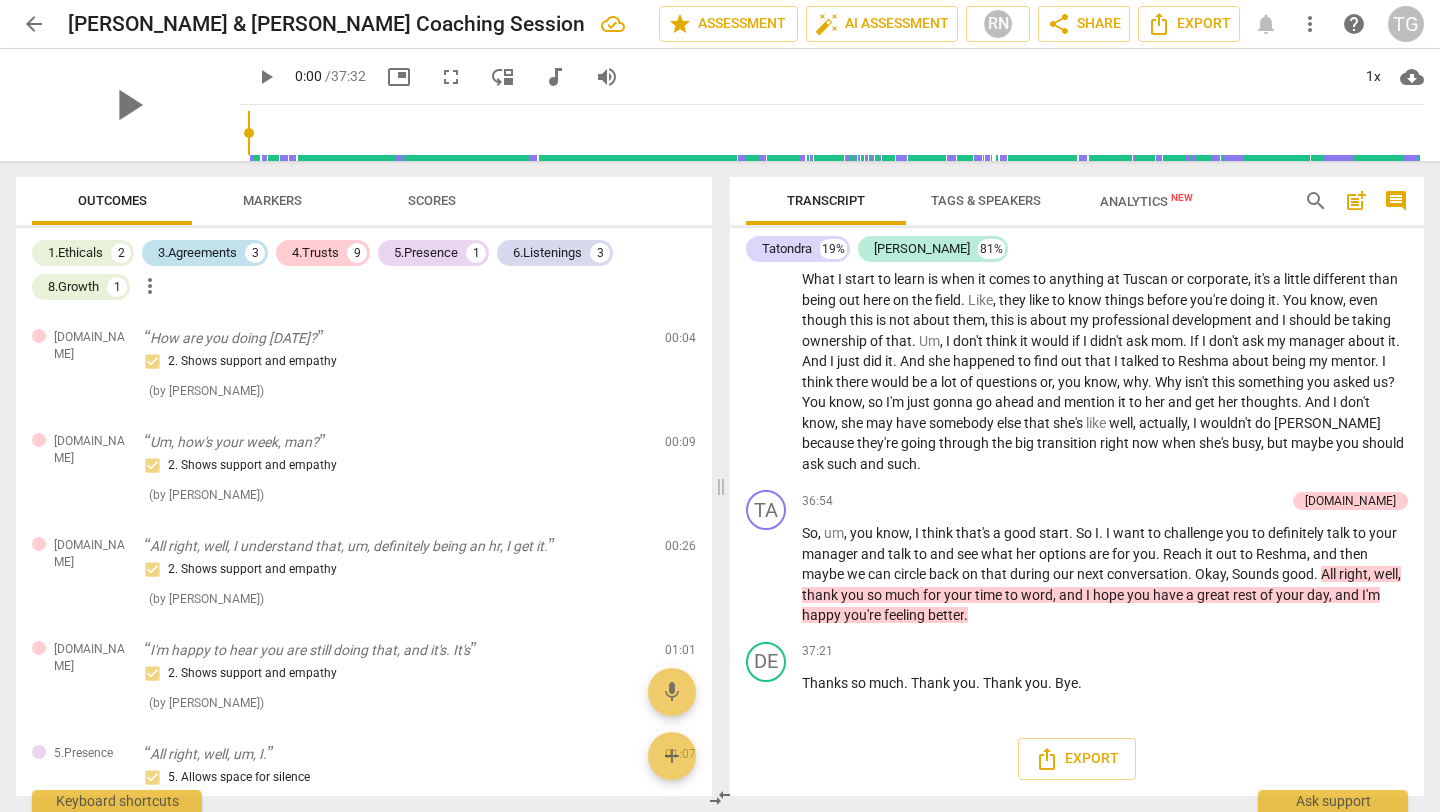 click on "3.Agreements" at bounding box center (197, 253) 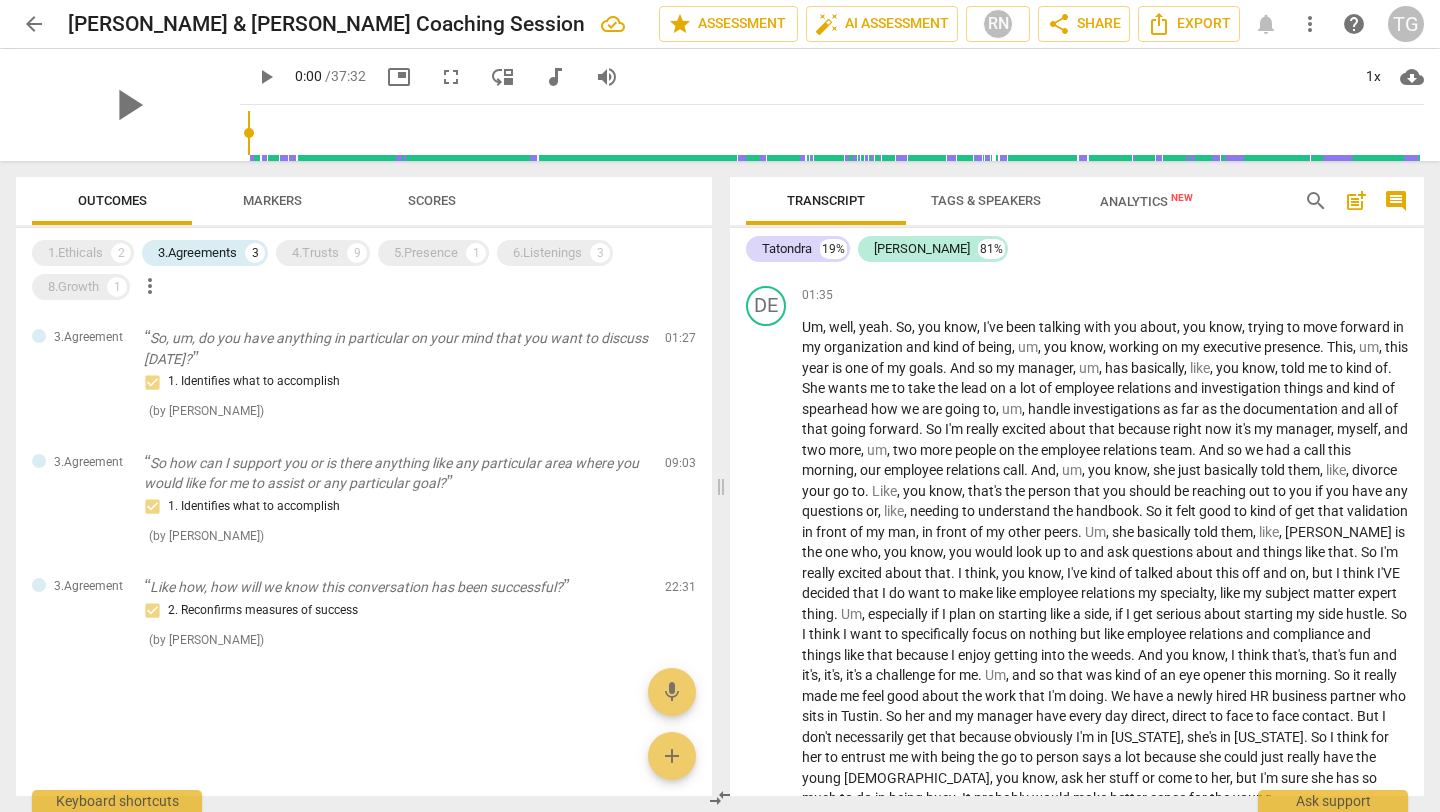 scroll, scrollTop: 0, scrollLeft: 0, axis: both 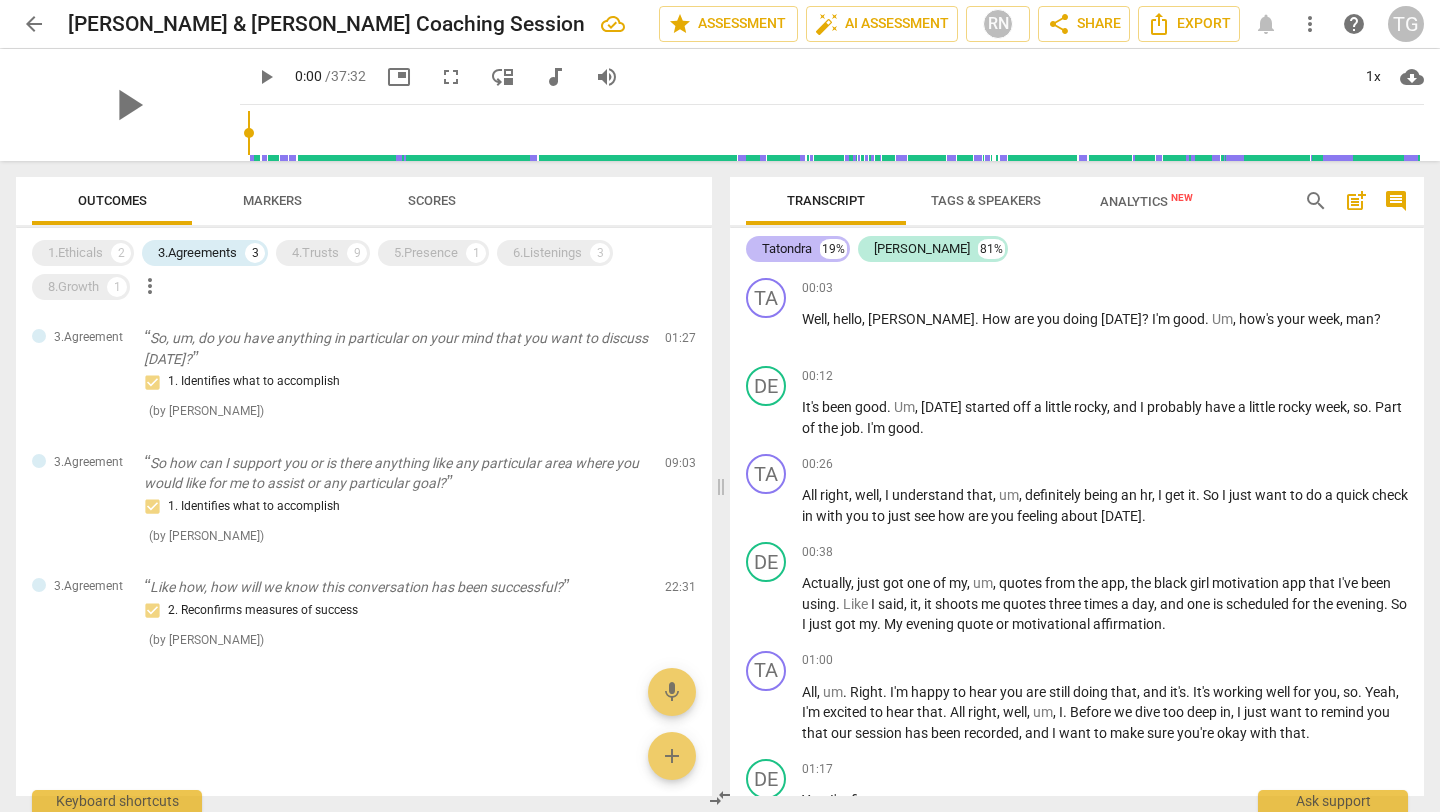 click on "Tatondra" at bounding box center (787, 249) 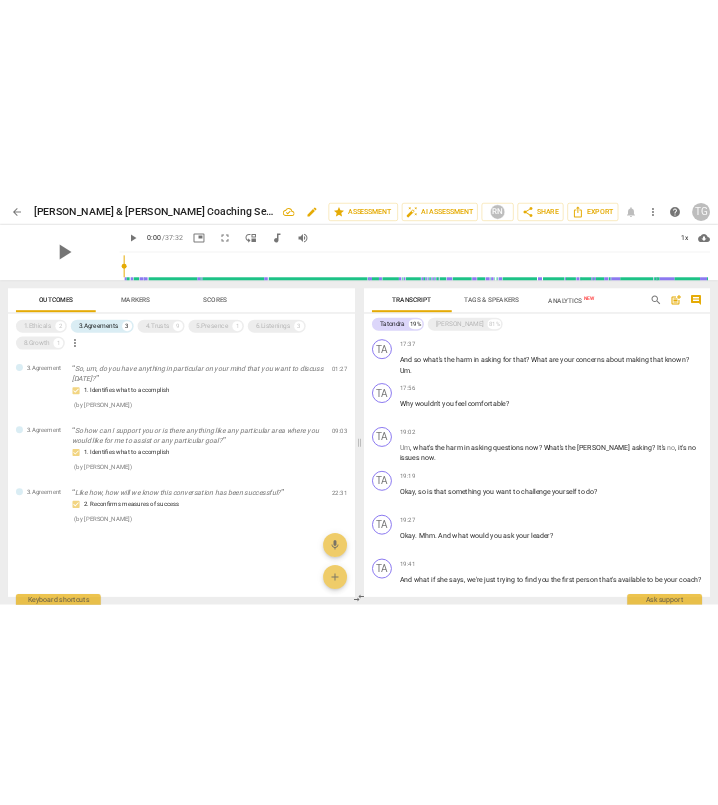 scroll, scrollTop: 1108, scrollLeft: 0, axis: vertical 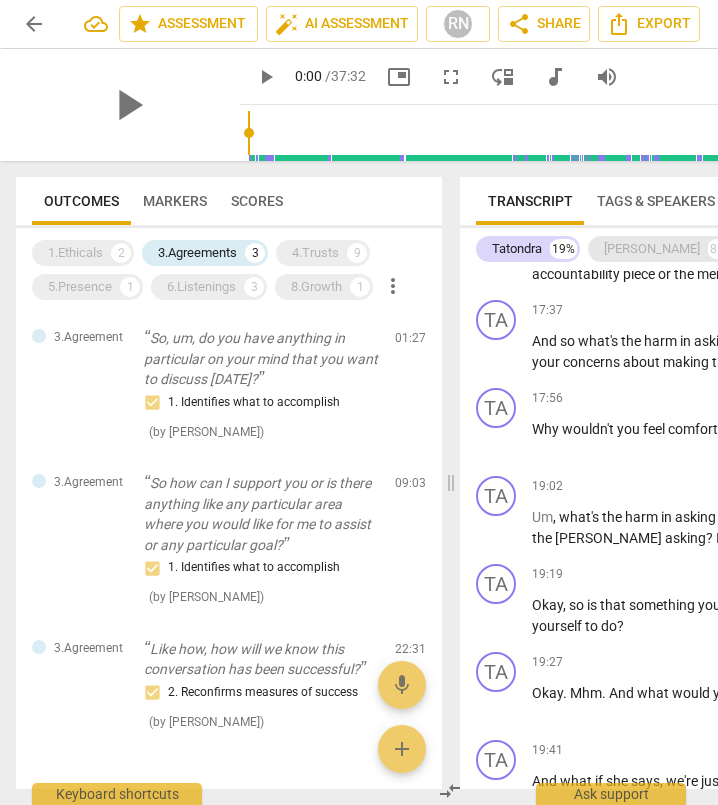 click on "[PERSON_NAME]" at bounding box center [652, 249] 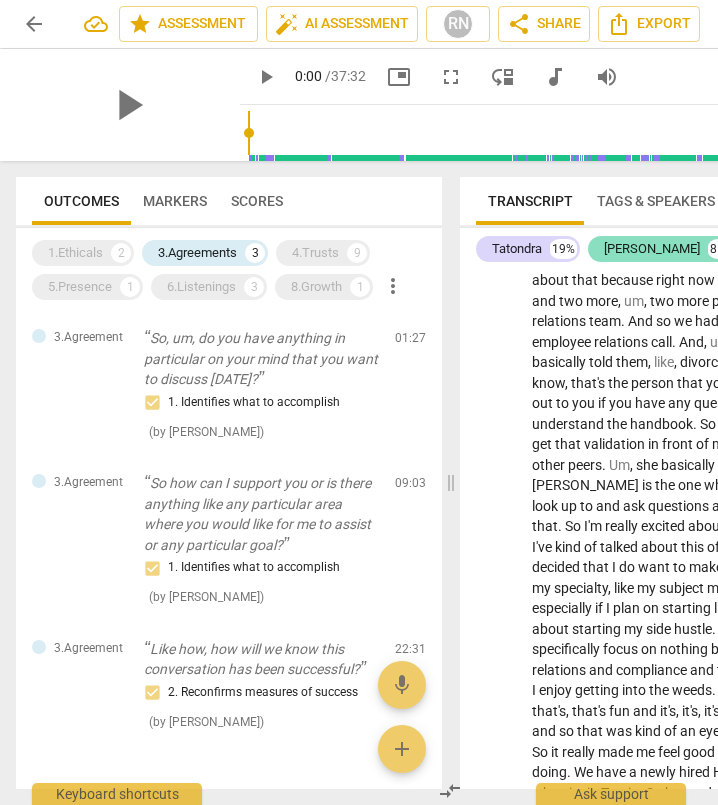 scroll, scrollTop: 6226, scrollLeft: 0, axis: vertical 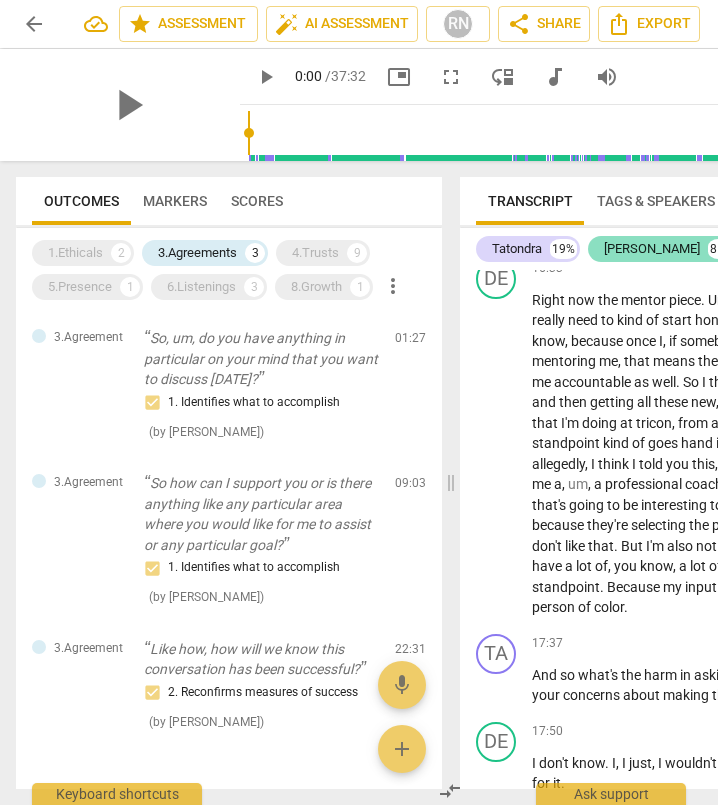 click on "[PERSON_NAME]" at bounding box center (652, 249) 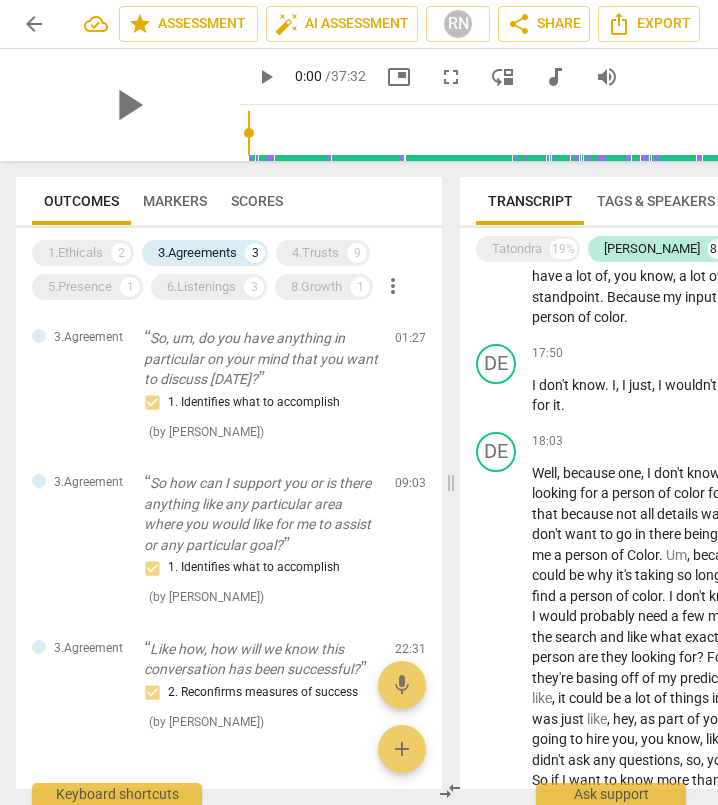 scroll, scrollTop: 5399, scrollLeft: 0, axis: vertical 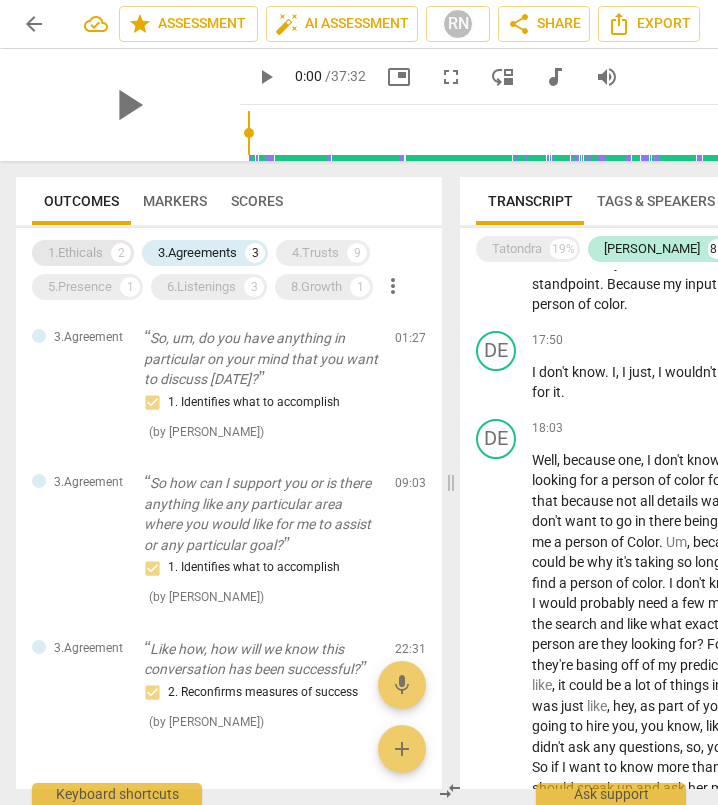 click on "1.Ethicals" at bounding box center (75, 253) 